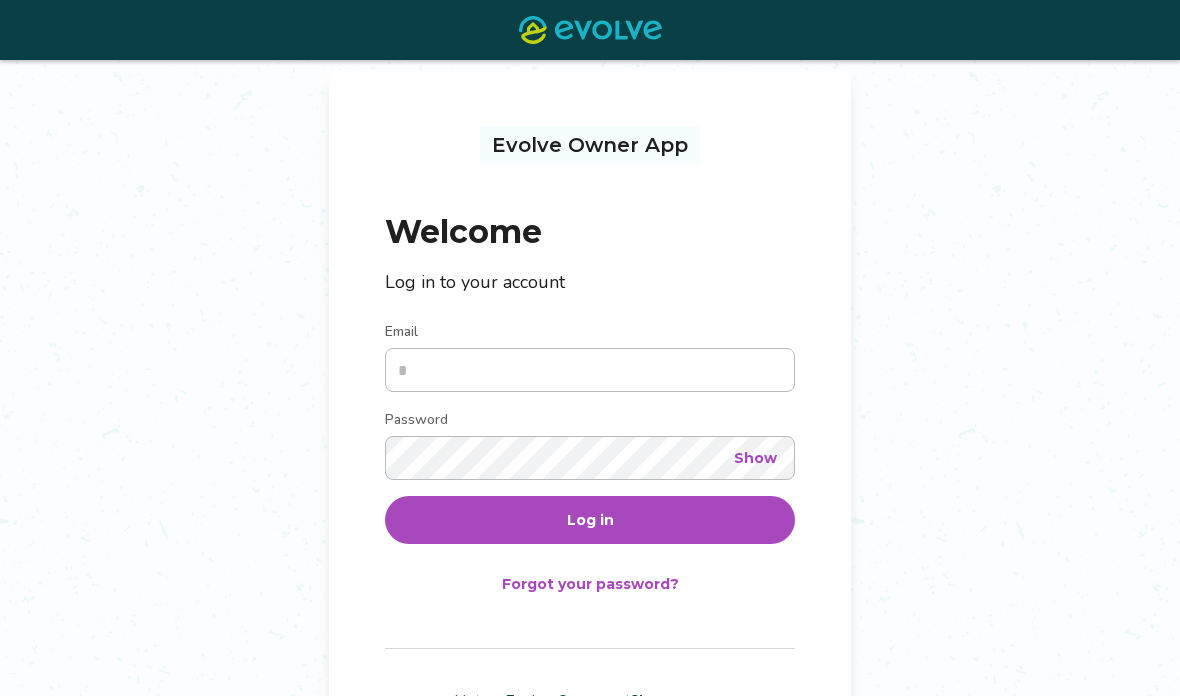 scroll, scrollTop: 0, scrollLeft: 0, axis: both 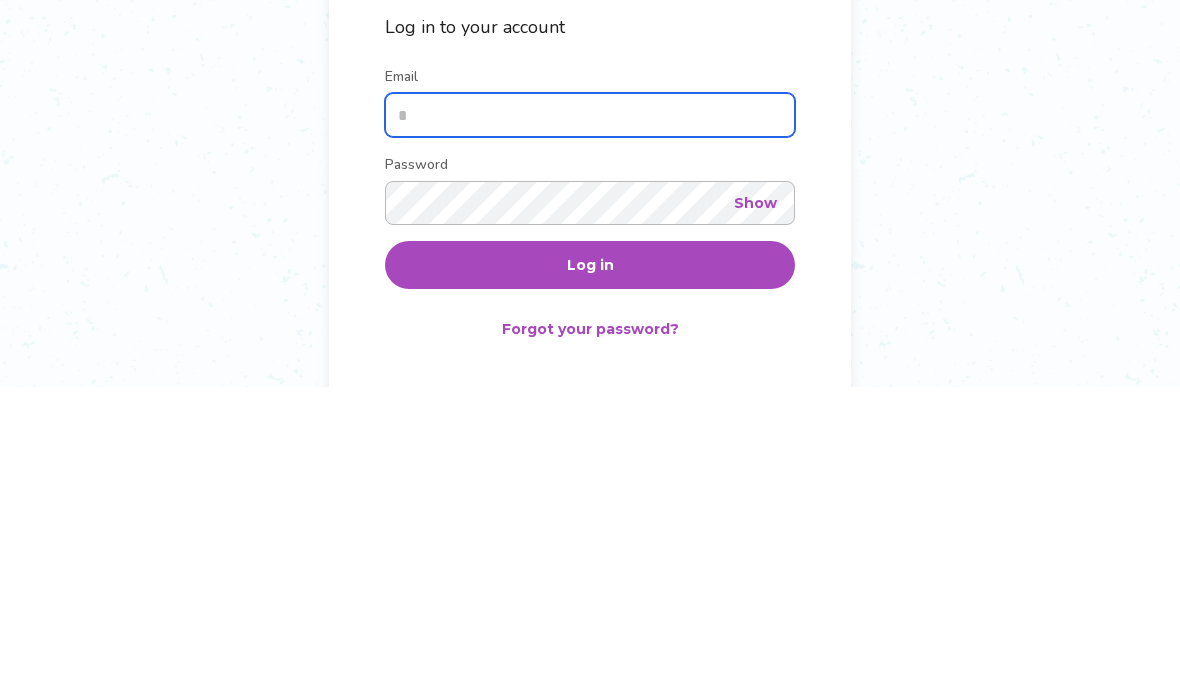 type on "**********" 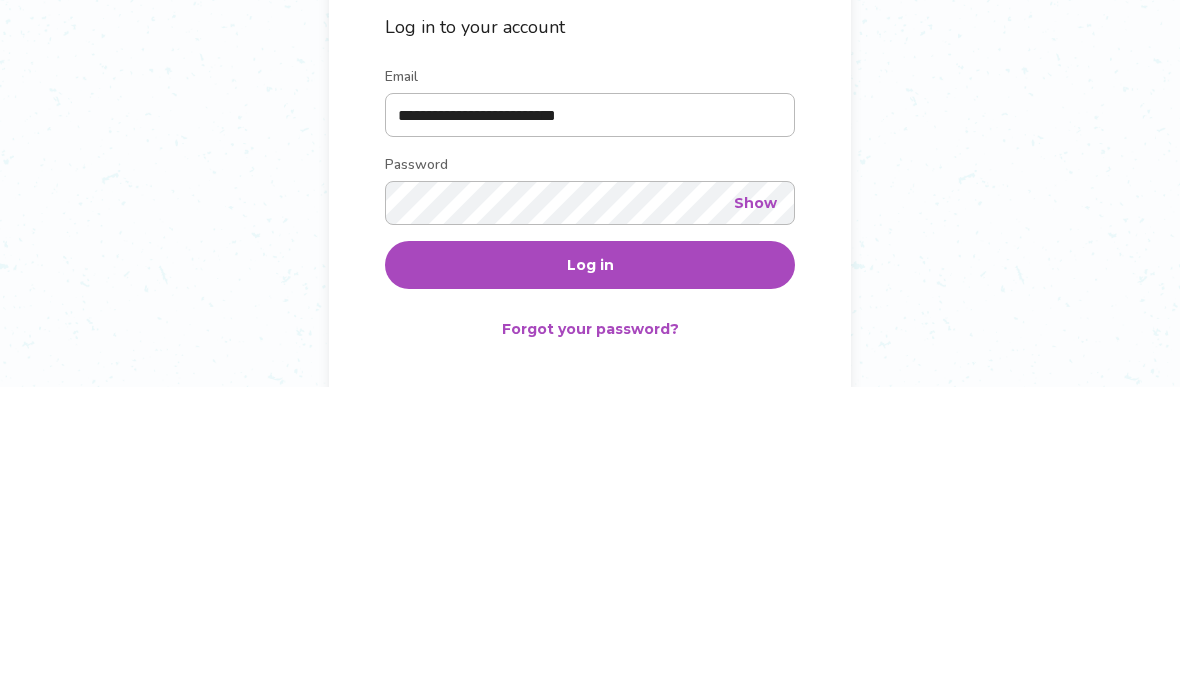 click on "Show" at bounding box center (755, 512) 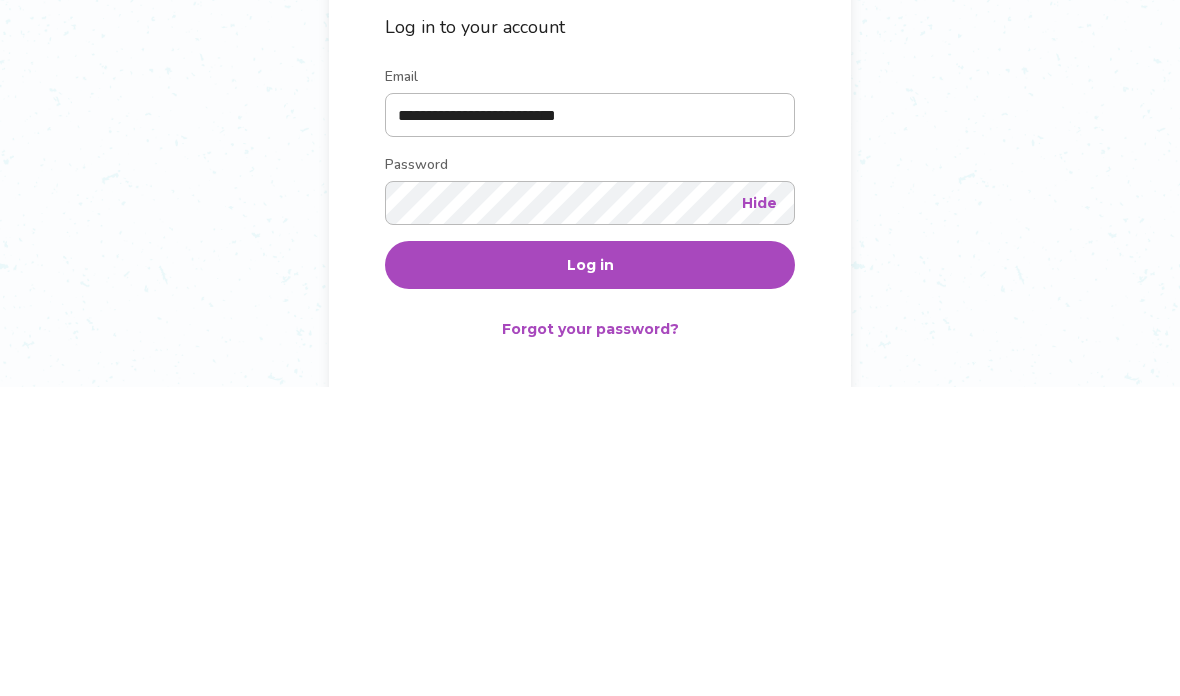 scroll, scrollTop: 127, scrollLeft: 0, axis: vertical 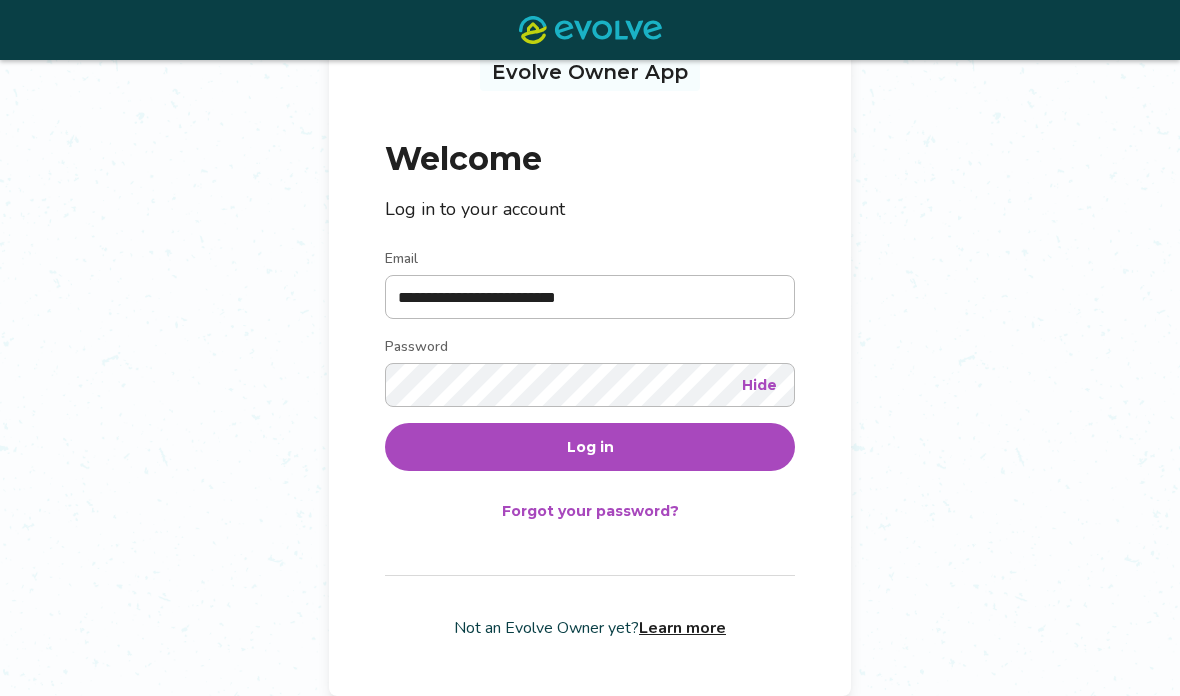 click on "Log in" at bounding box center (590, 447) 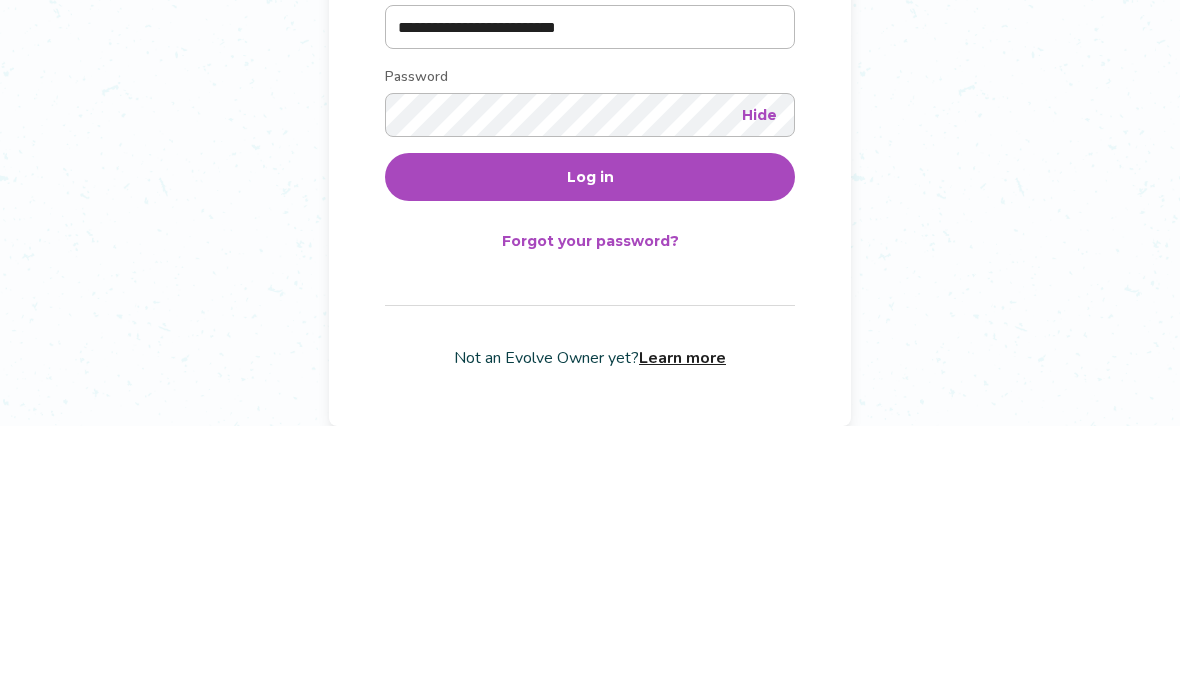 click on "Log in" at bounding box center (590, 447) 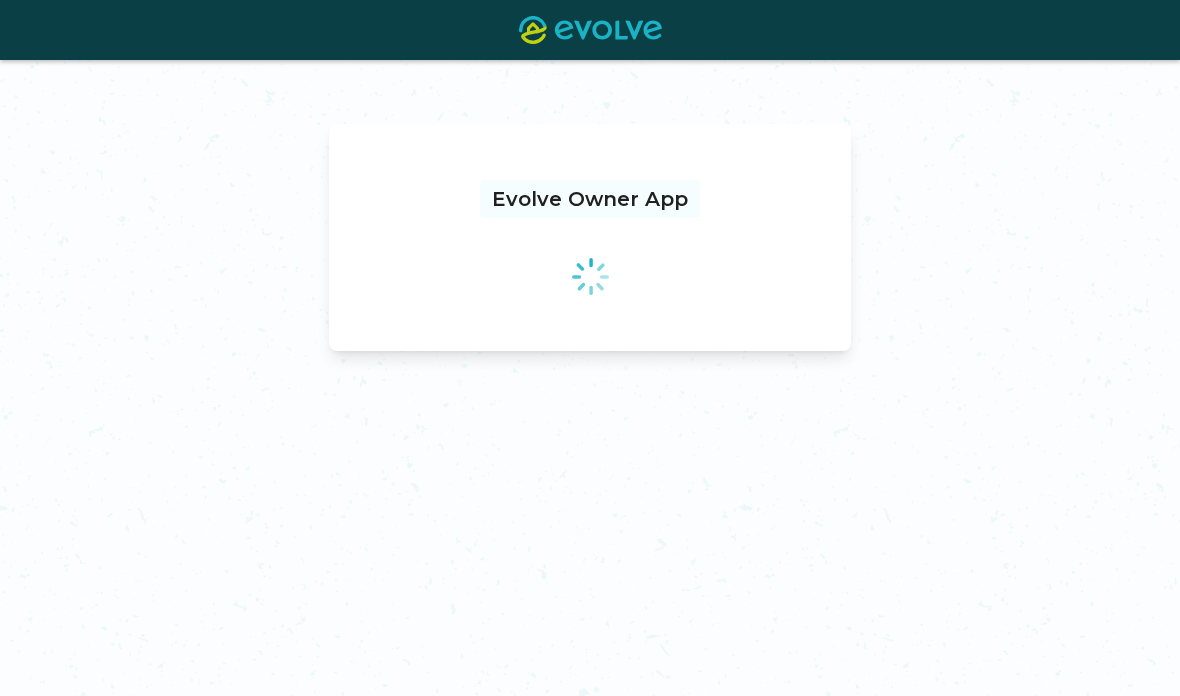 scroll, scrollTop: 0, scrollLeft: 0, axis: both 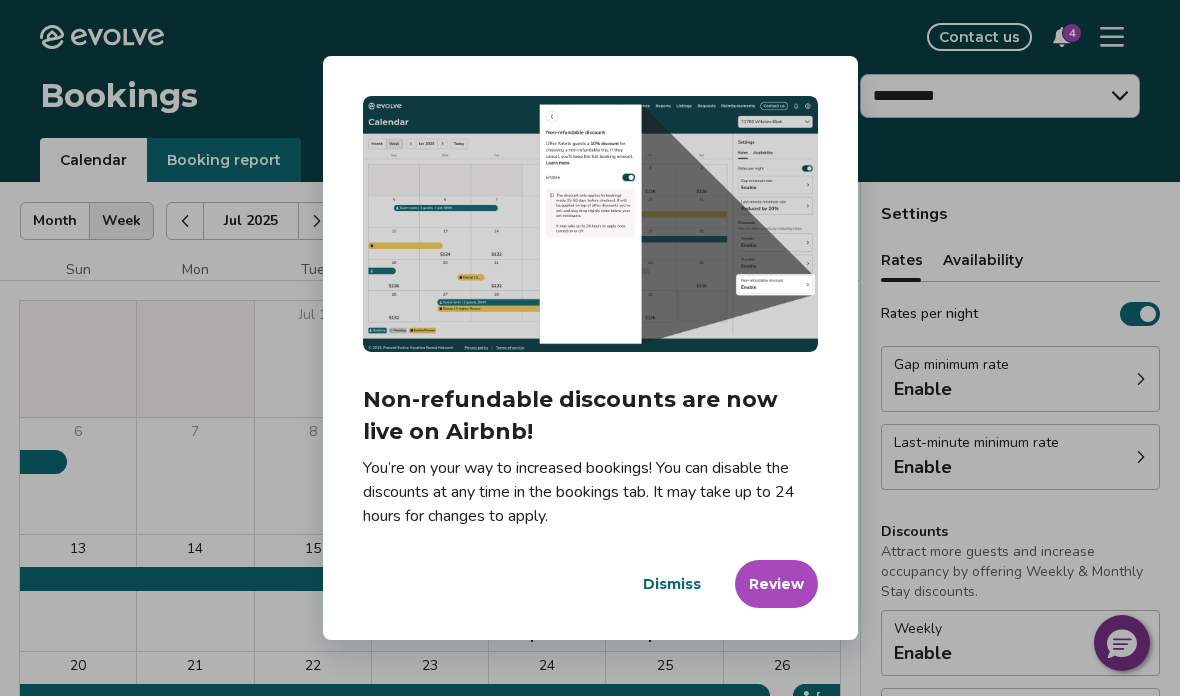 click on "Dismiss" at bounding box center (672, 584) 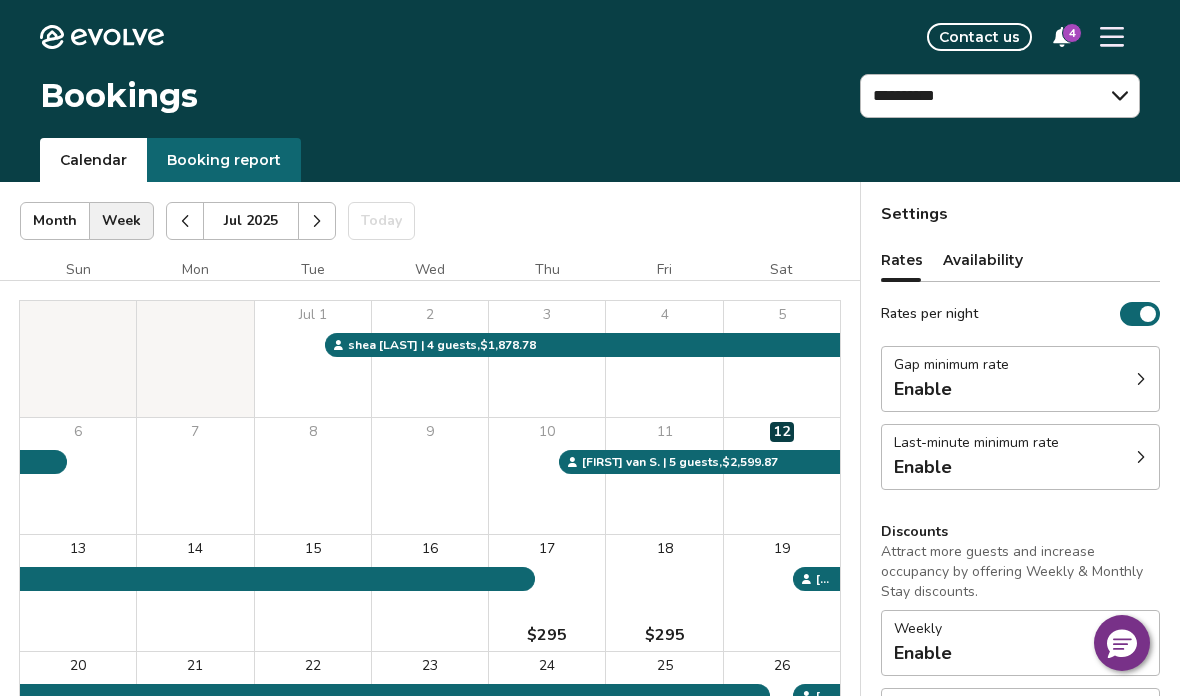 click 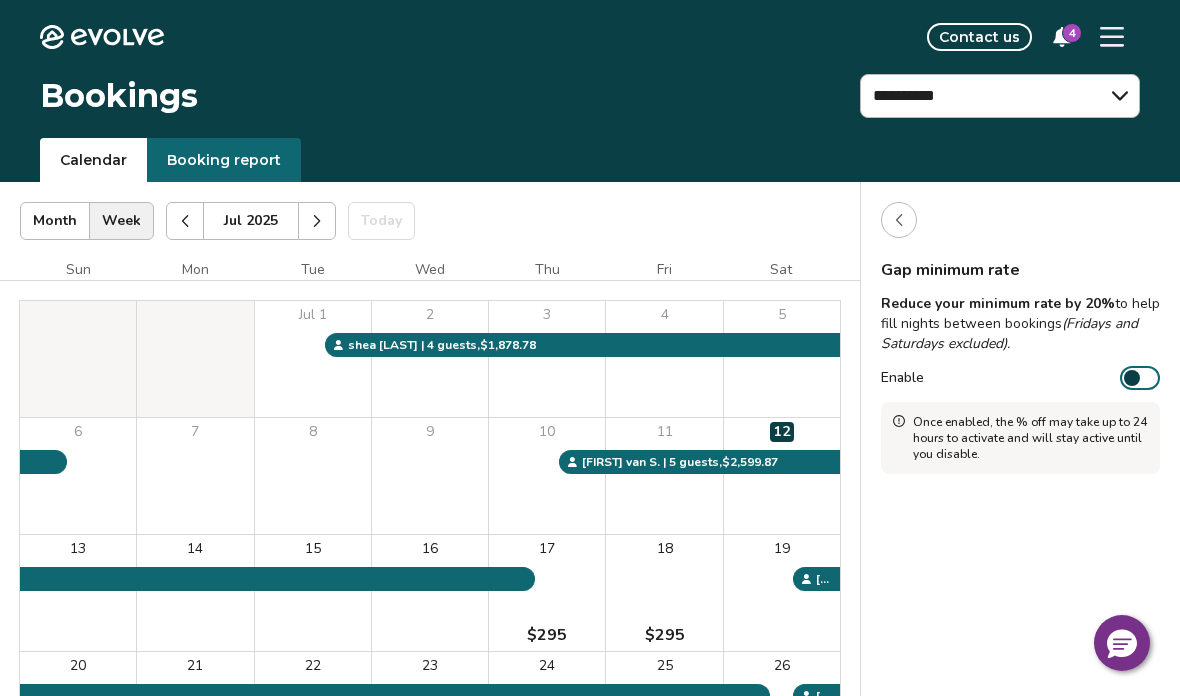 click on "Enable" at bounding box center [1140, 378] 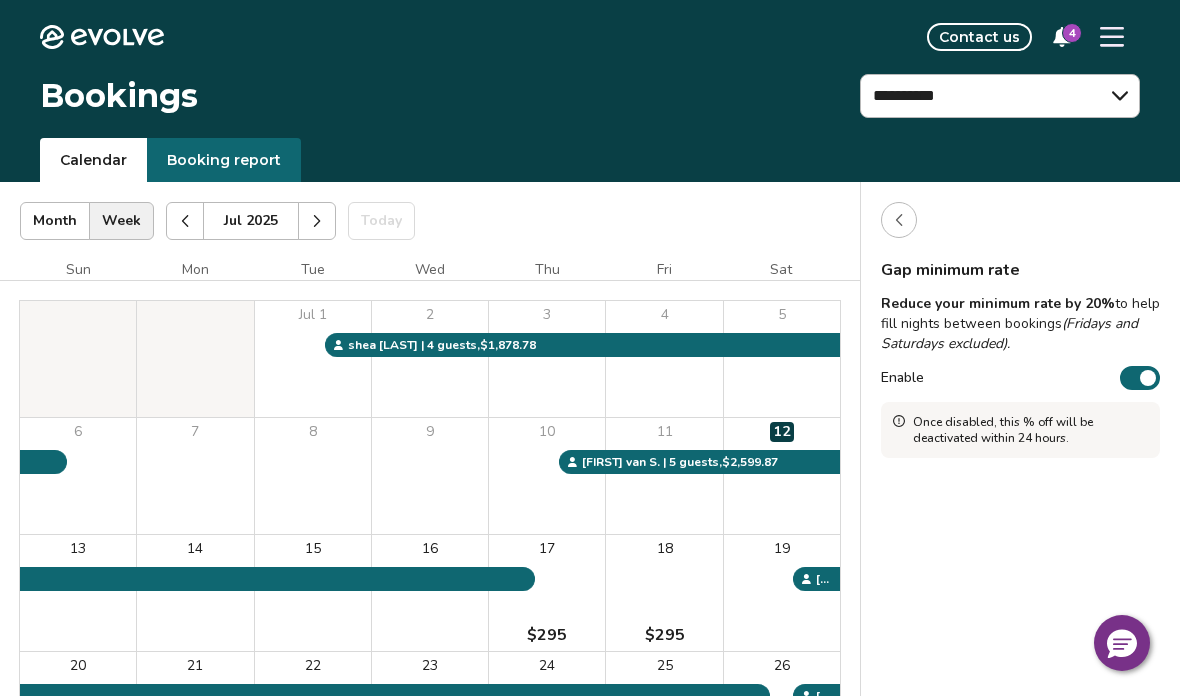 click at bounding box center [1148, 378] 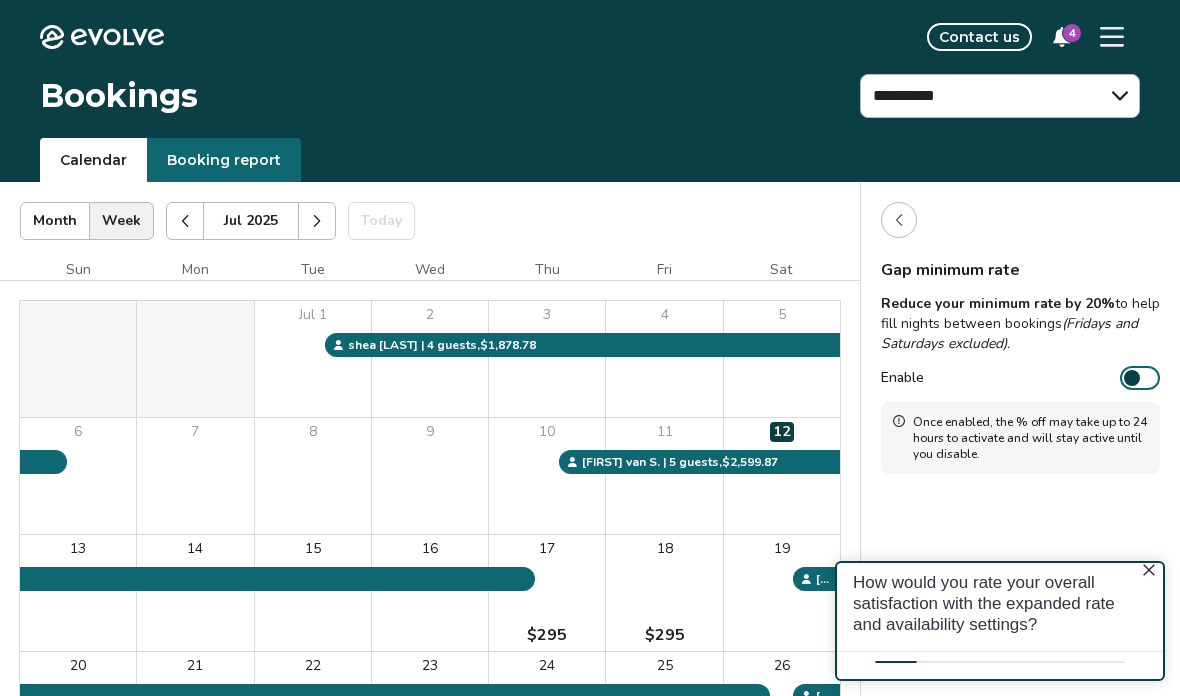 scroll, scrollTop: 0, scrollLeft: 0, axis: both 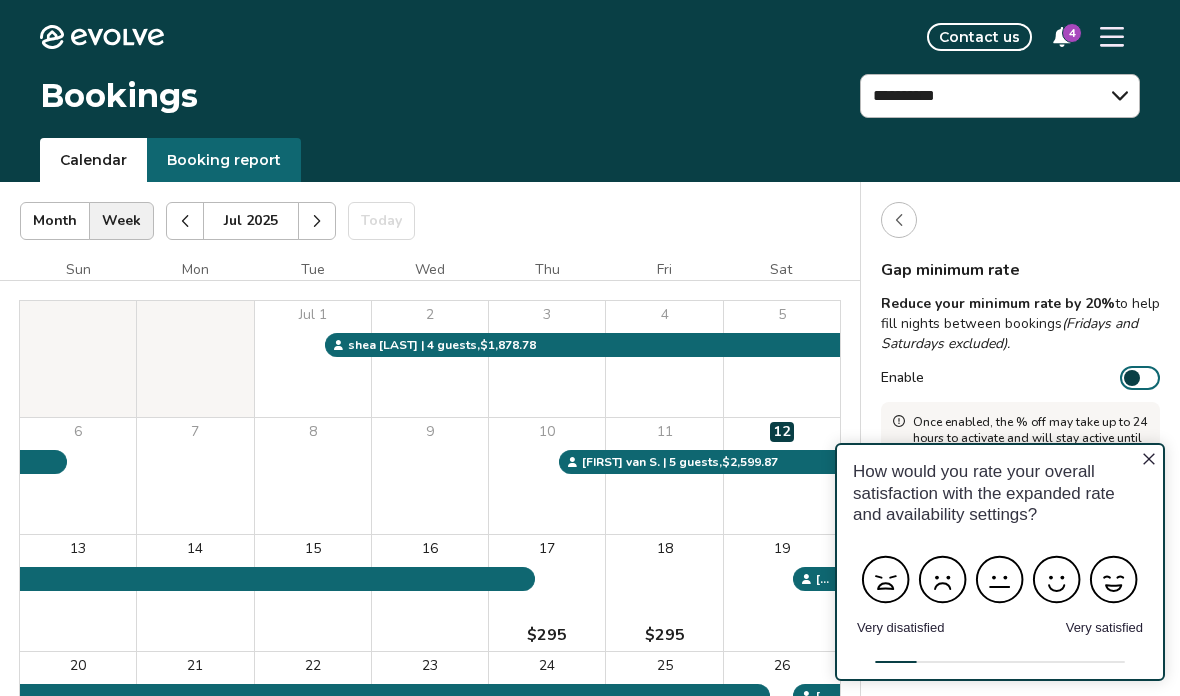 click on "Calendar Booking report" at bounding box center [590, 160] 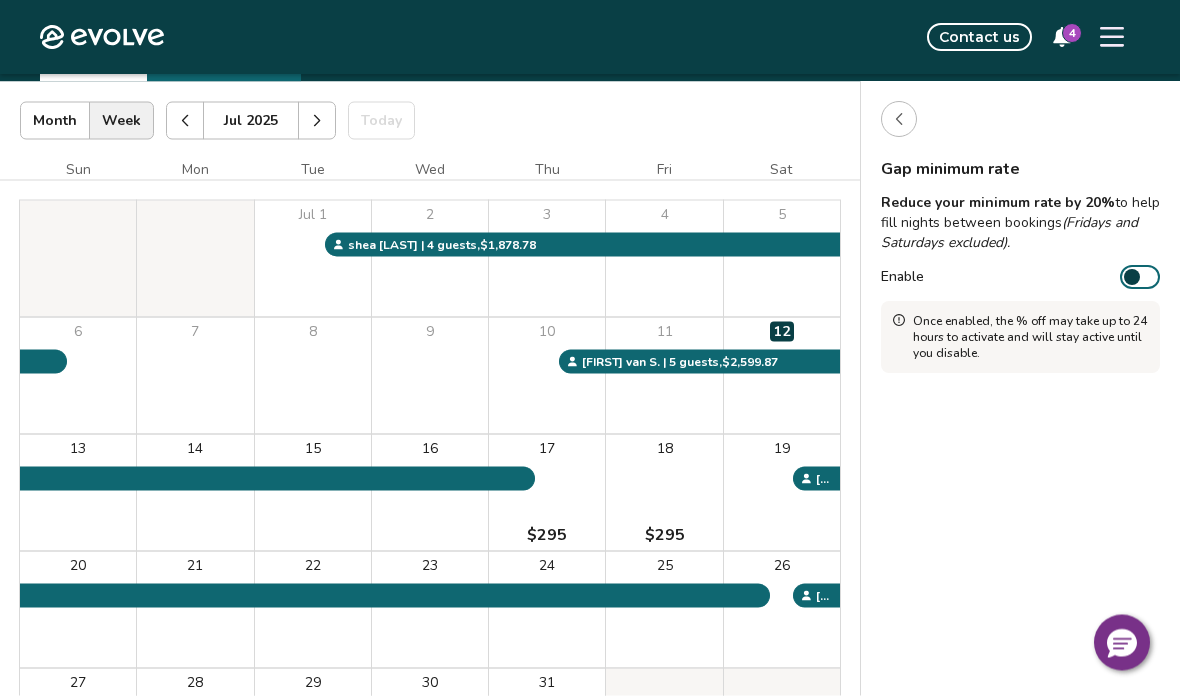 scroll, scrollTop: 0, scrollLeft: 0, axis: both 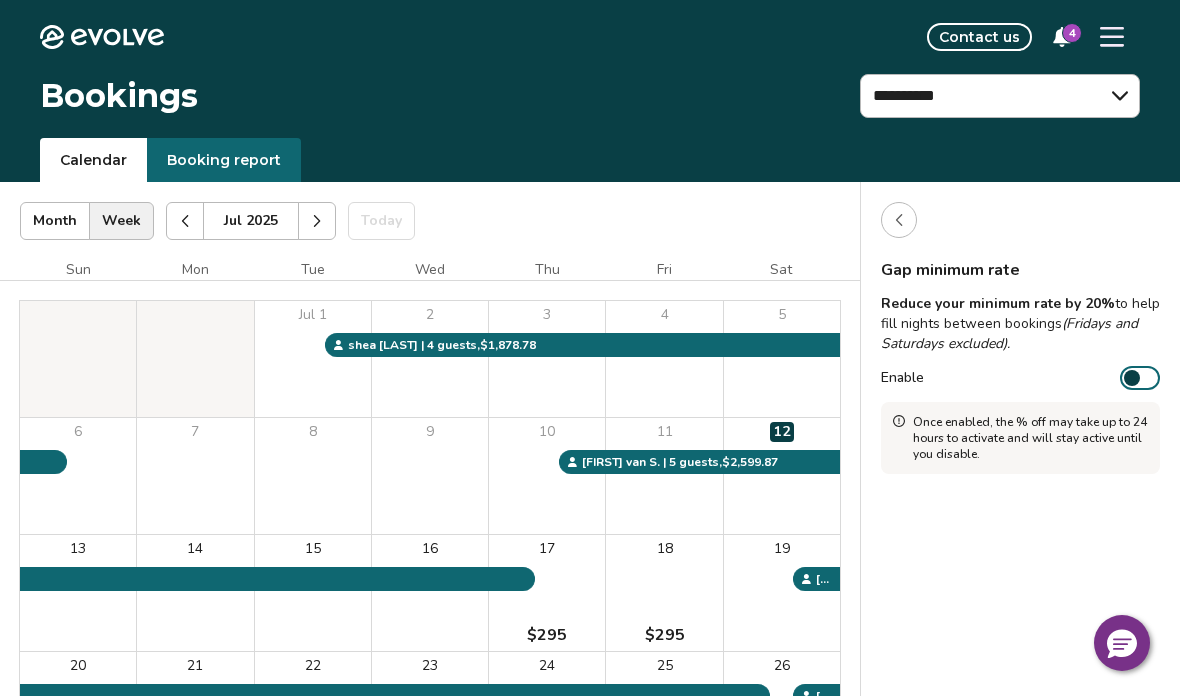 click 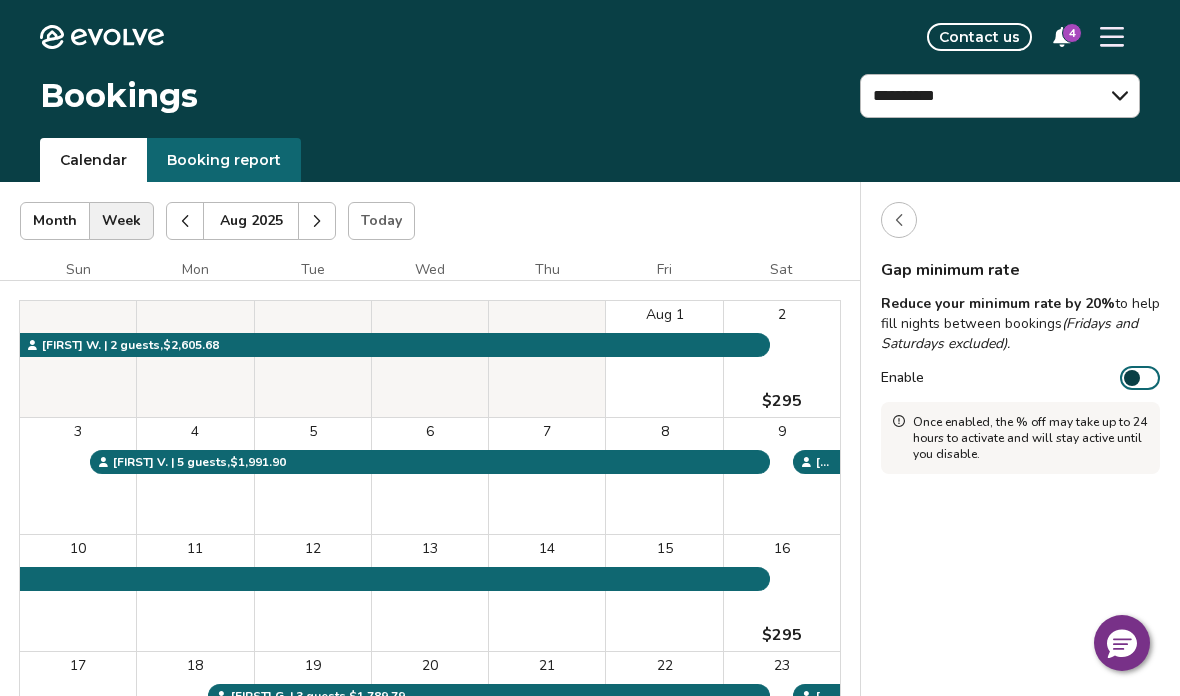 click on "4" at bounding box center [1072, 33] 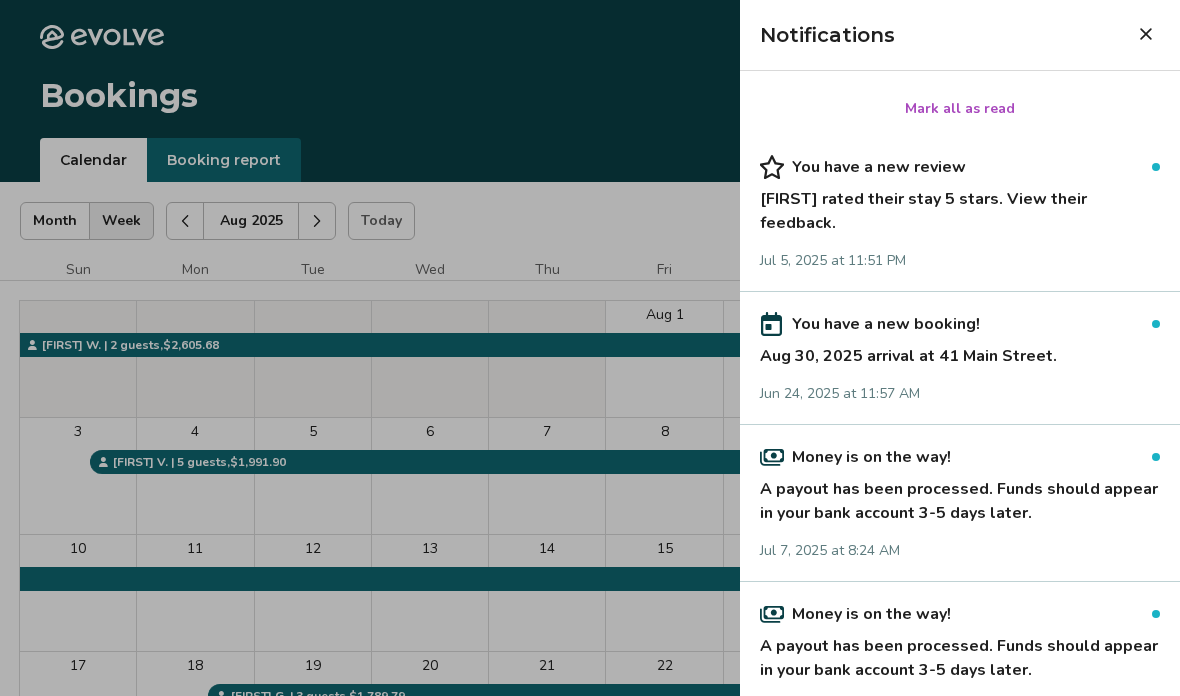scroll, scrollTop: 0, scrollLeft: 0, axis: both 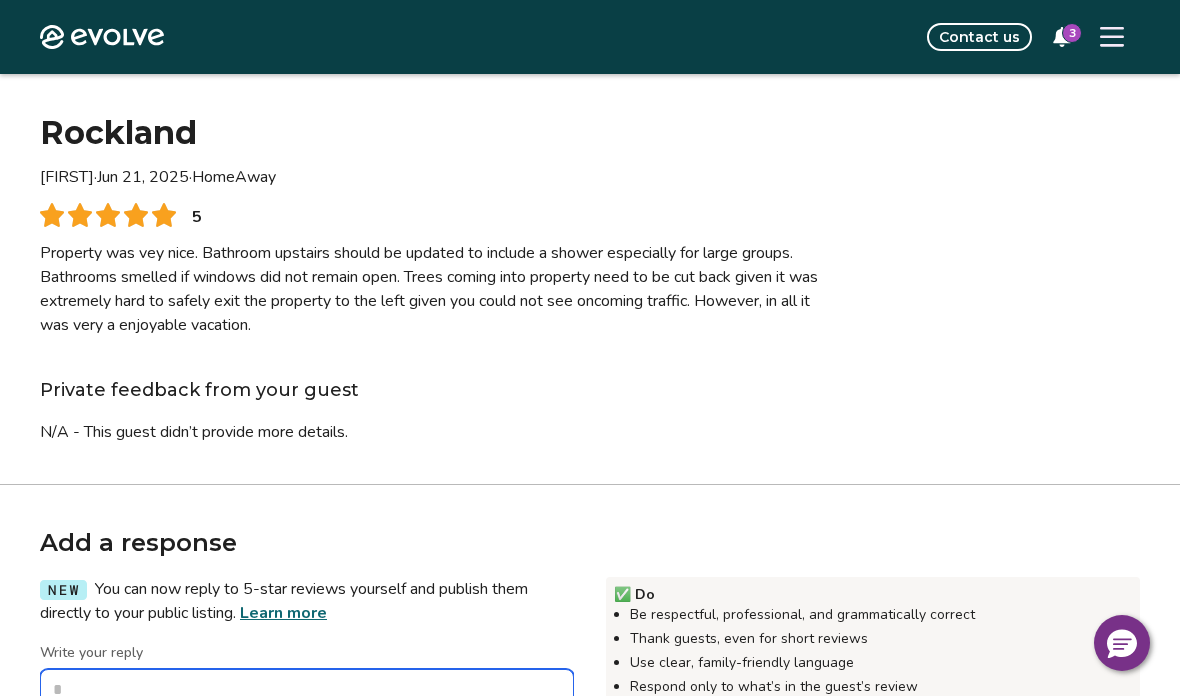 click on "Write your reply" at bounding box center (307, 769) 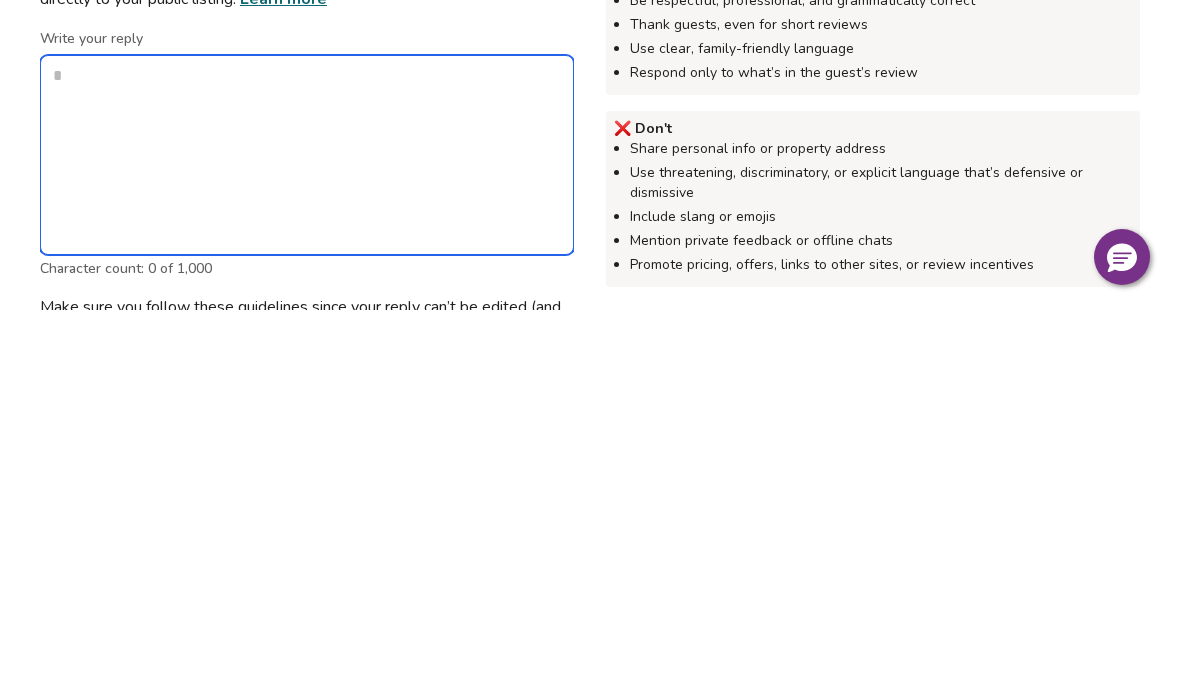 type on "*" 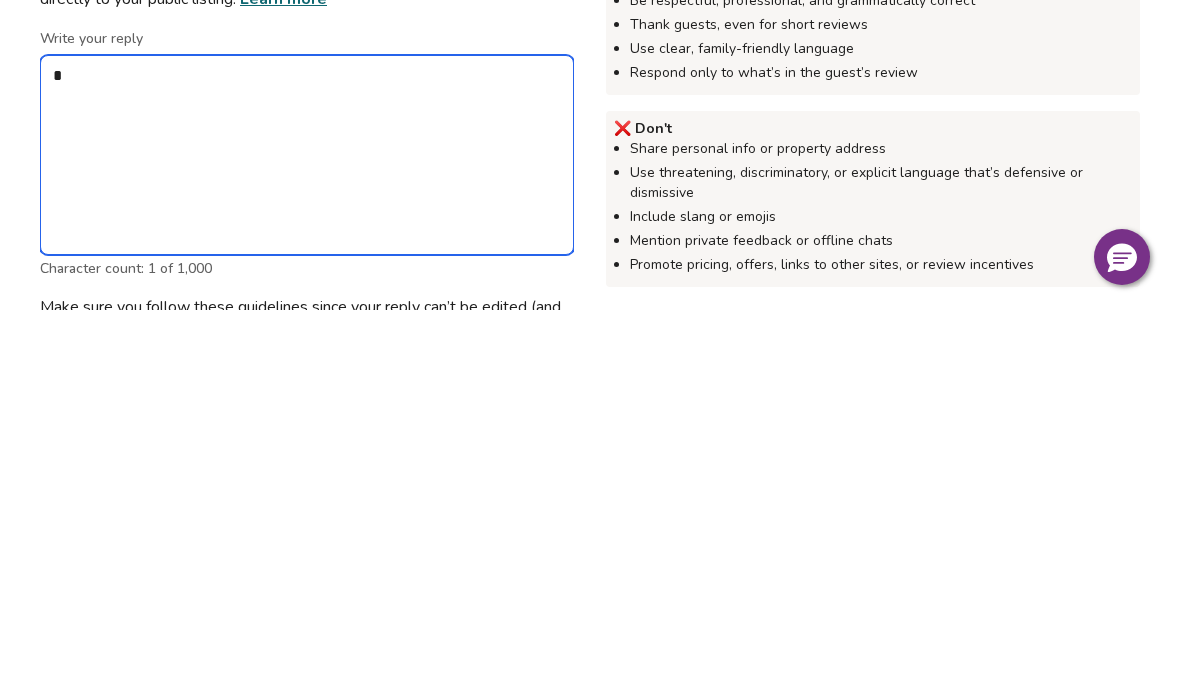 type on "*" 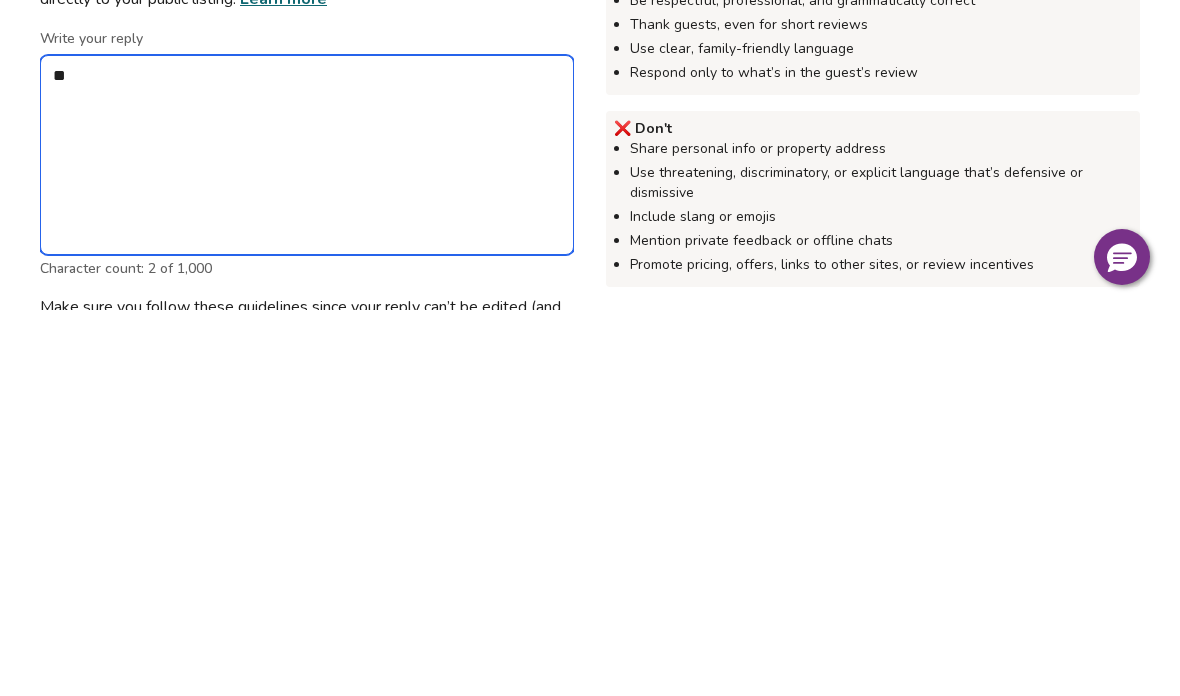 type on "*" 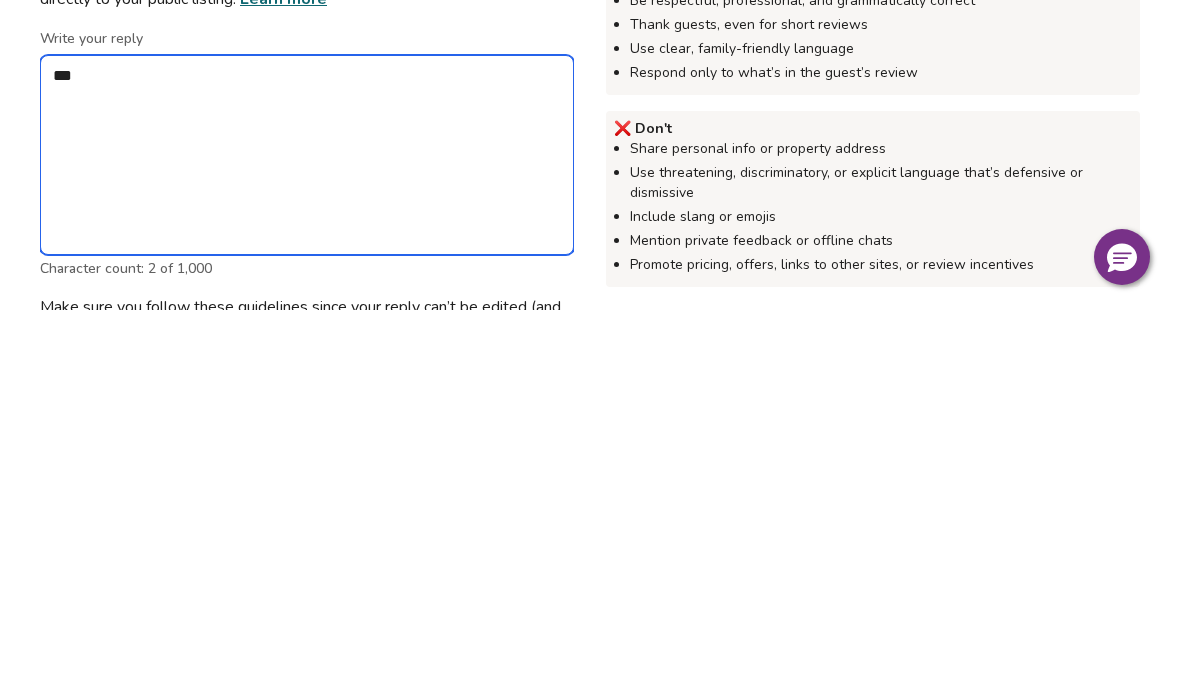 type on "****" 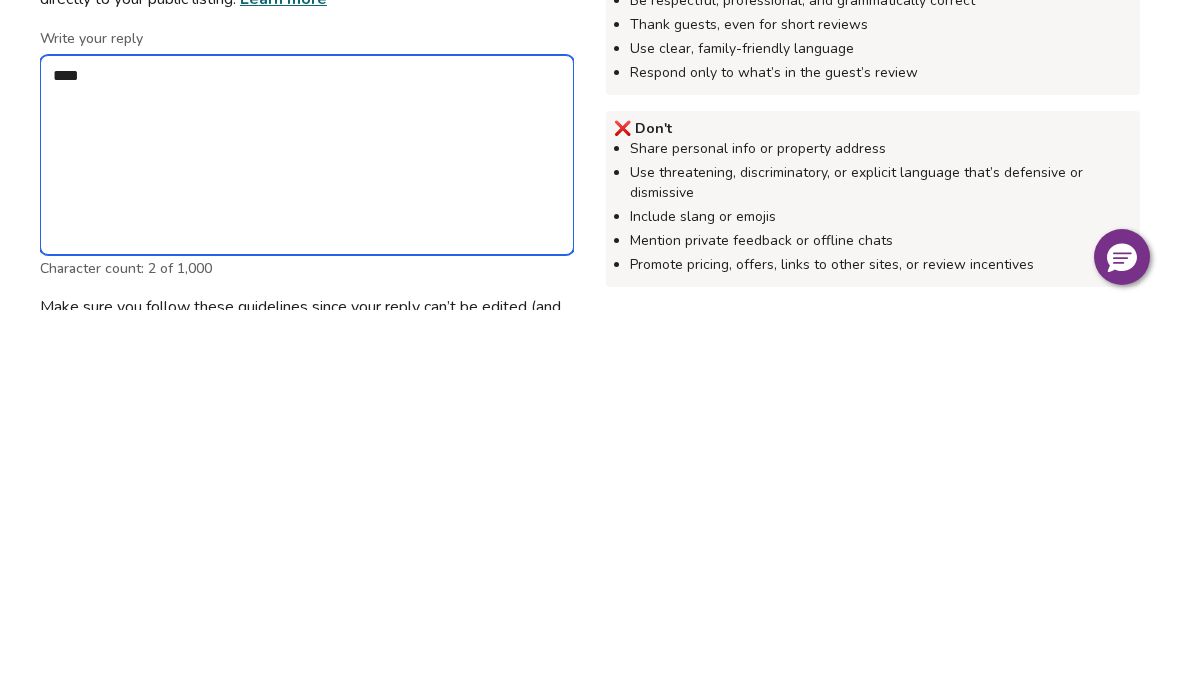 type on "*" 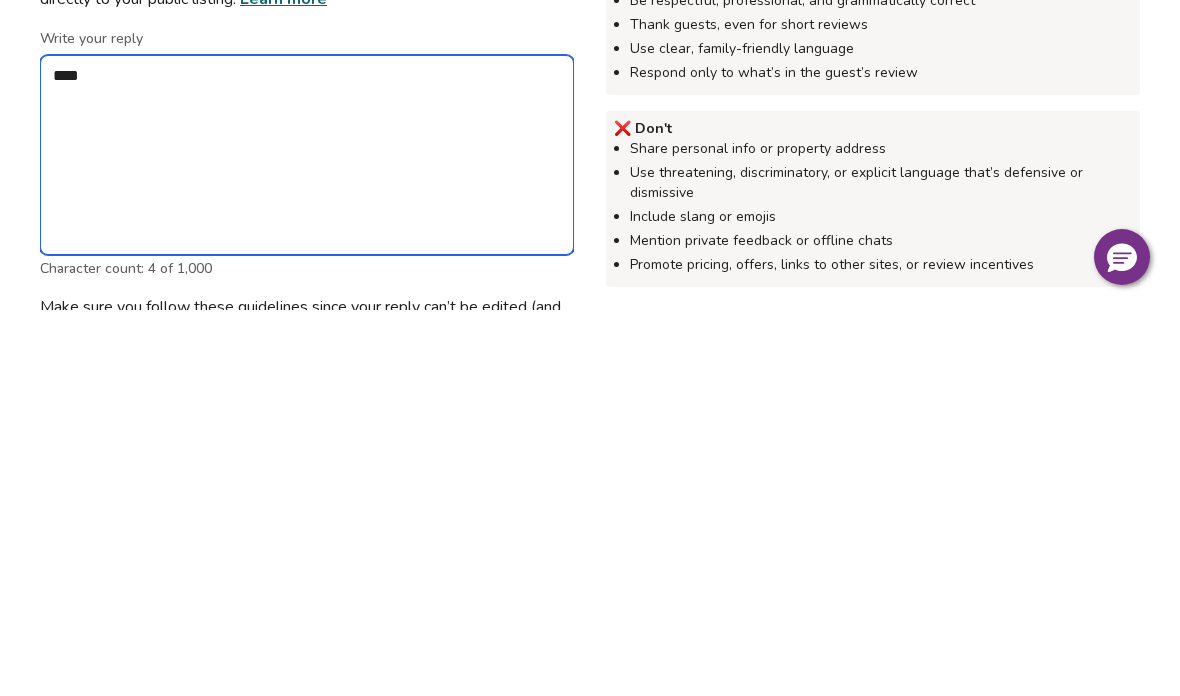type on "*****" 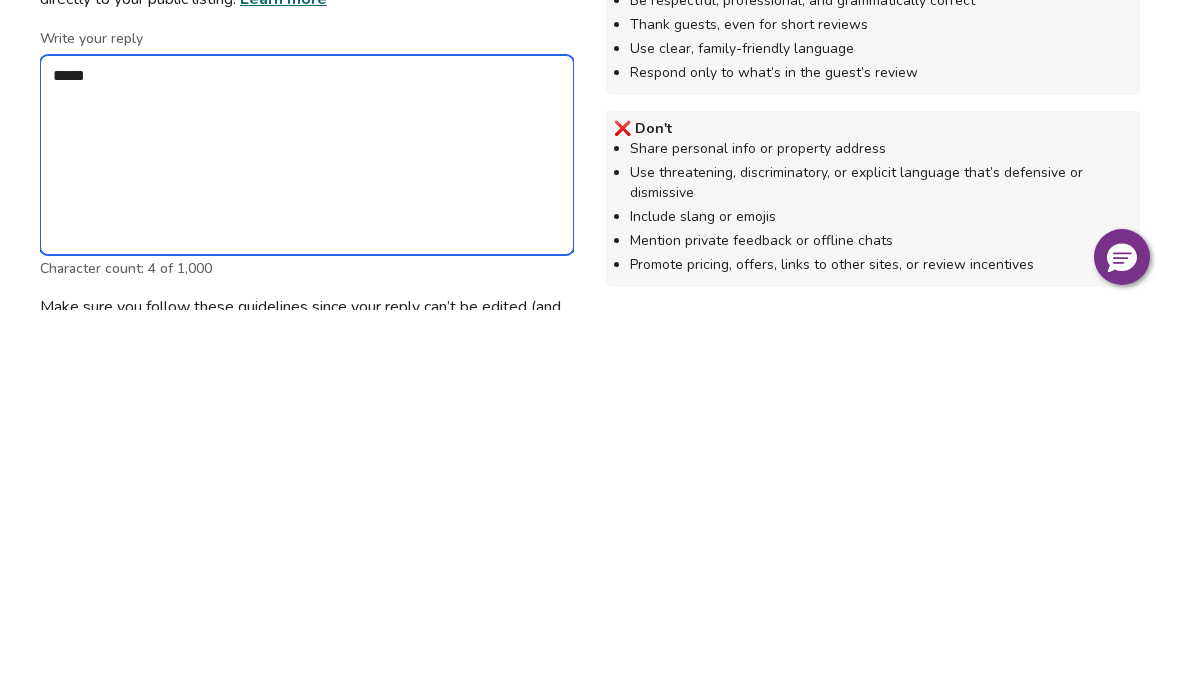 type on "*" 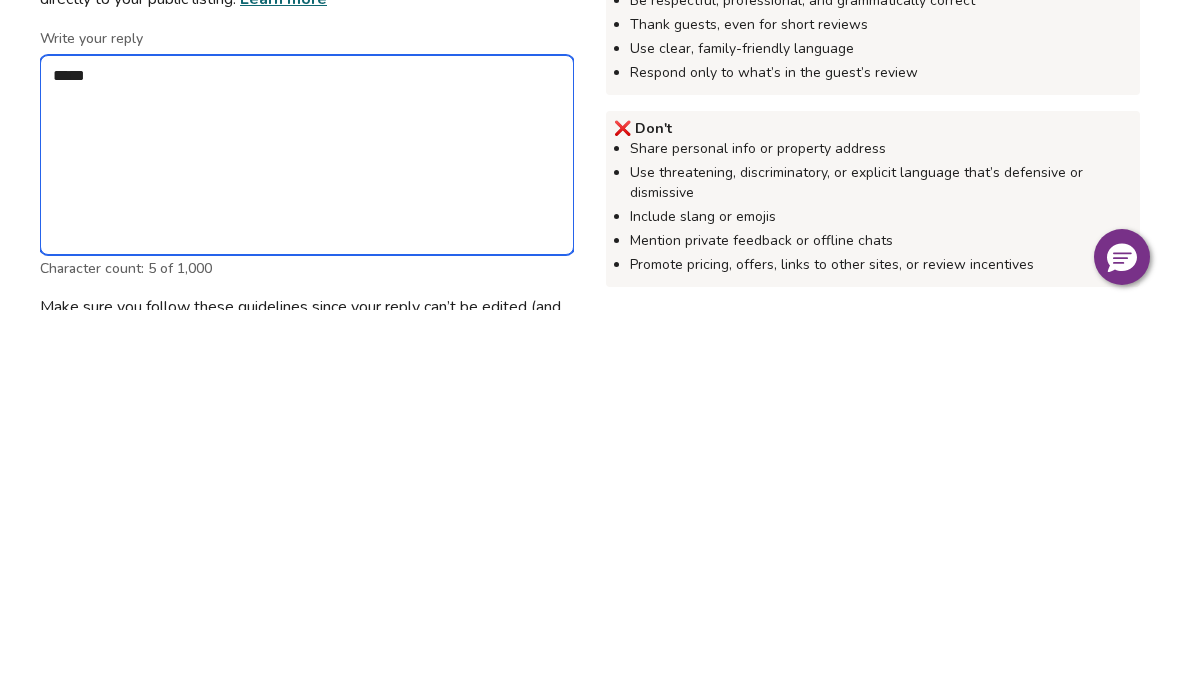type on "*****" 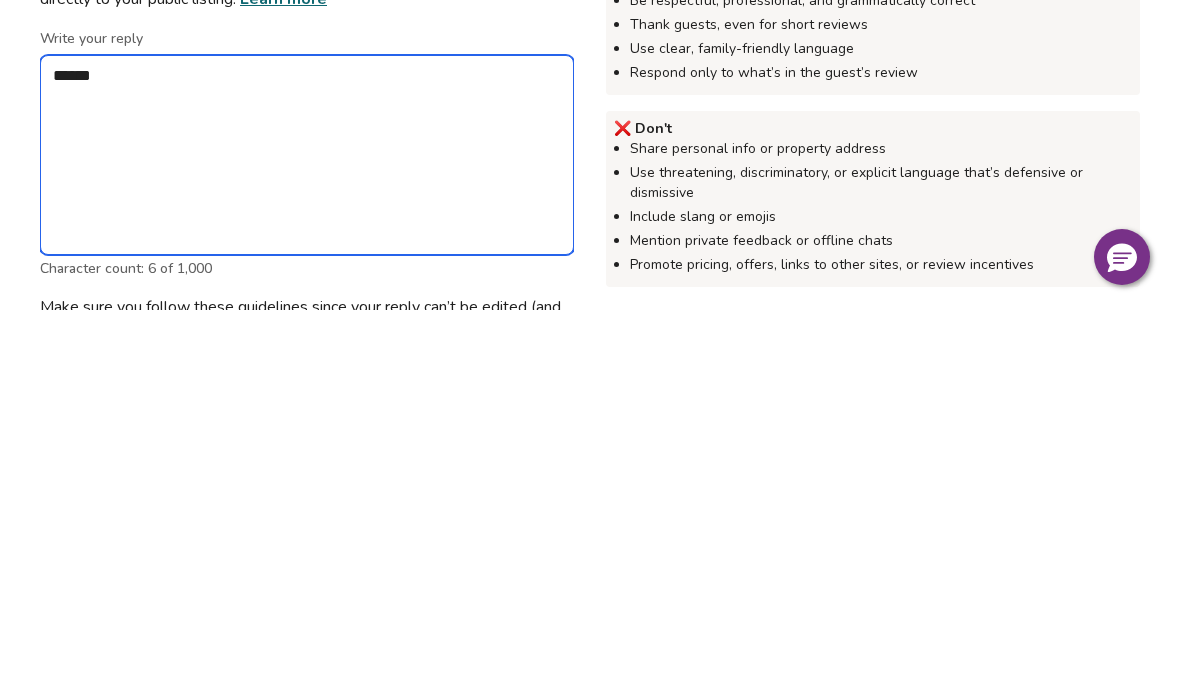 type on "*" 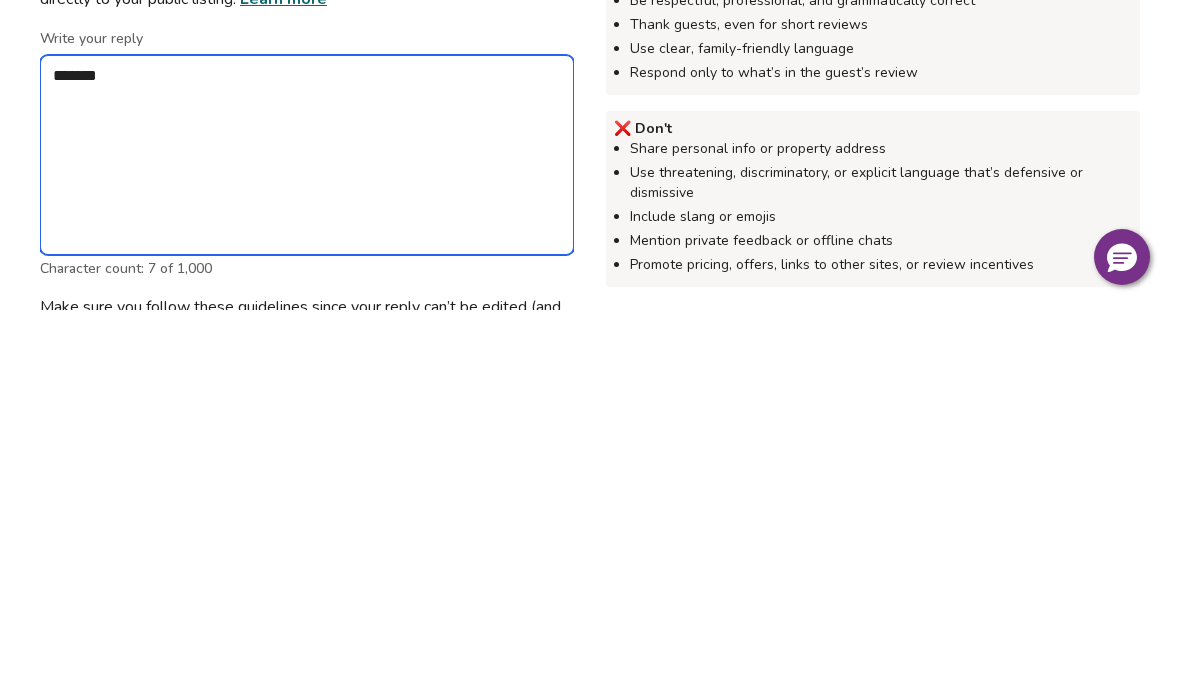 type on "********" 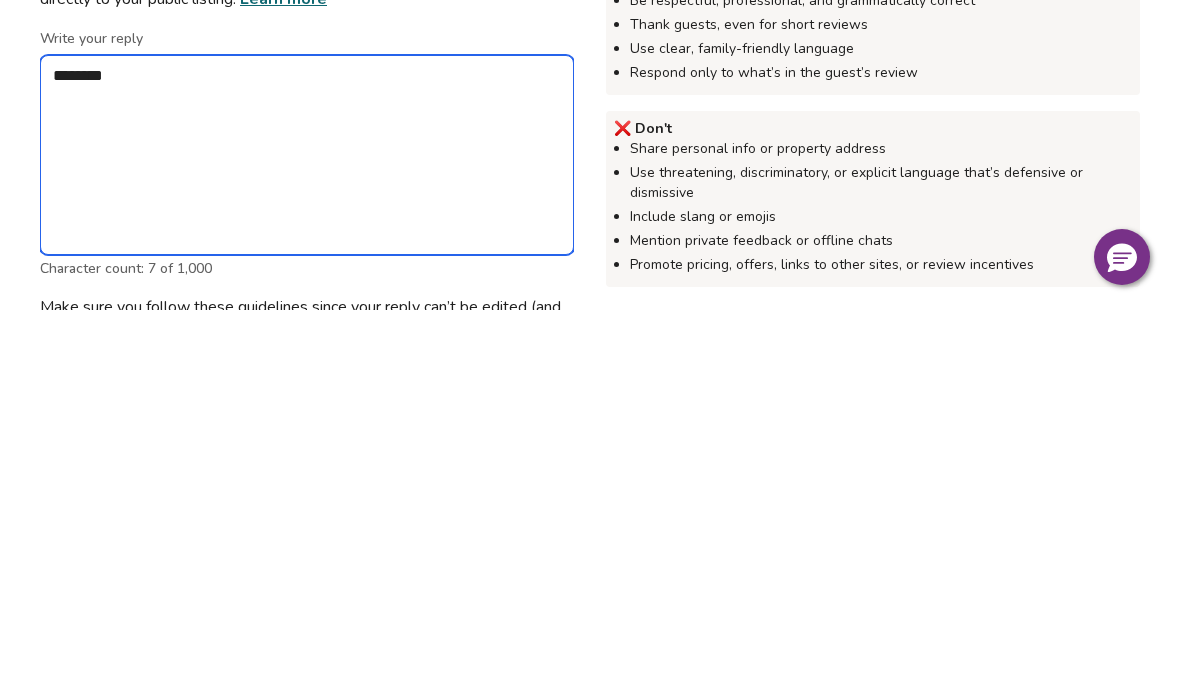 type on "*" 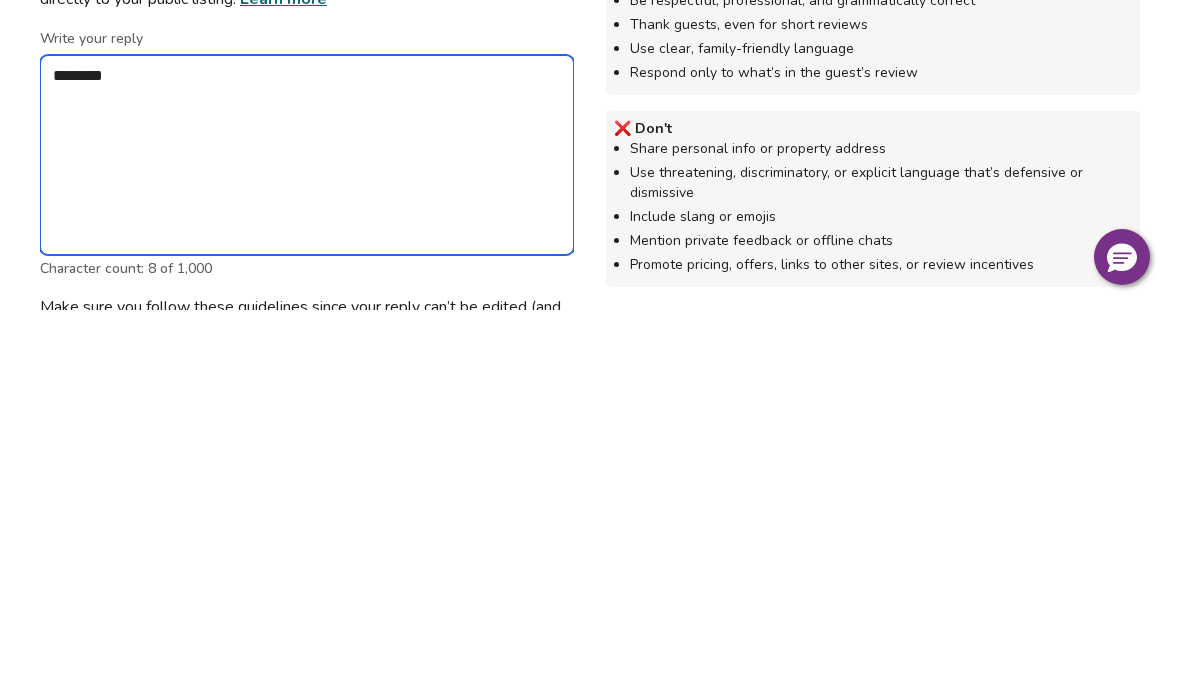 type on "*********" 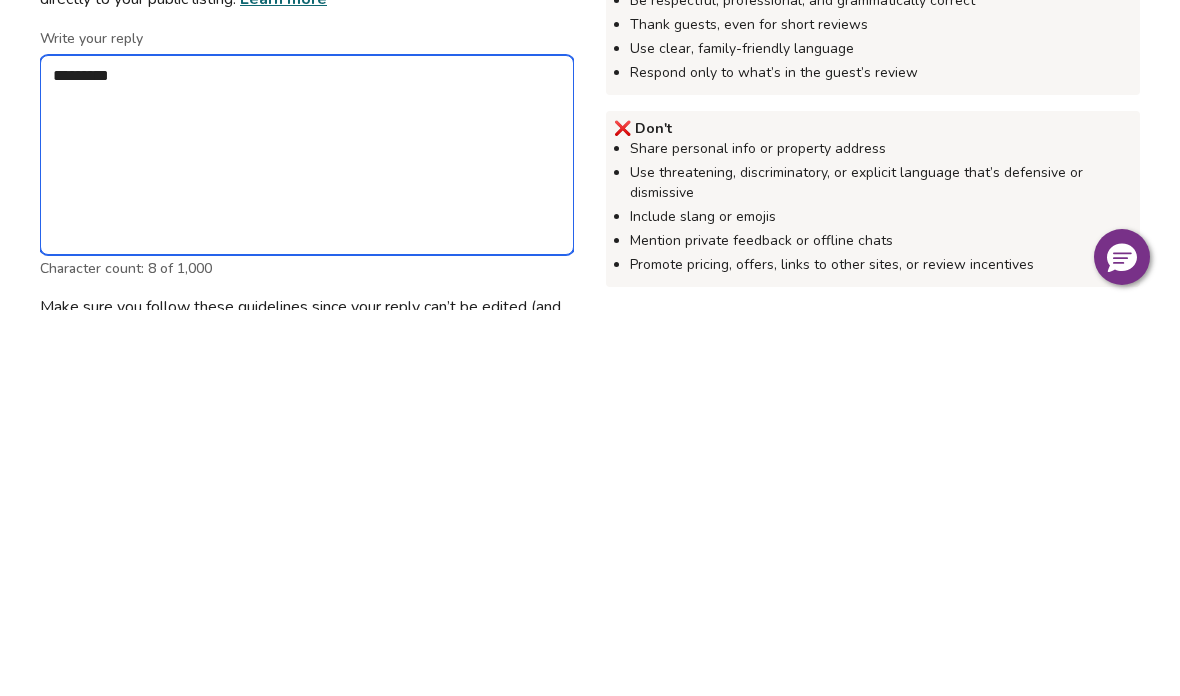 type on "*" 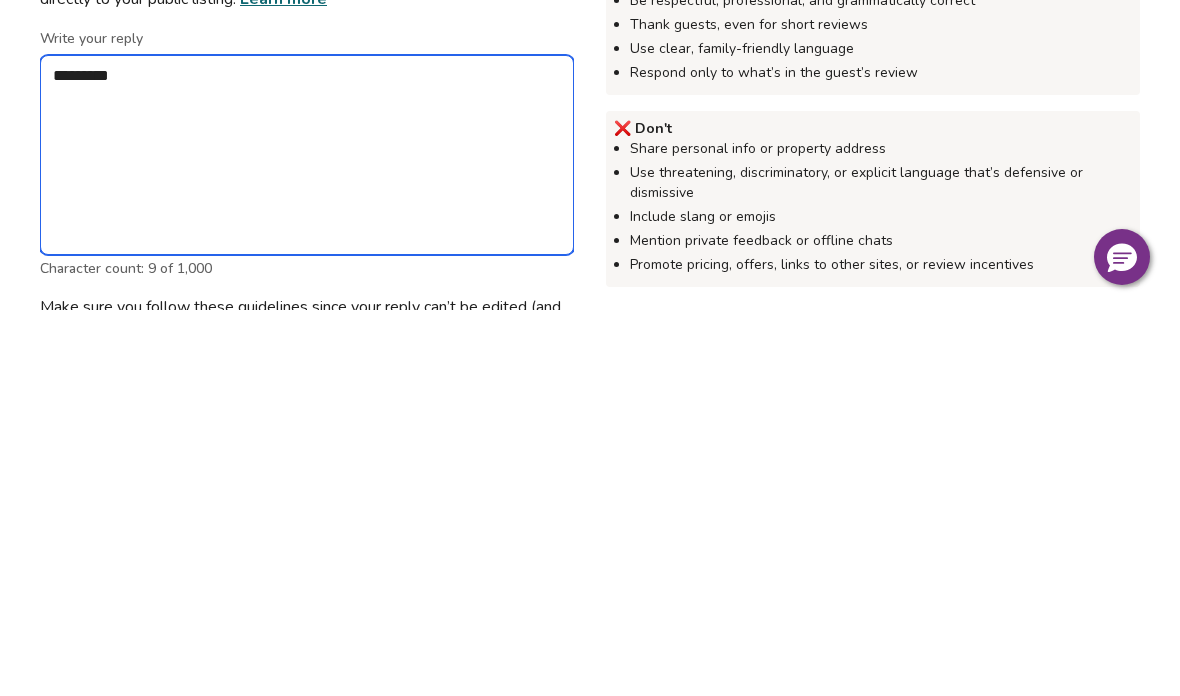 type on "**********" 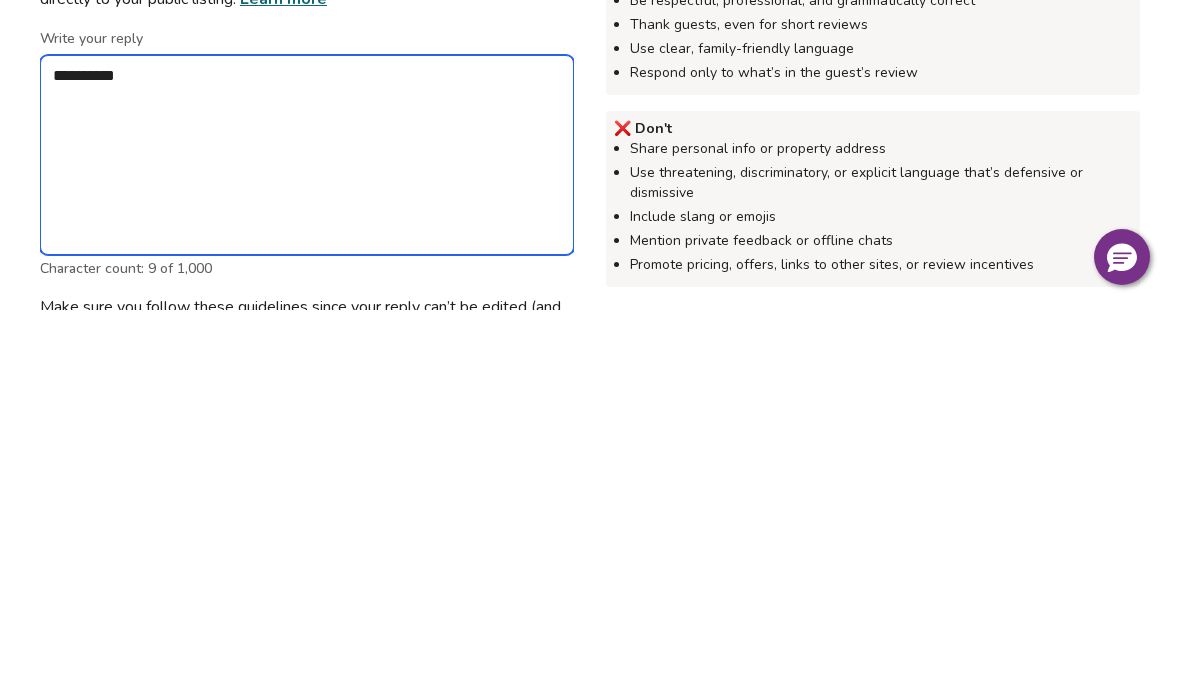 type on "*" 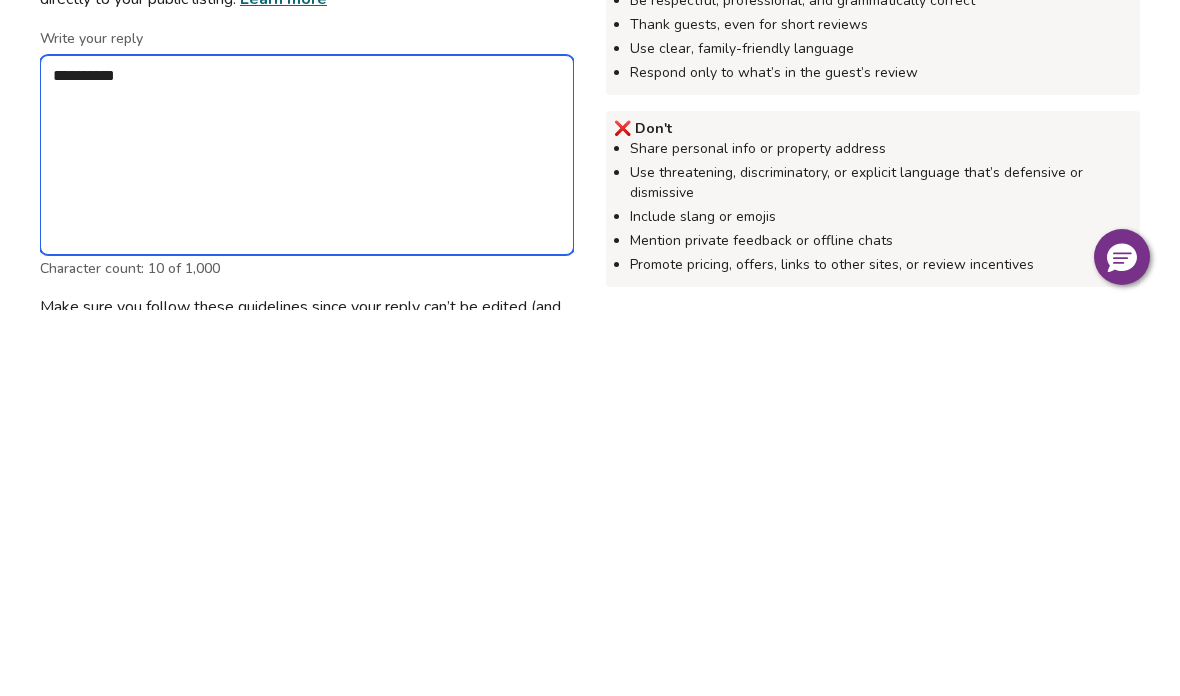type on "**********" 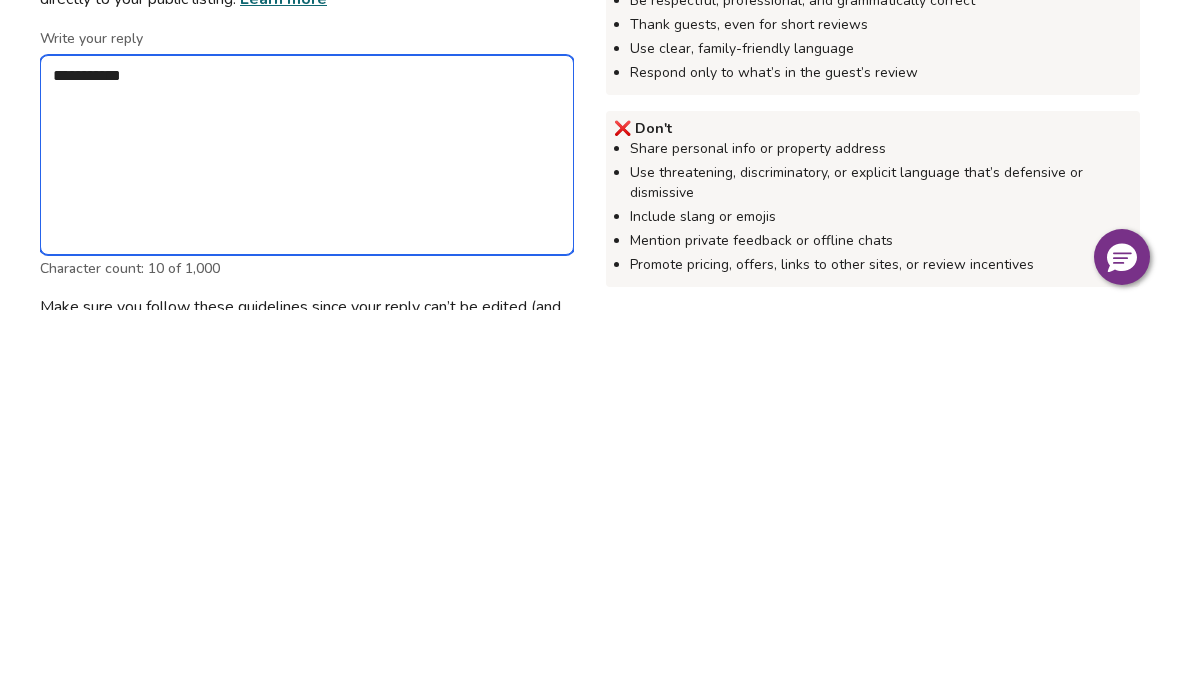 type on "*" 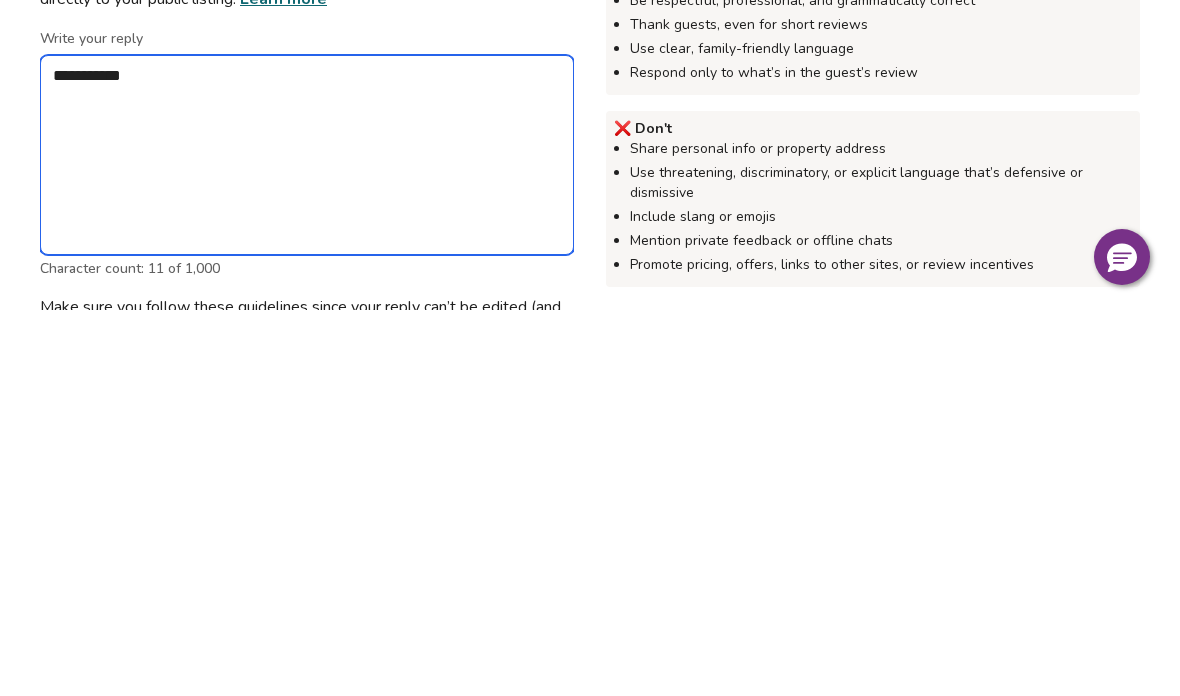 type on "**********" 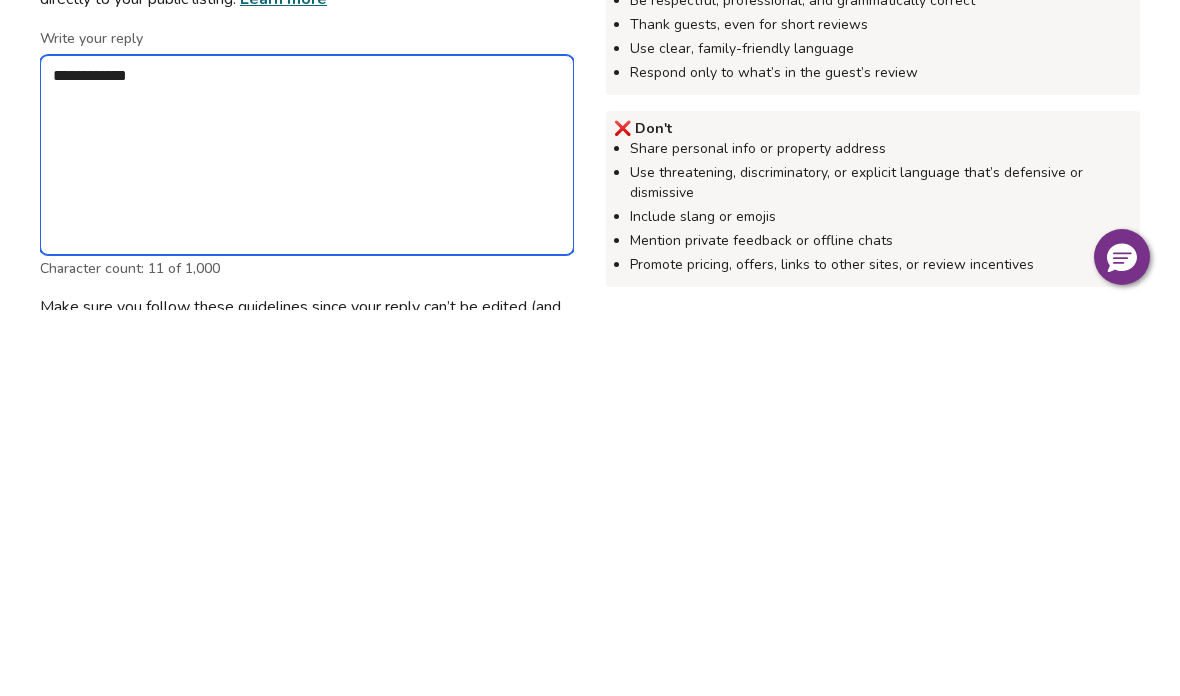 type on "*" 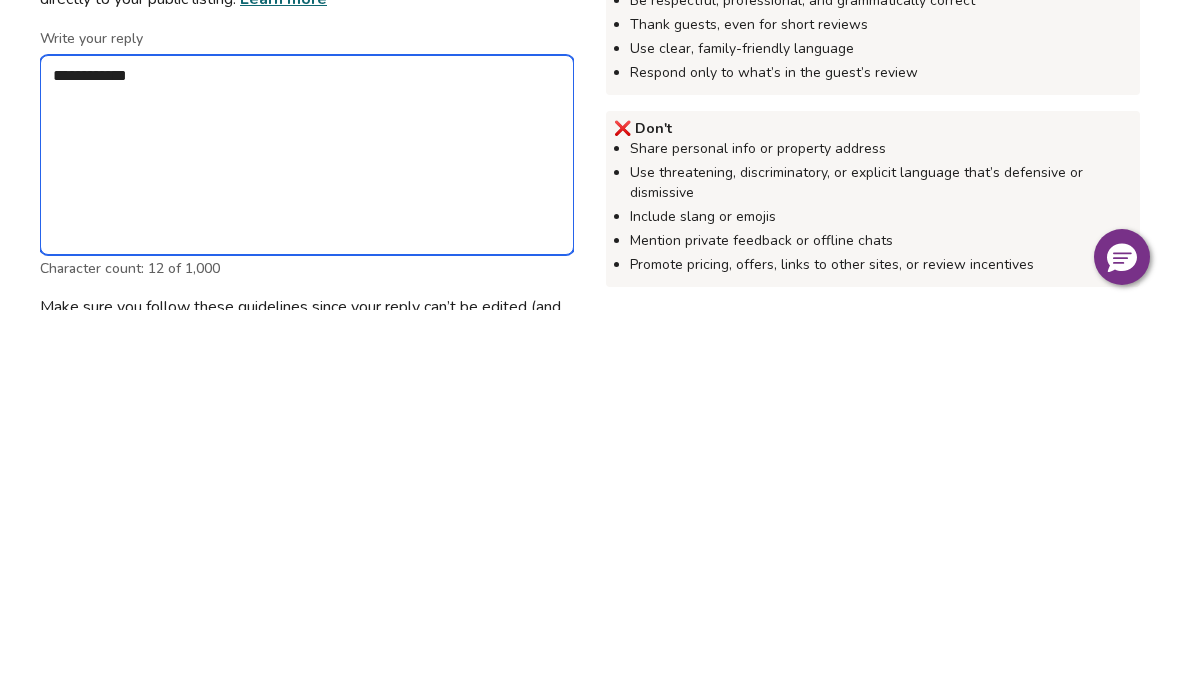 type on "**********" 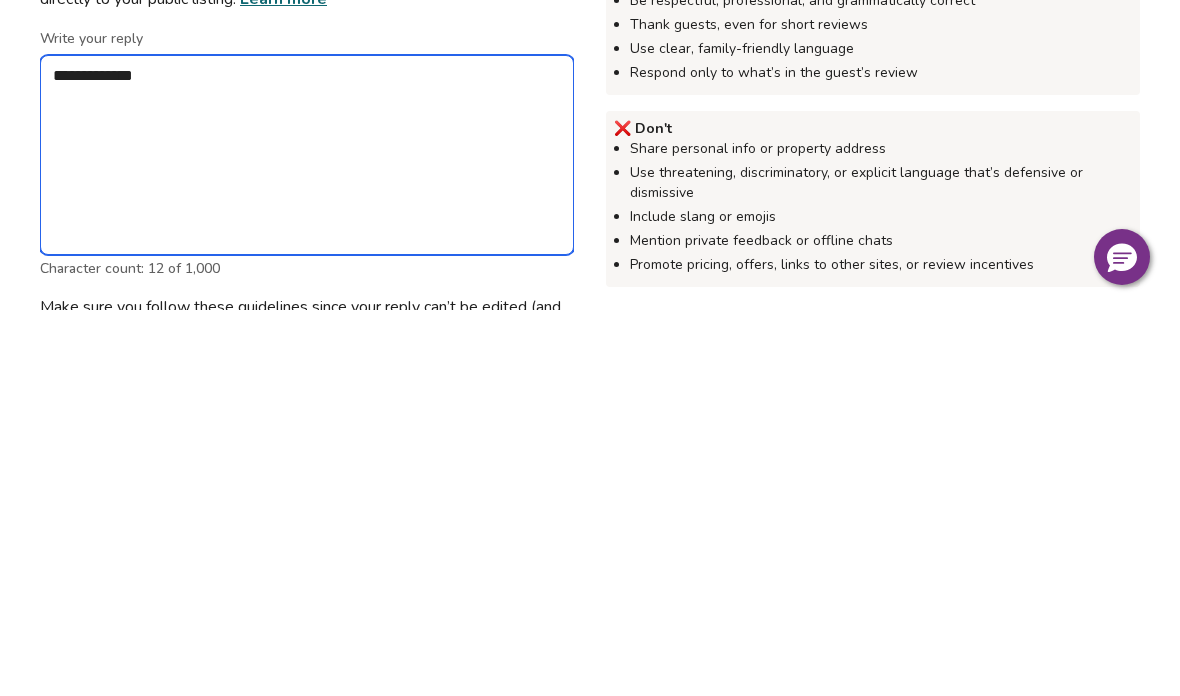 type on "*" 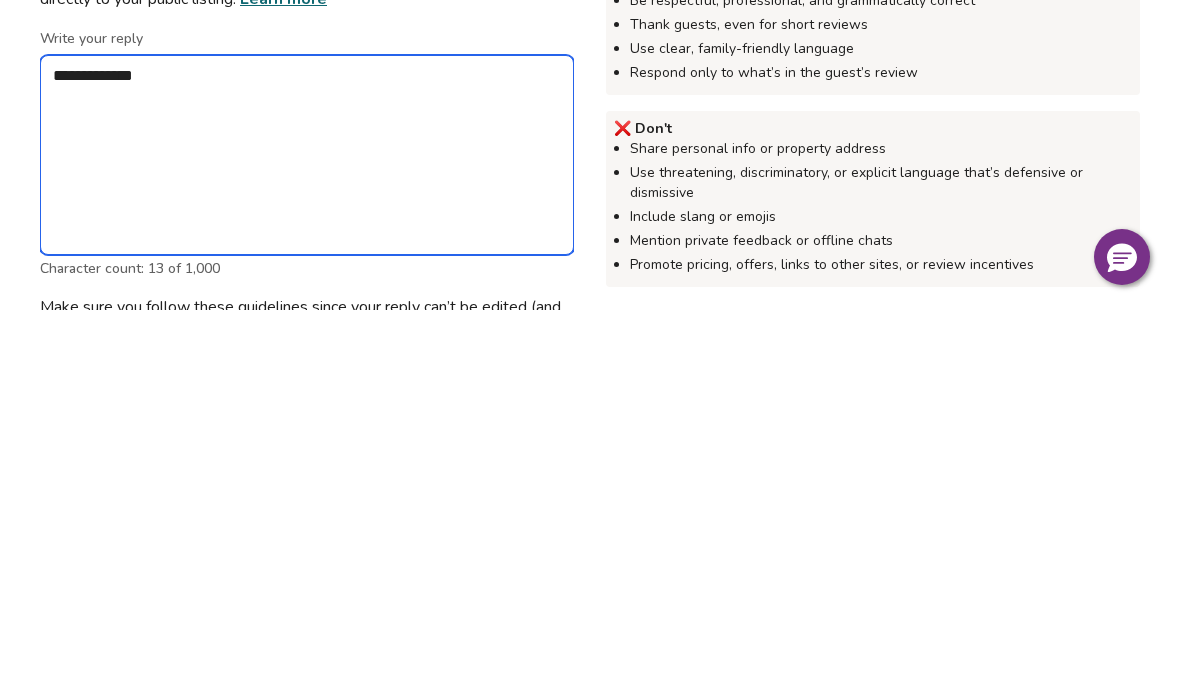 type on "**********" 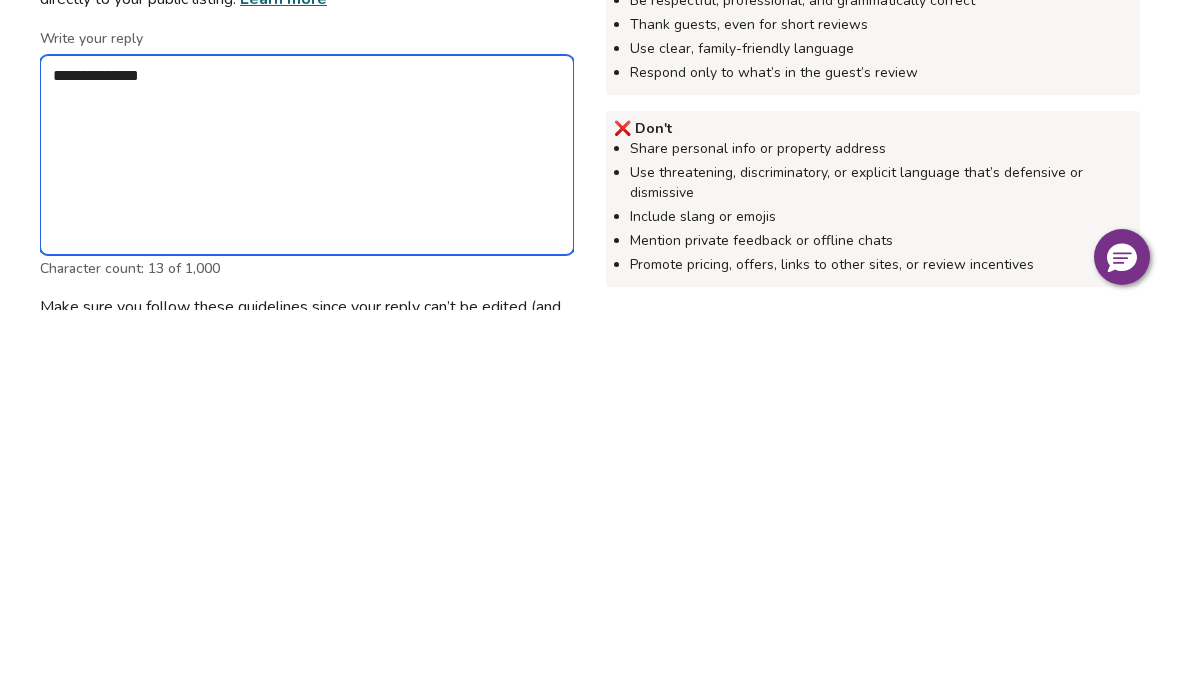 type on "*" 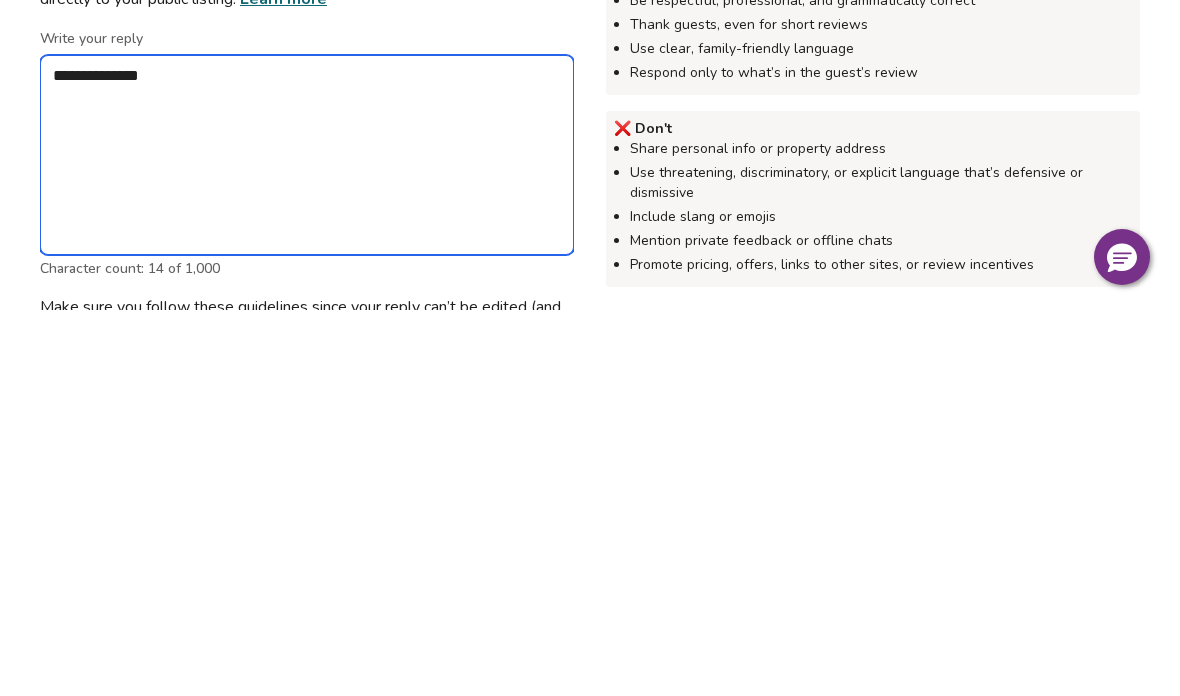 type on "**********" 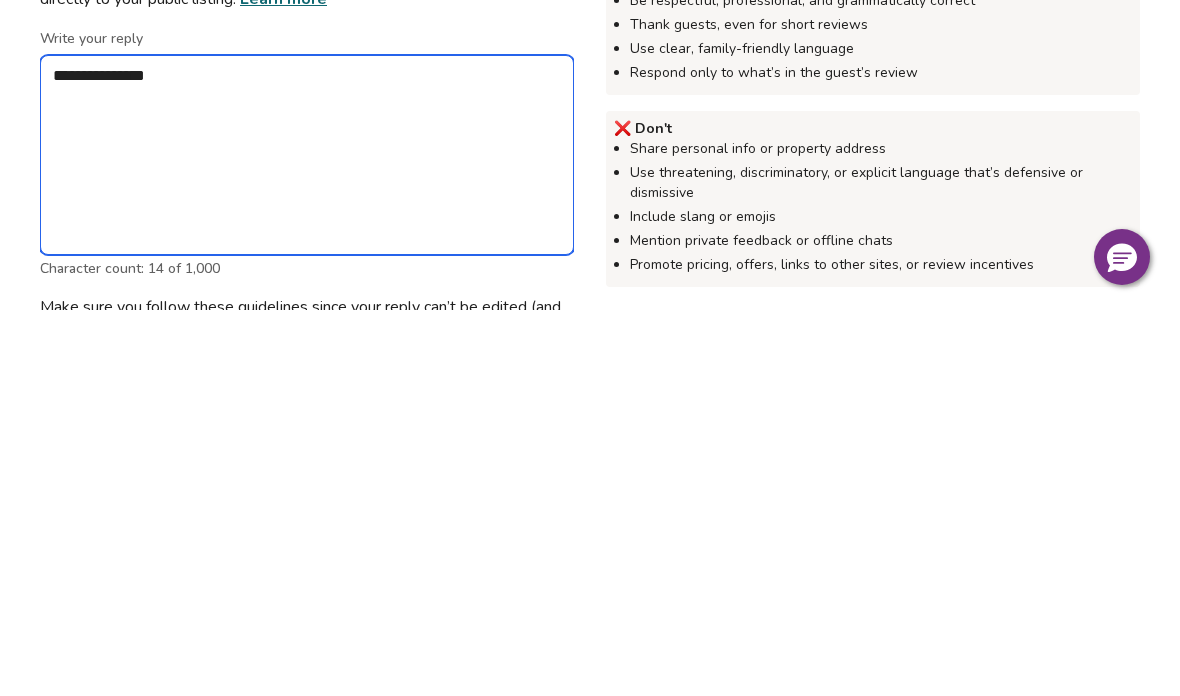type on "*" 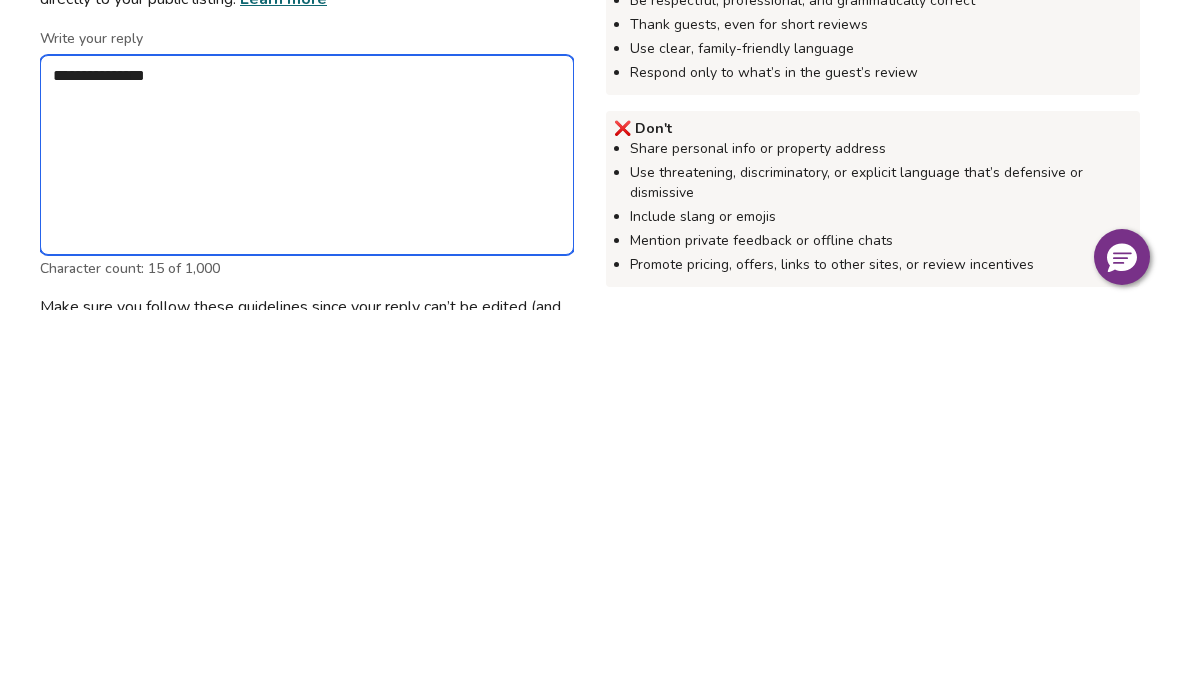 type on "**********" 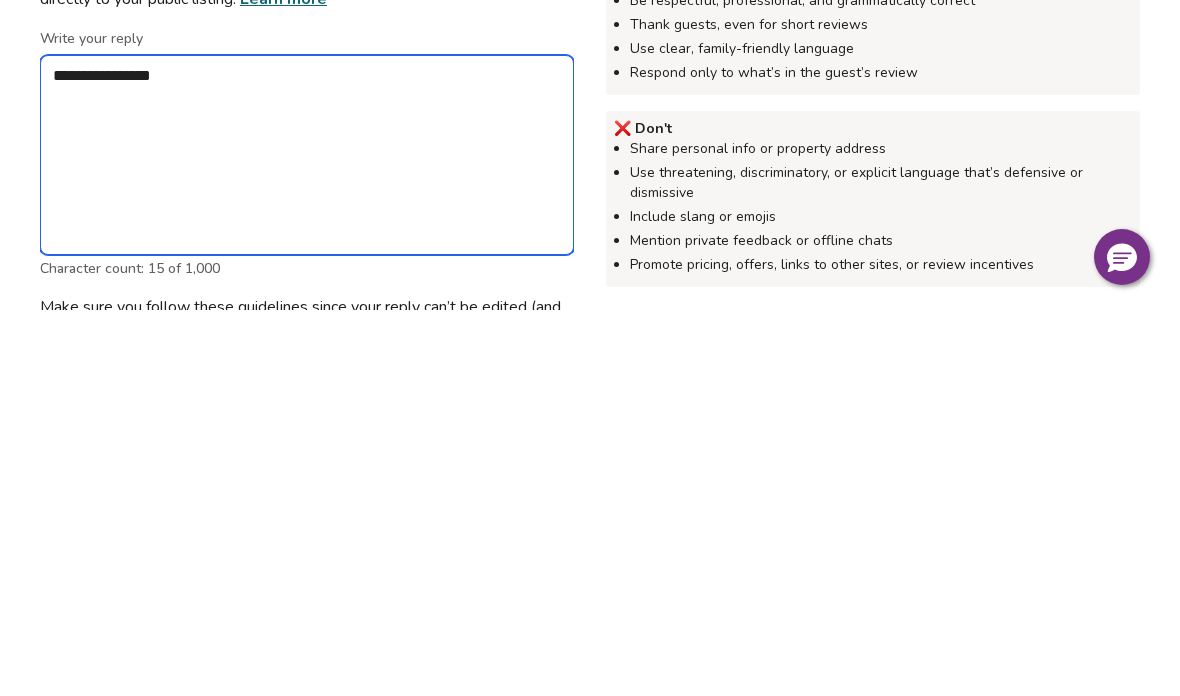 type on "*" 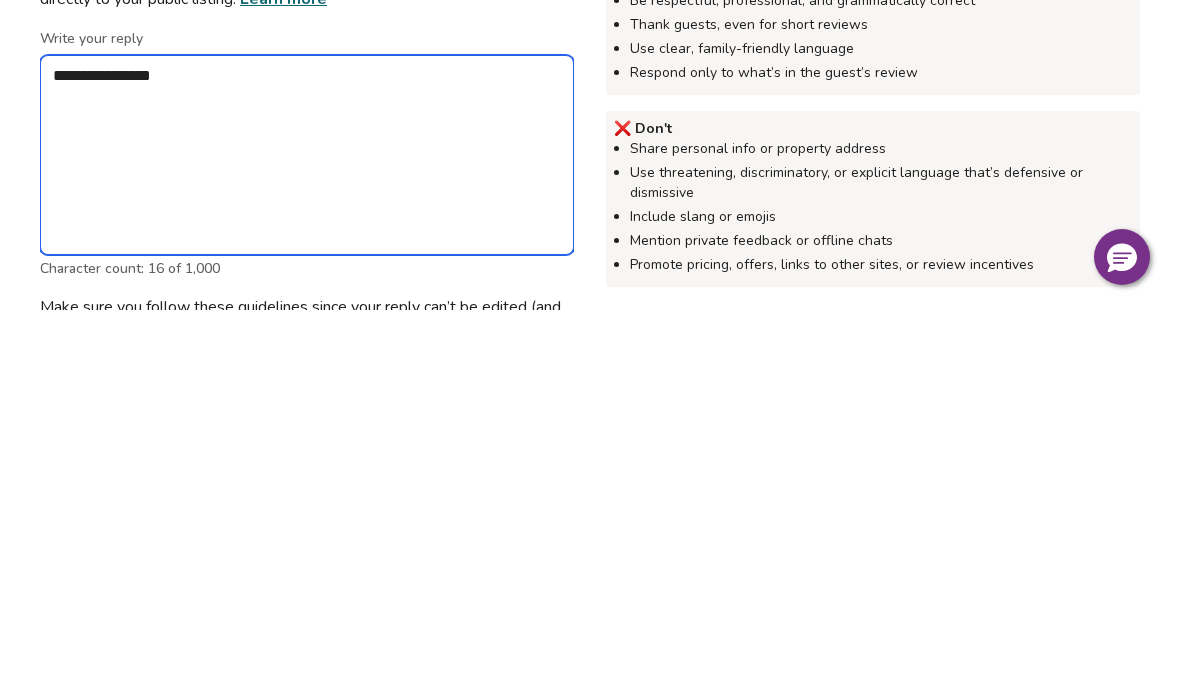 type on "**********" 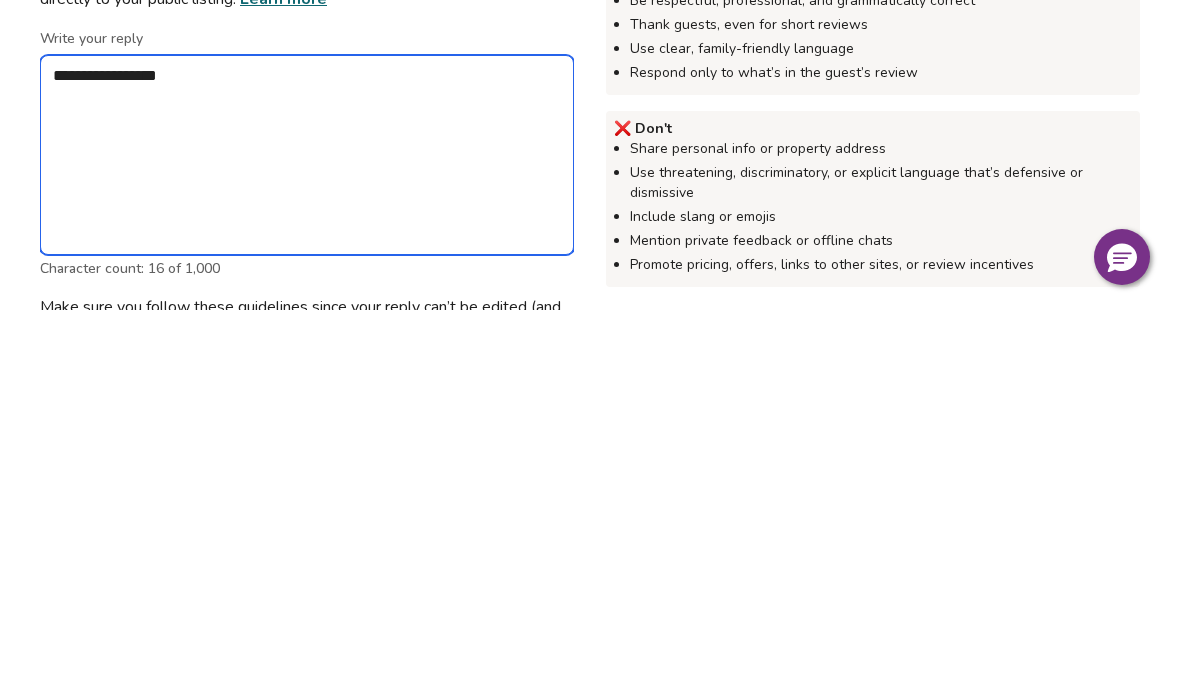 type on "*" 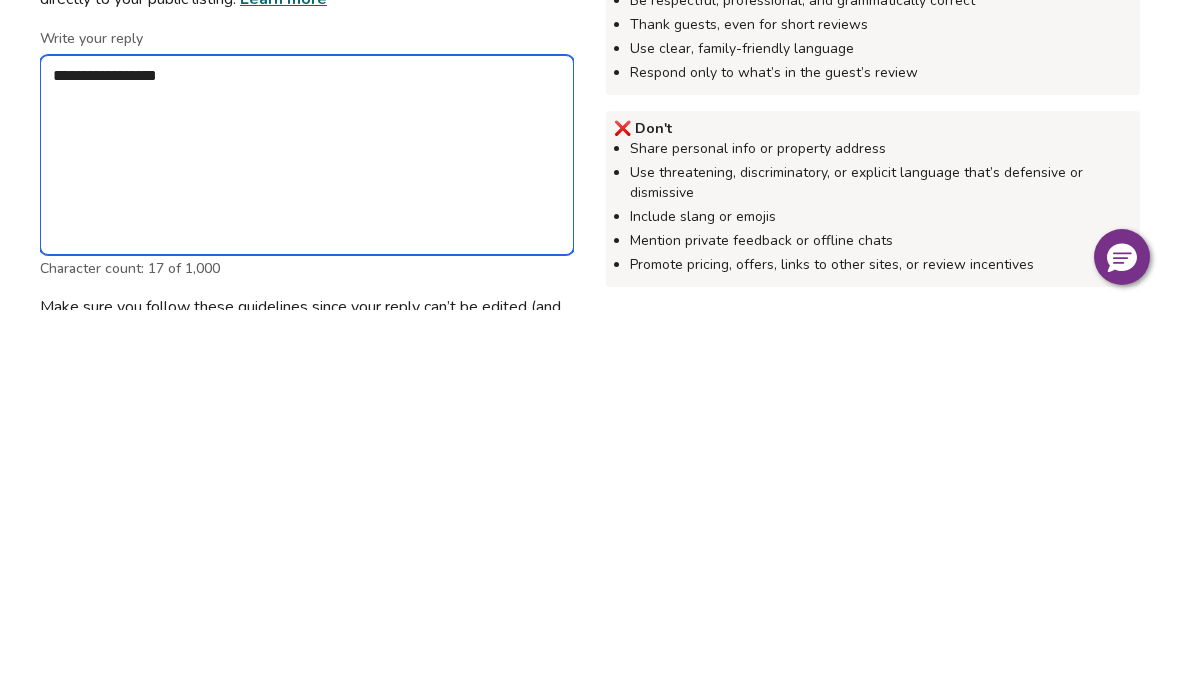 type on "**********" 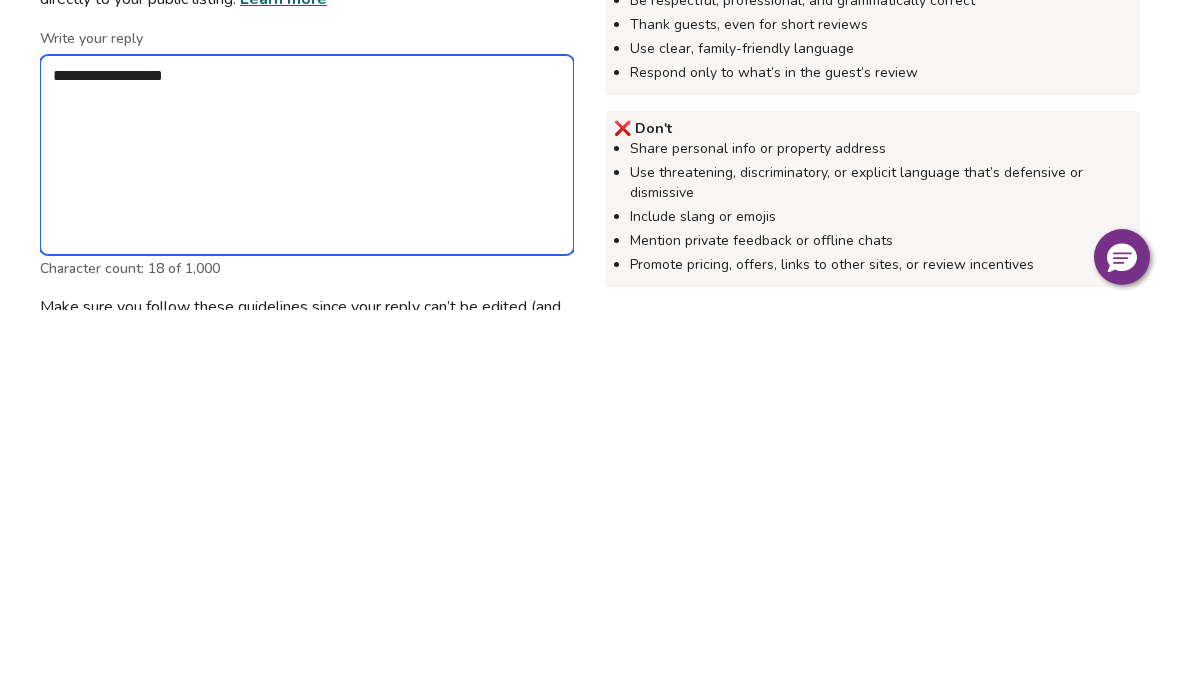 type on "*" 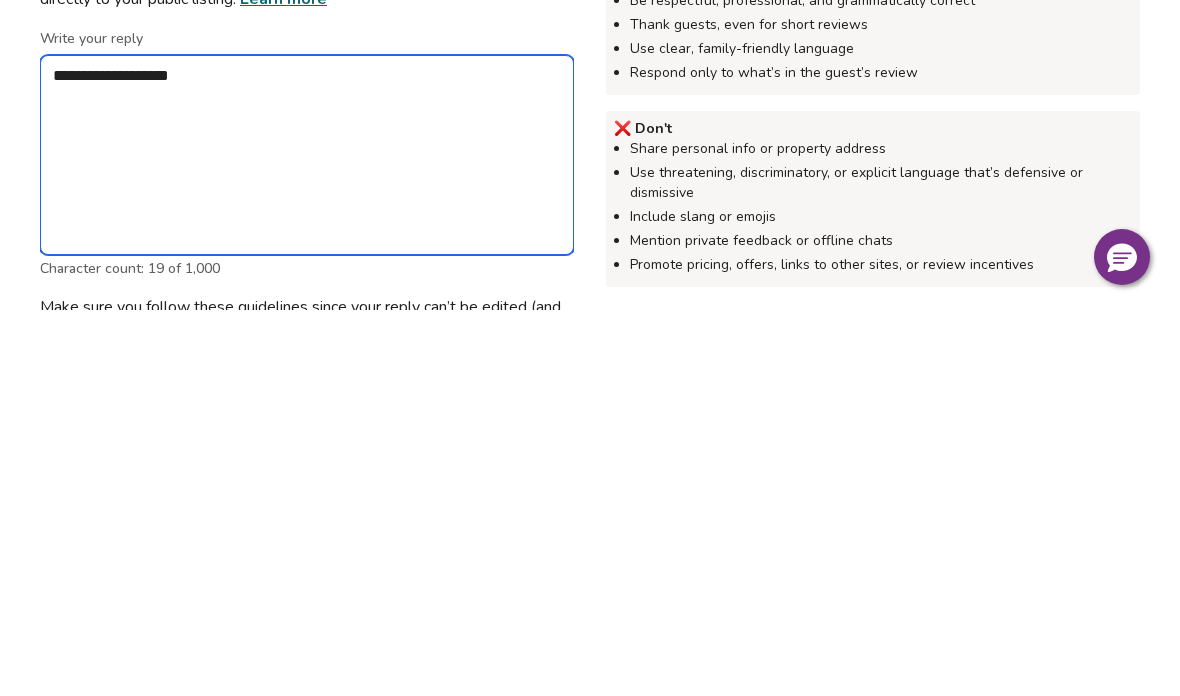 type on "**********" 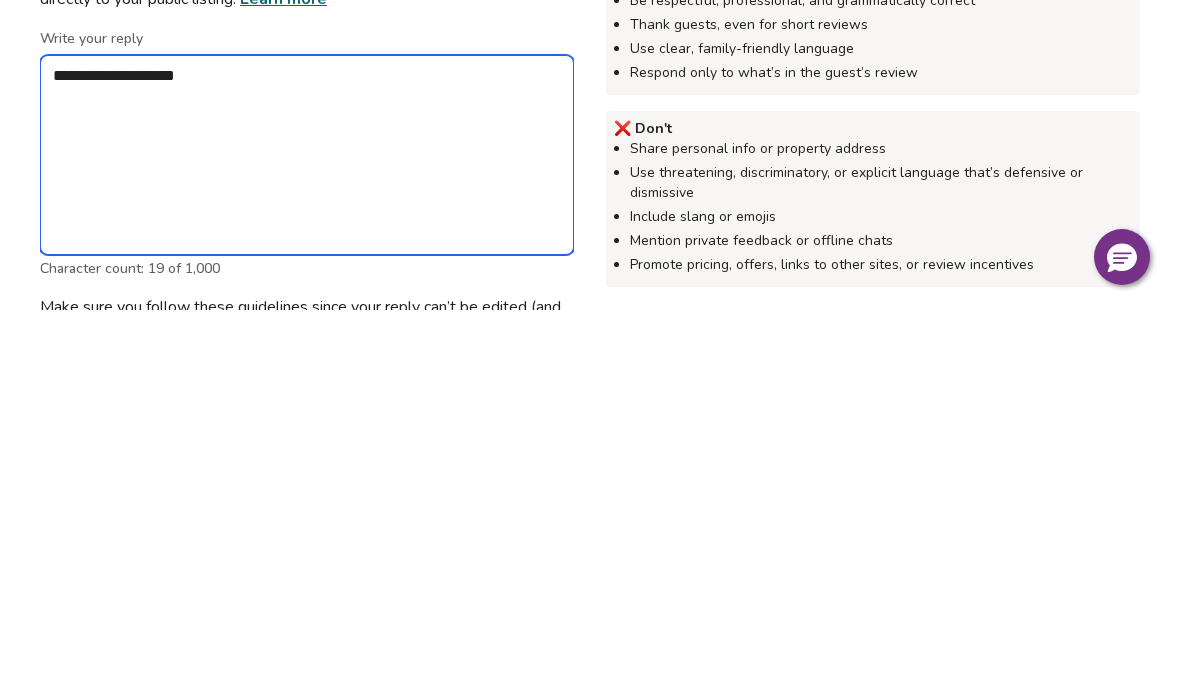 type on "*" 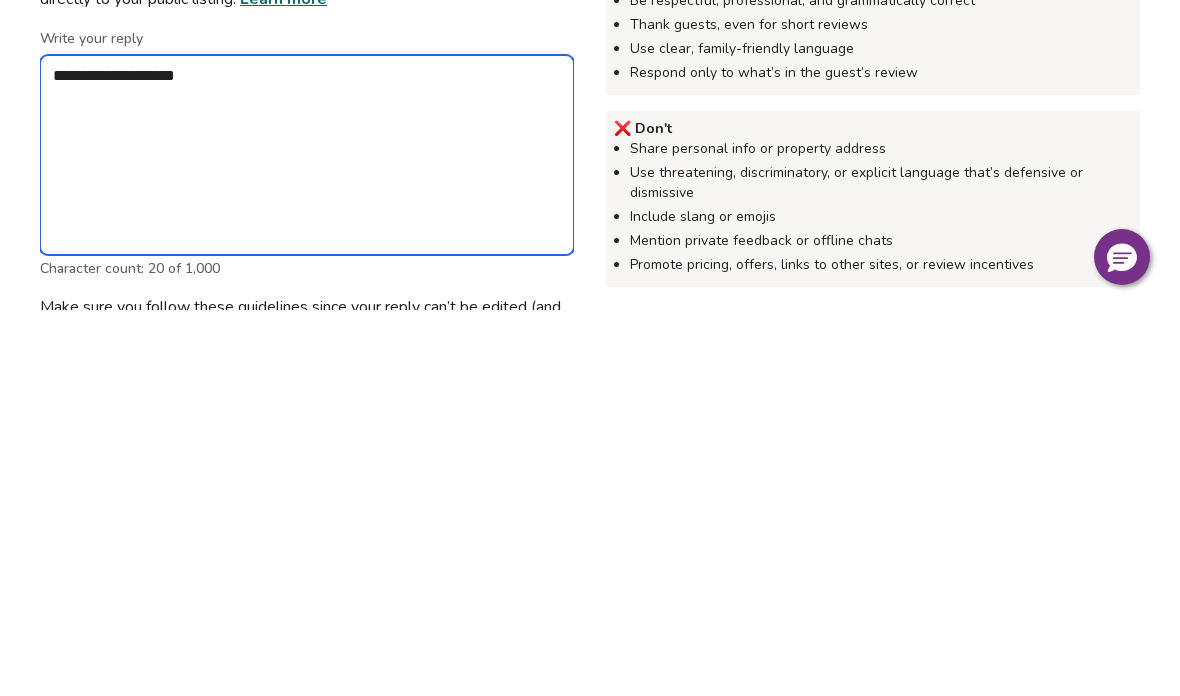 type on "**********" 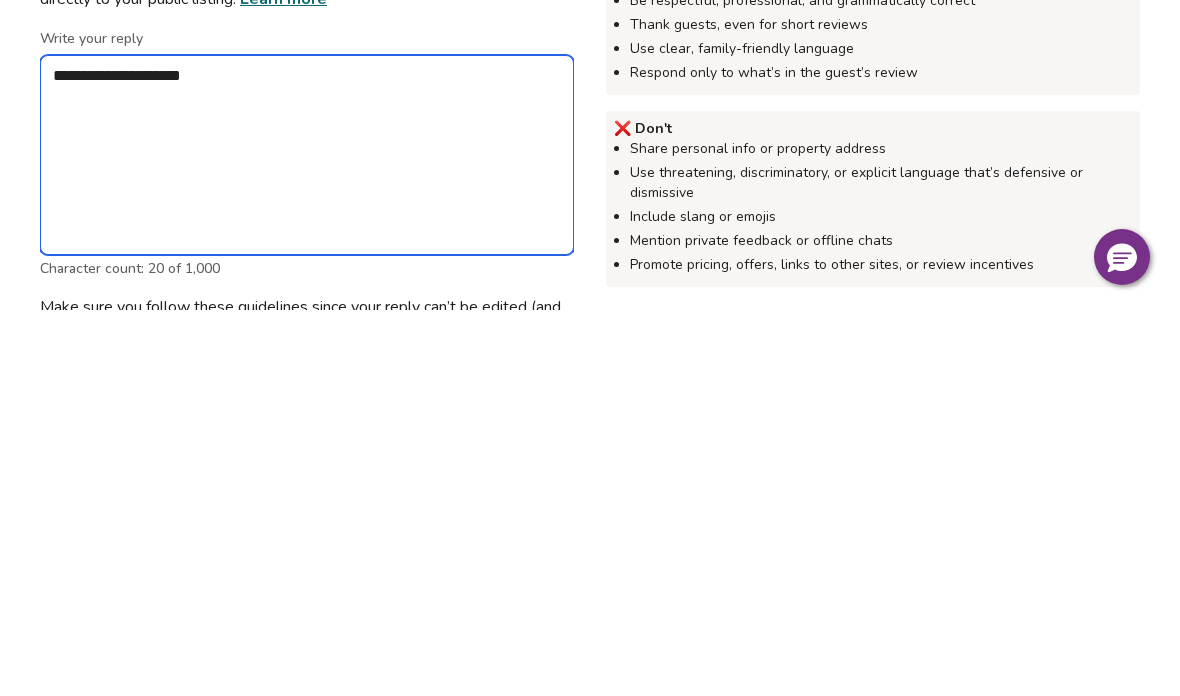 type on "*" 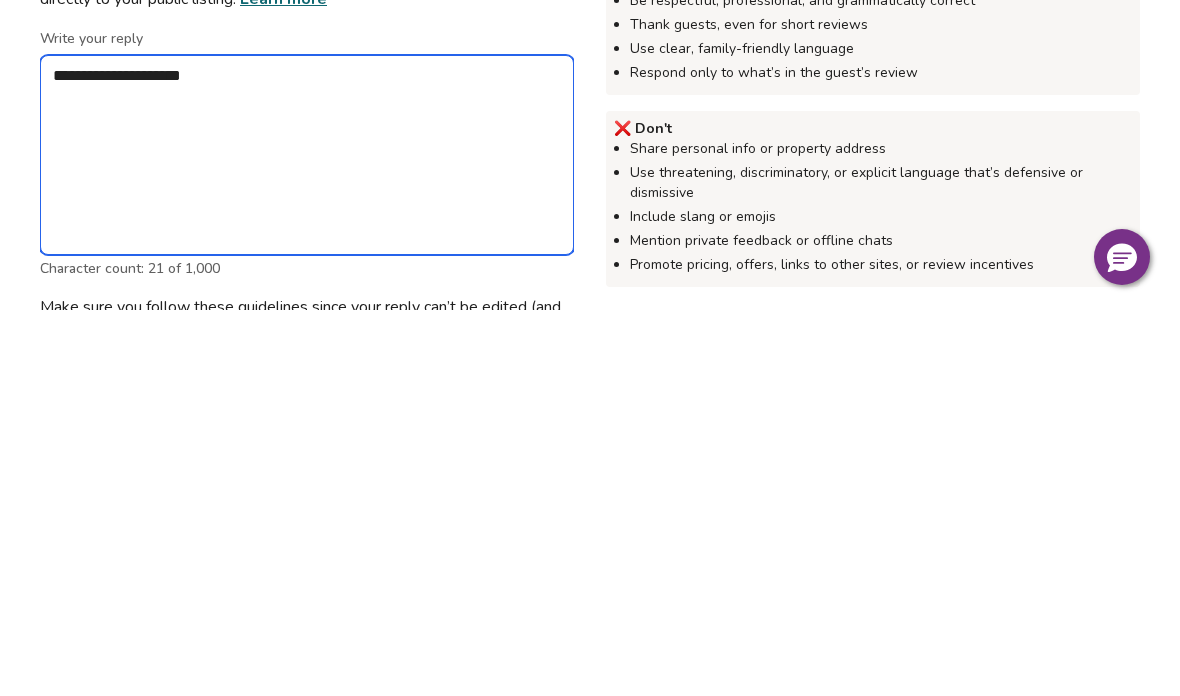 type on "**********" 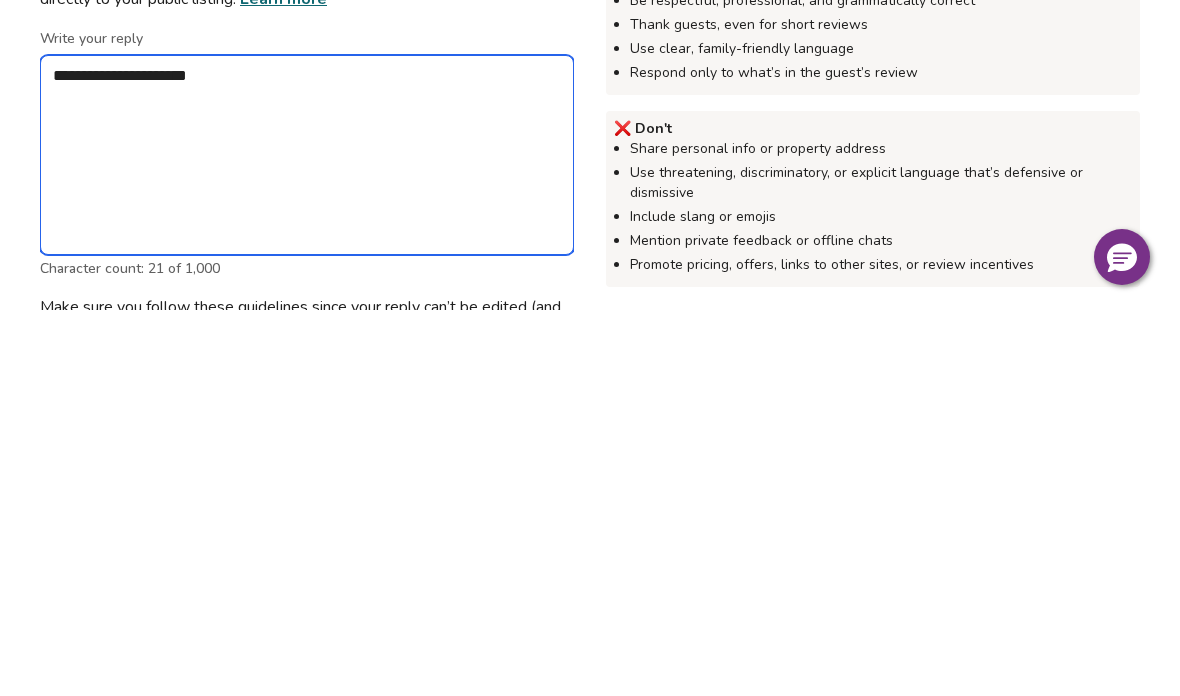 type on "*" 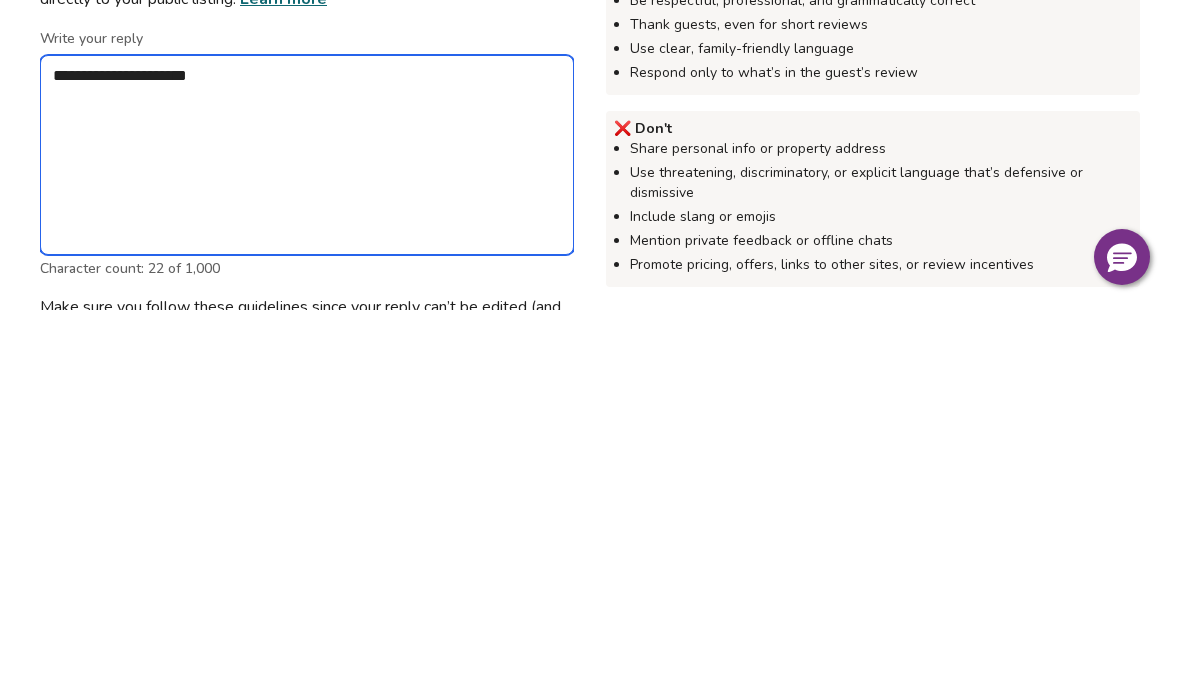type on "**********" 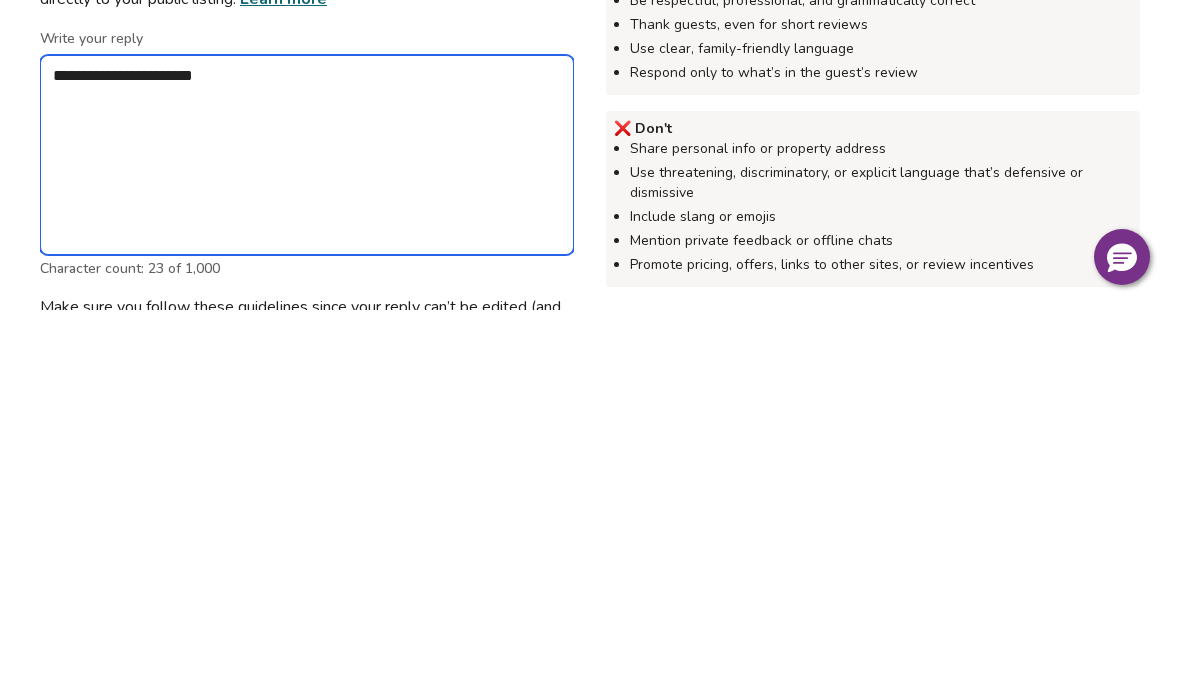 type on "*" 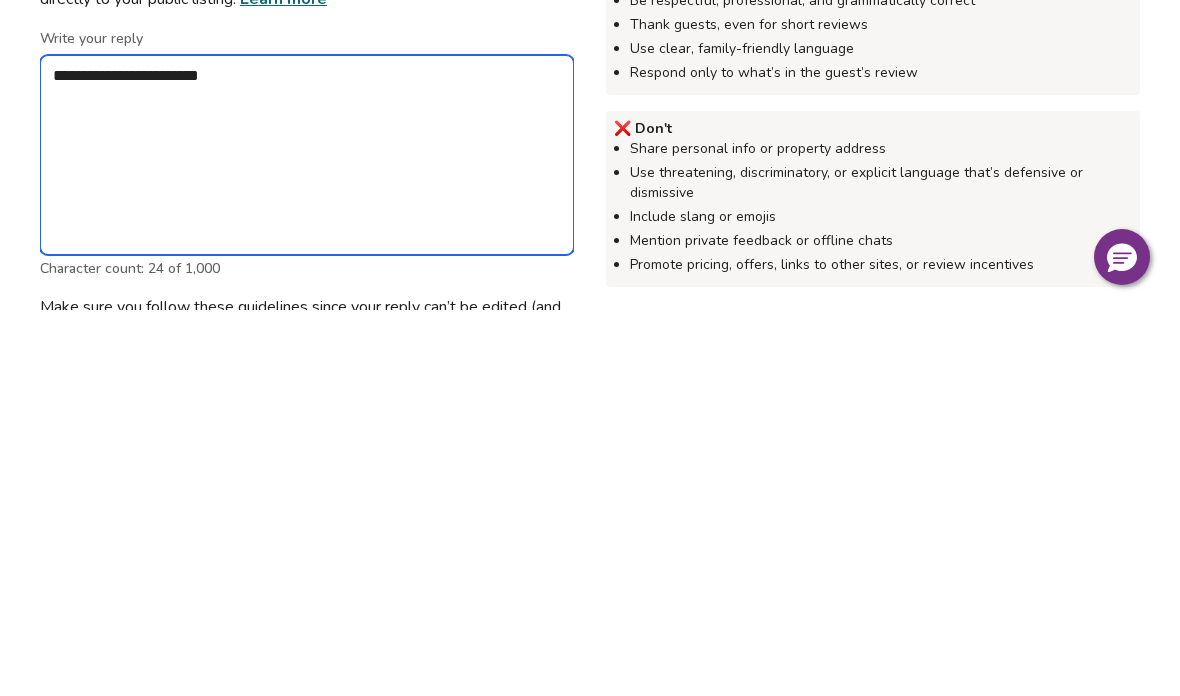 type on "*" 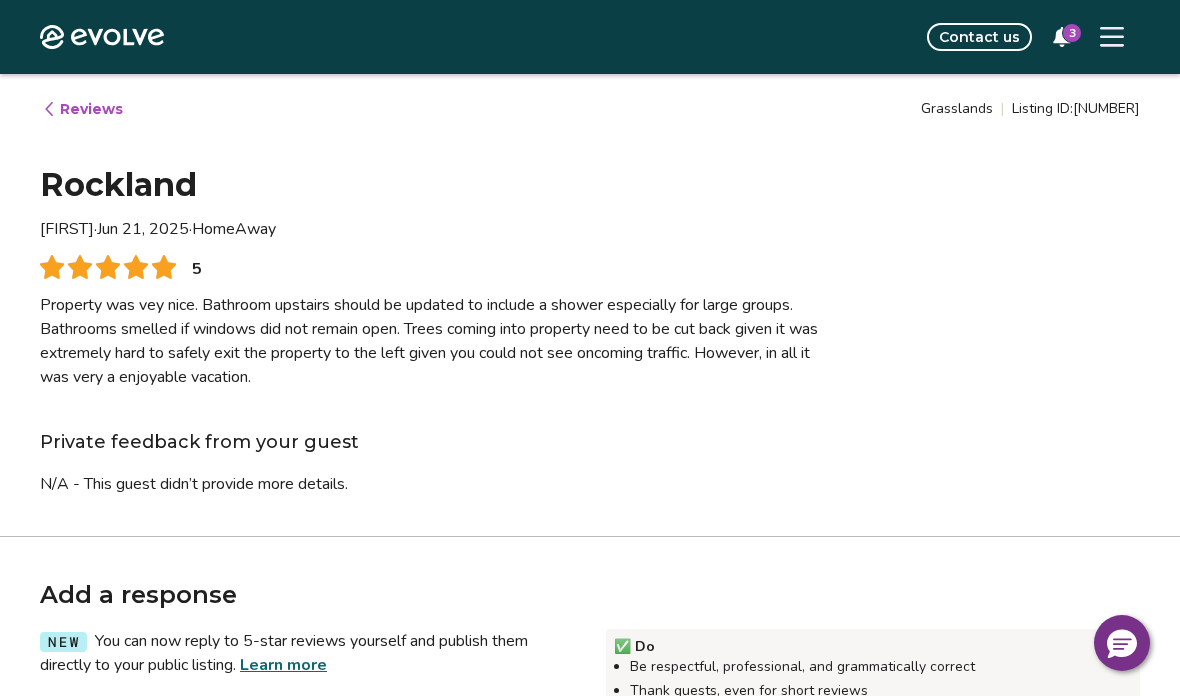 scroll, scrollTop: 0, scrollLeft: 0, axis: both 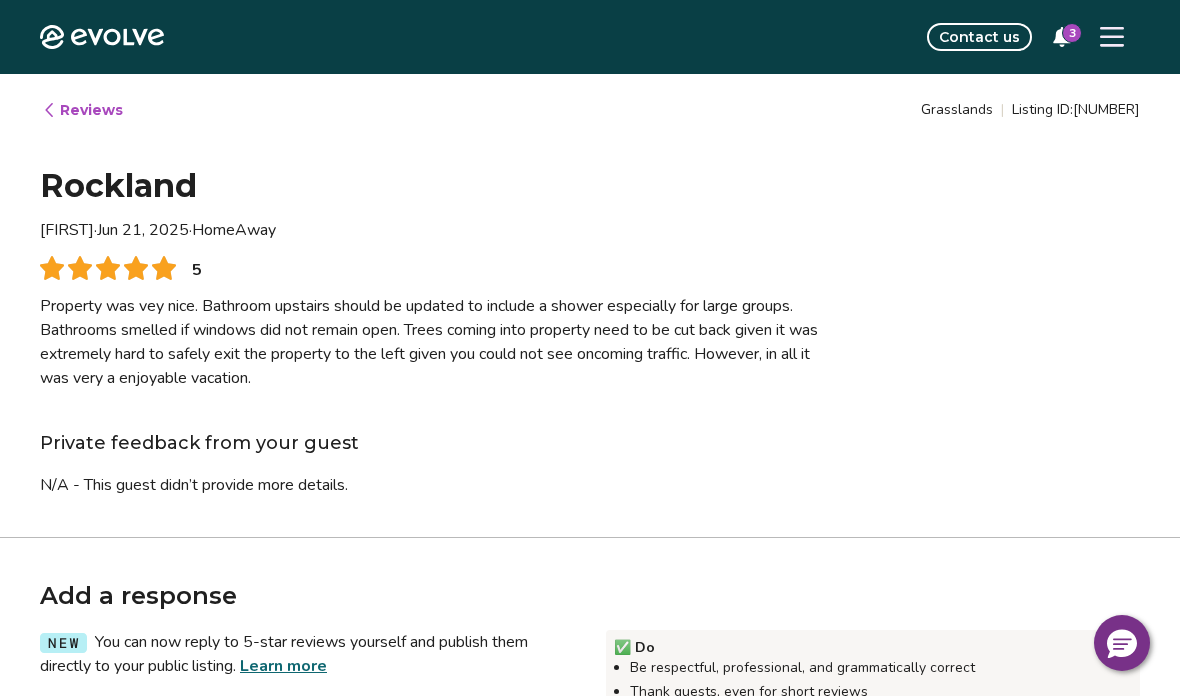 type on "*" 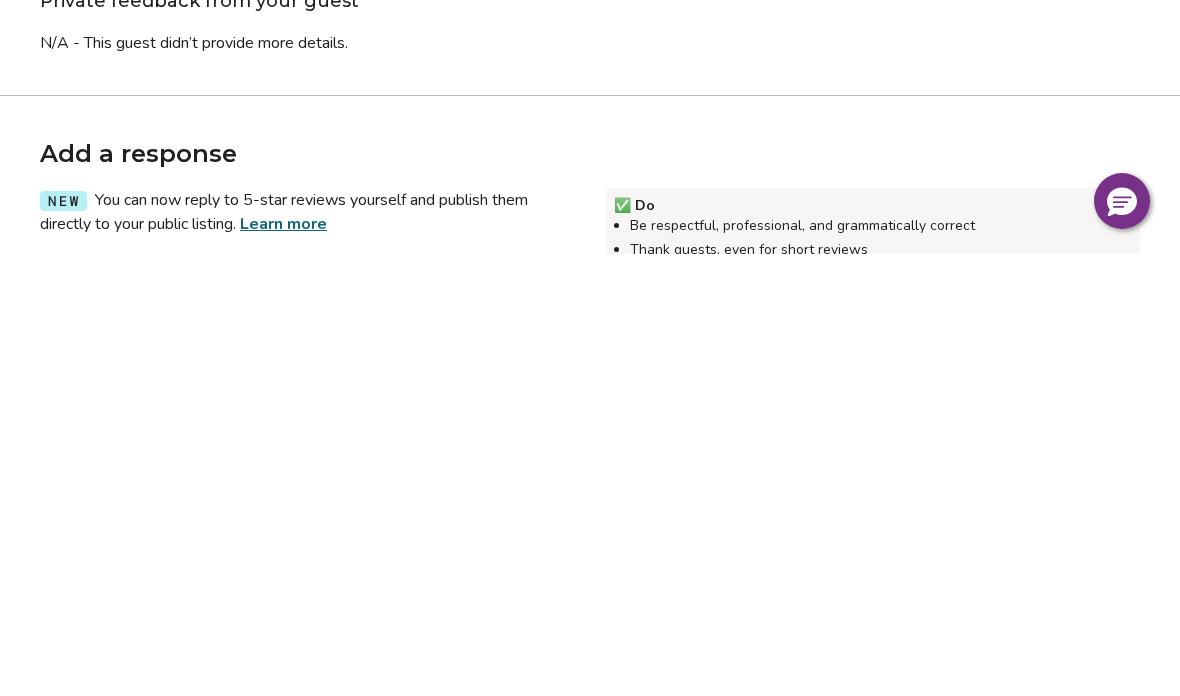 type on "**********" 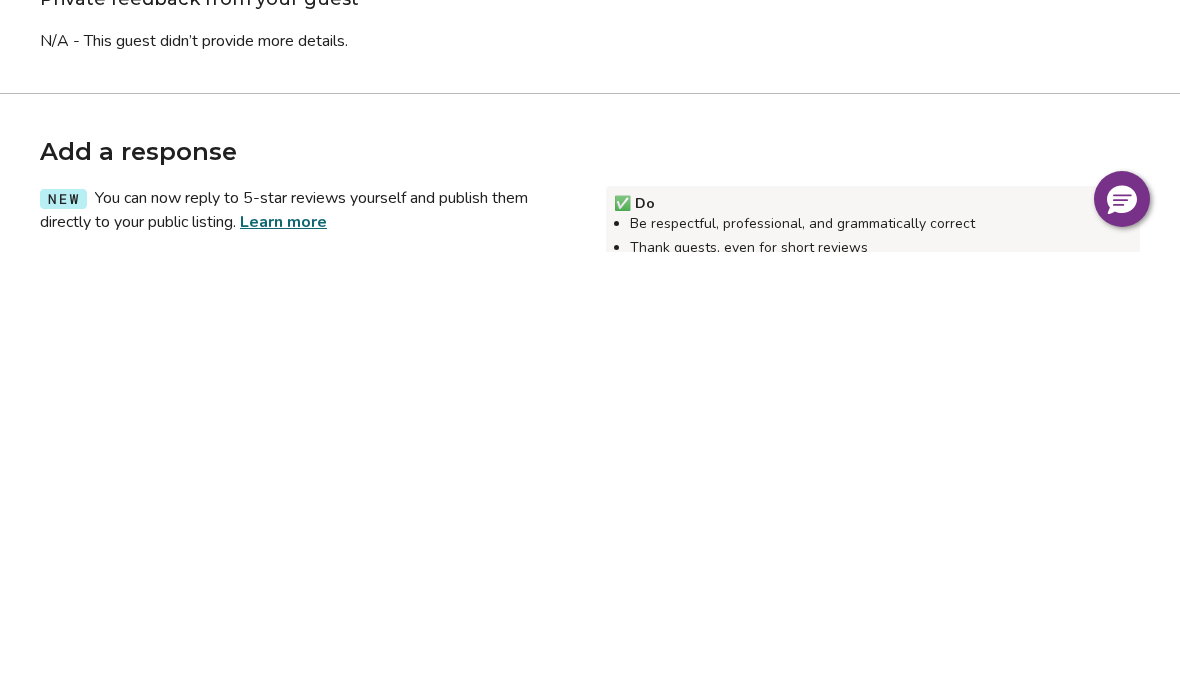 type on "**********" 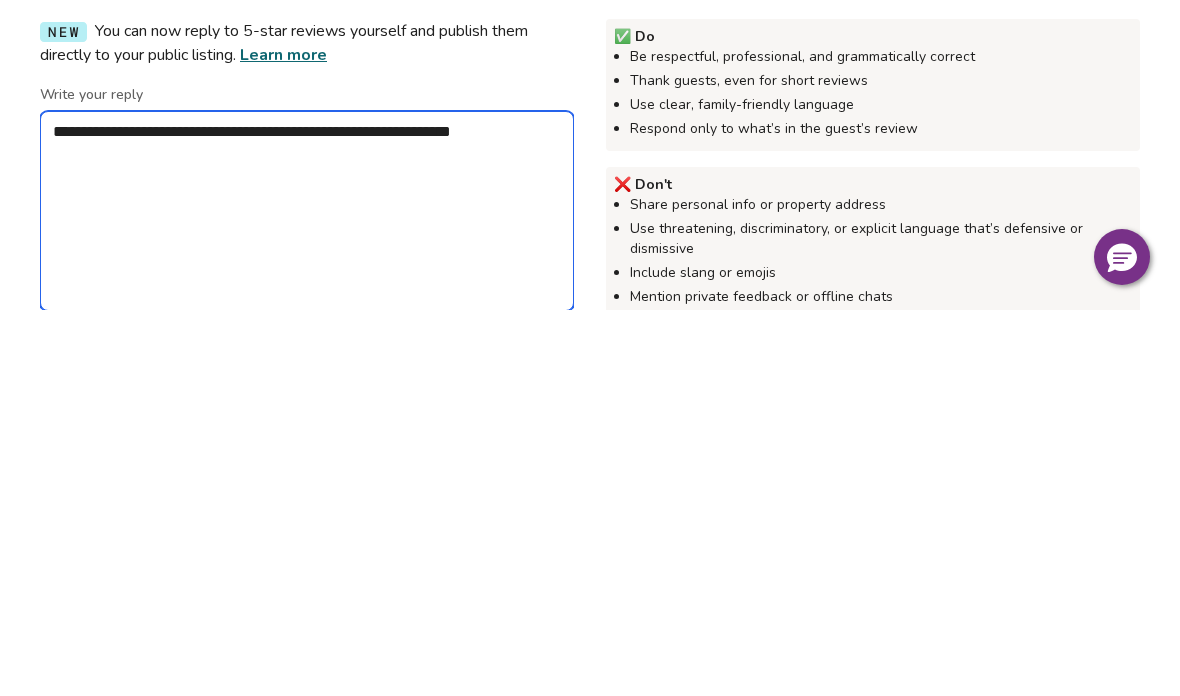 type on "**********" 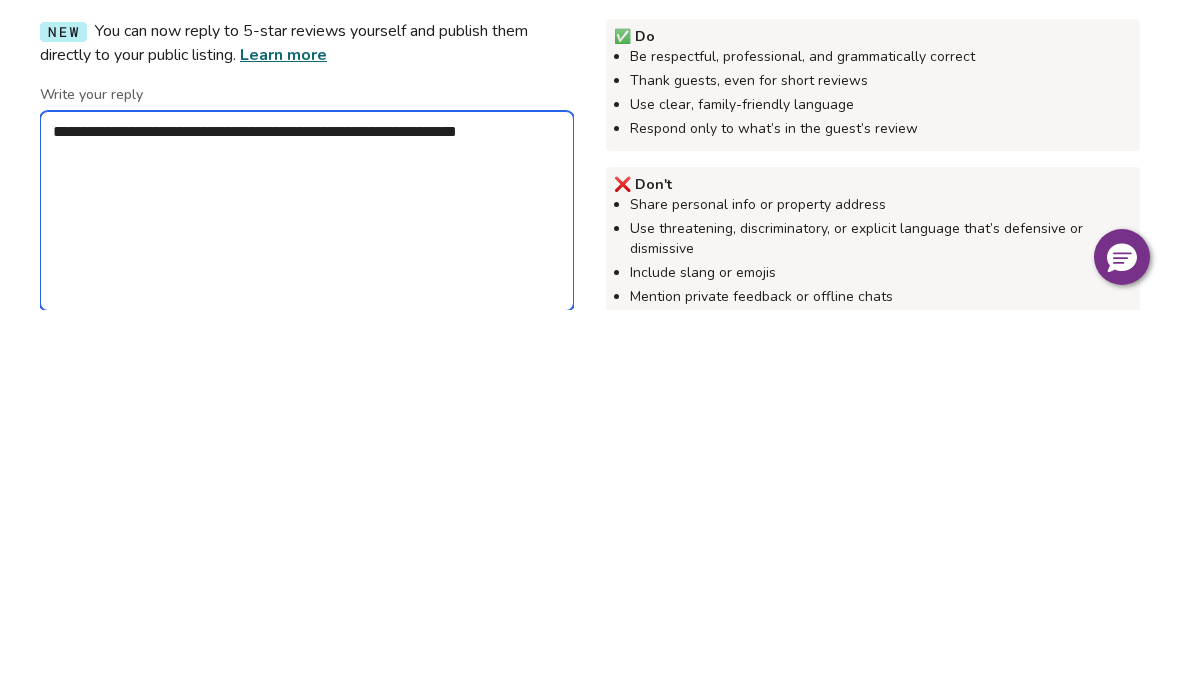 type on "*" 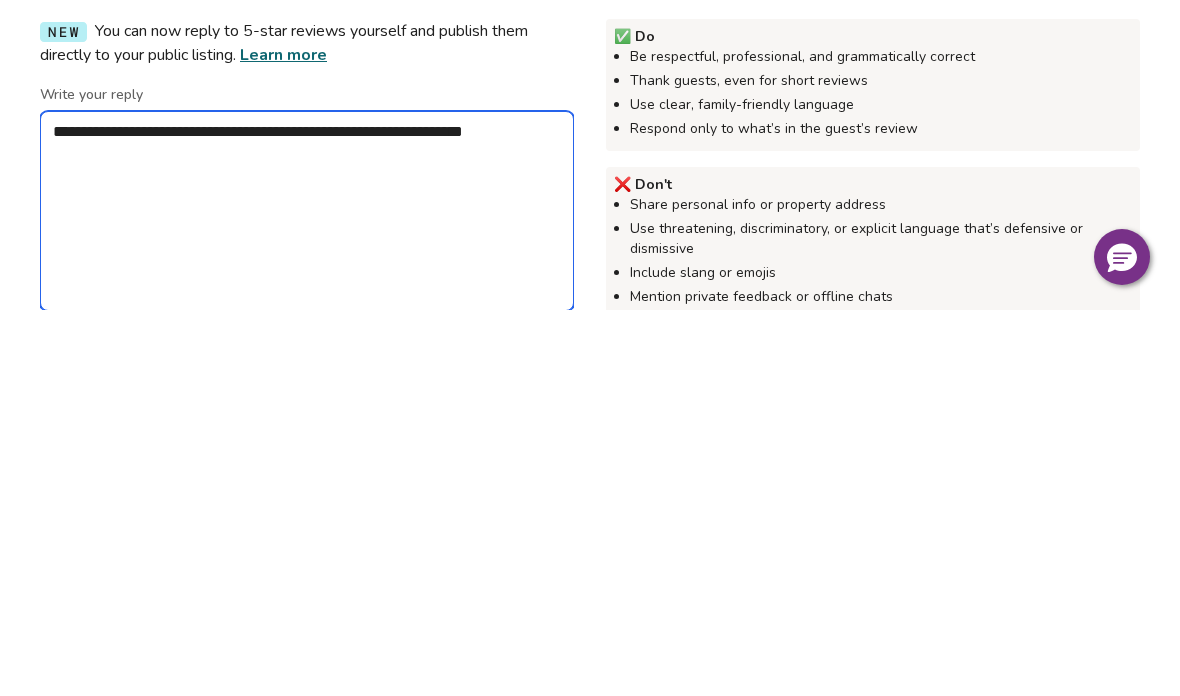 type on "*" 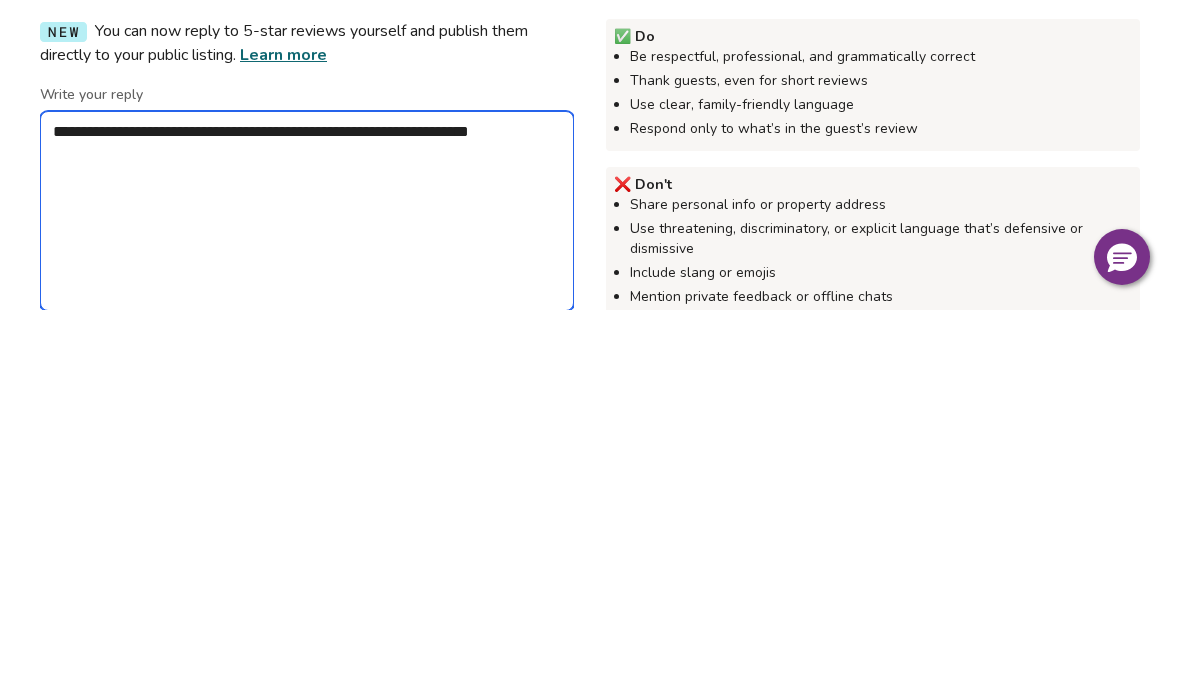type on "*" 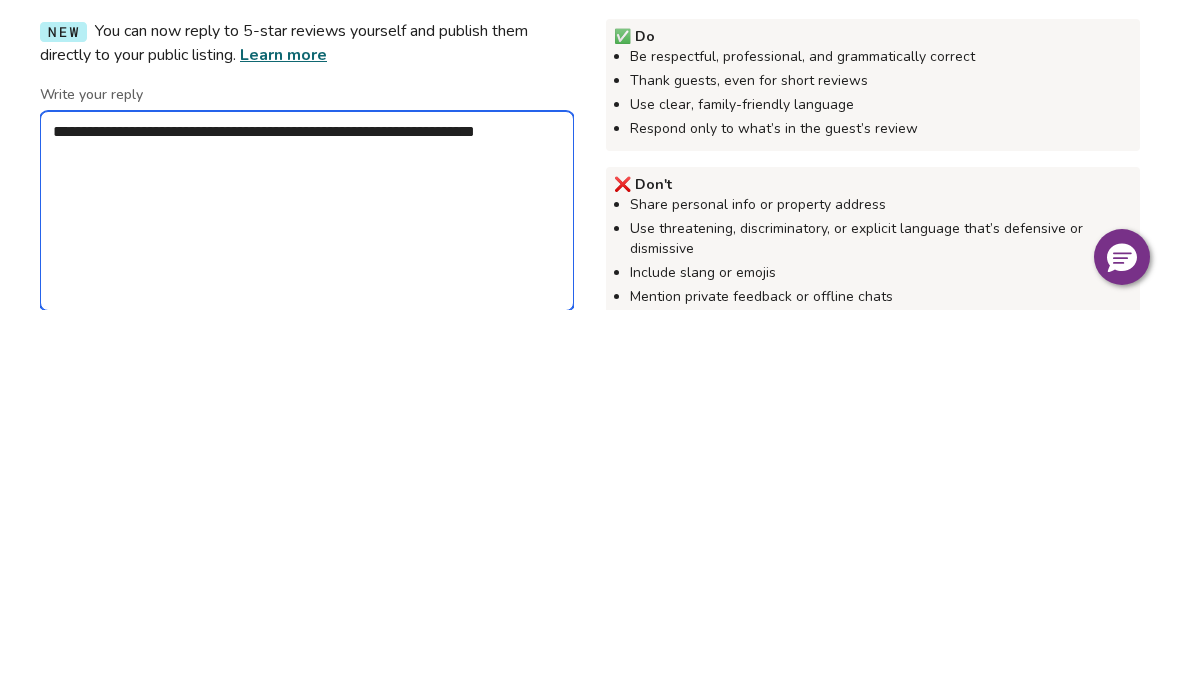 type on "*" 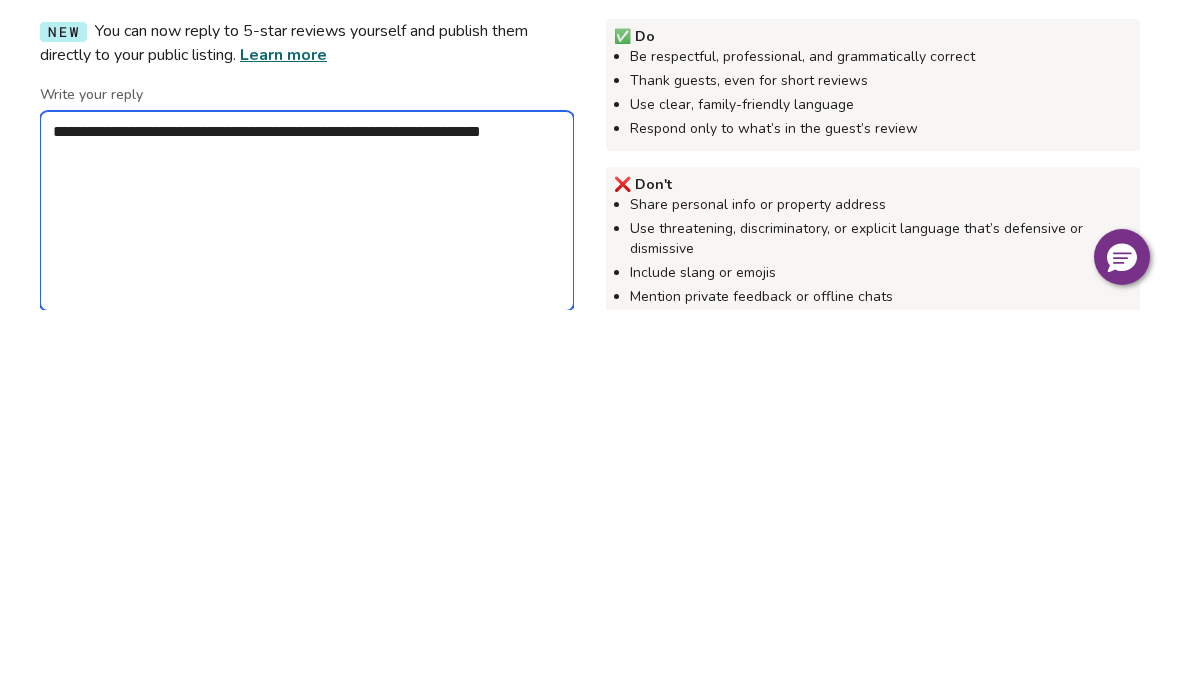 type on "*" 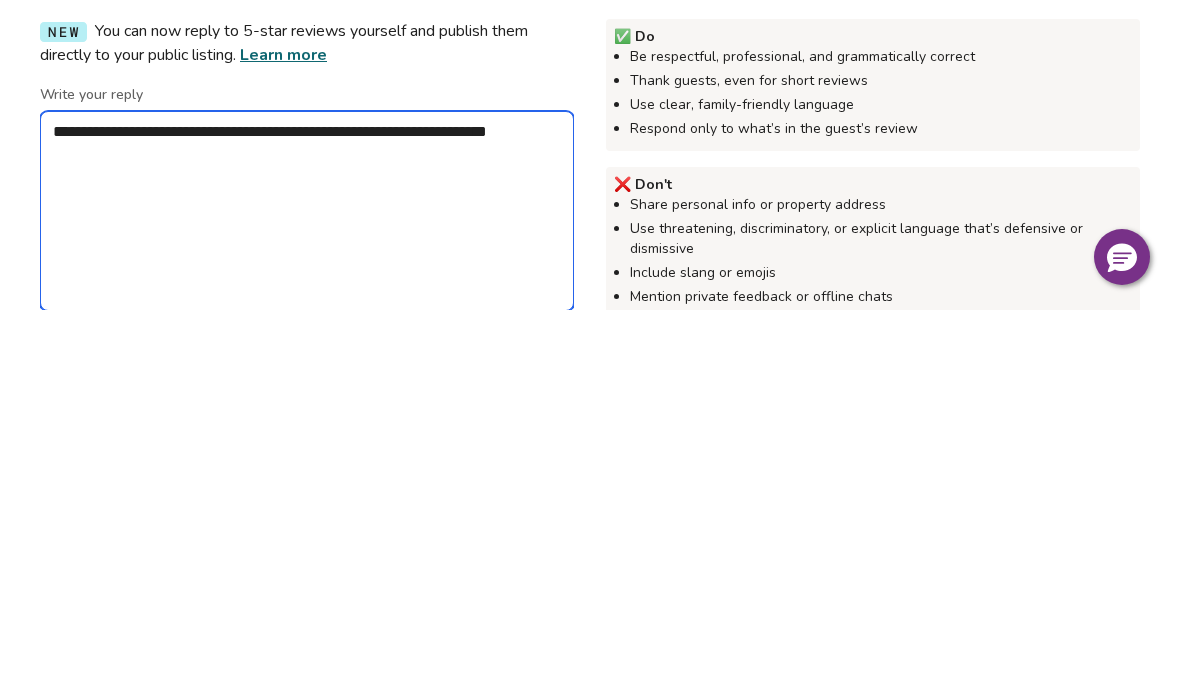 type on "*" 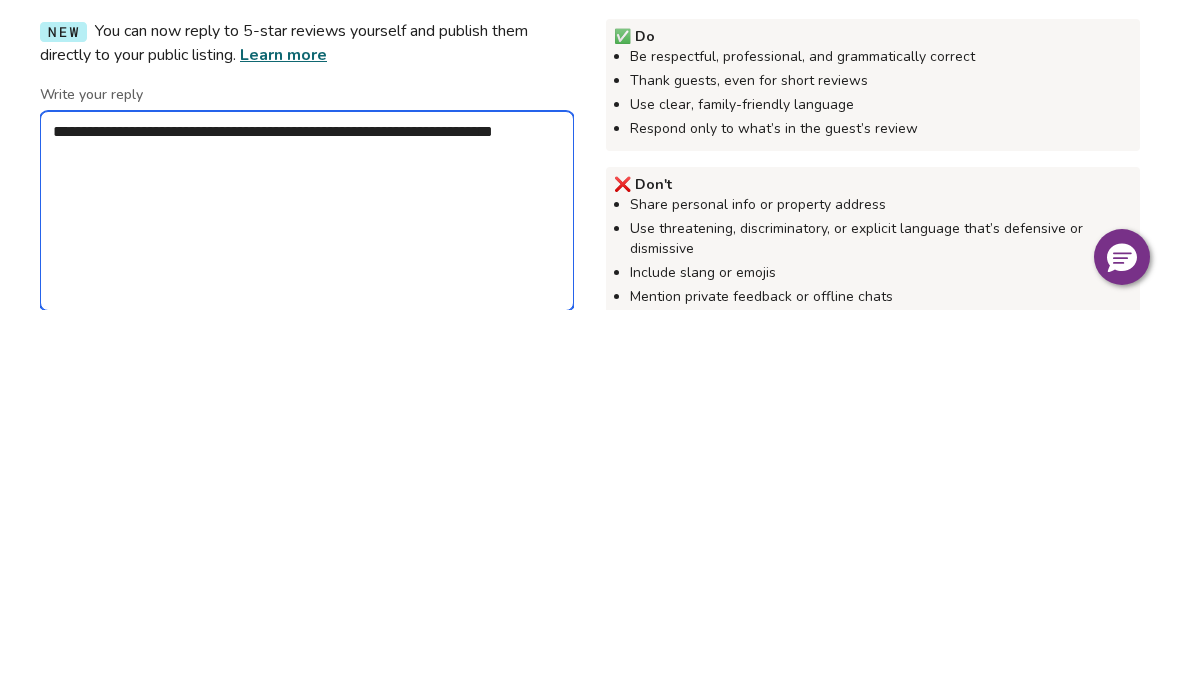 type on "**********" 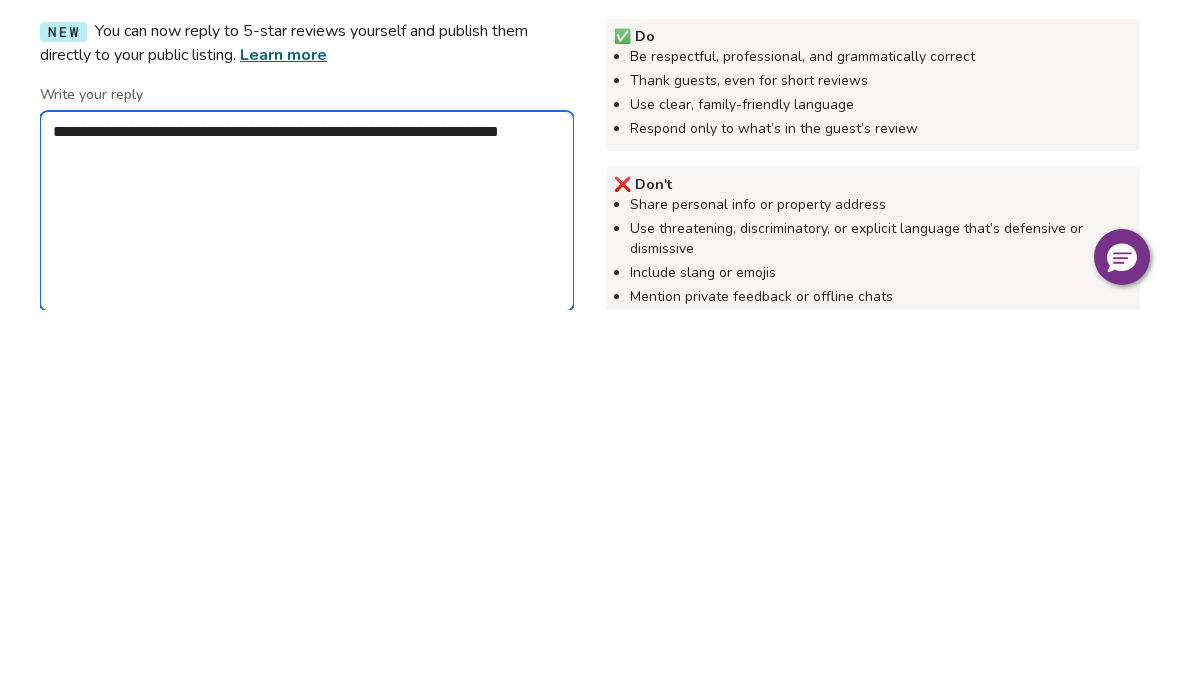 type on "*" 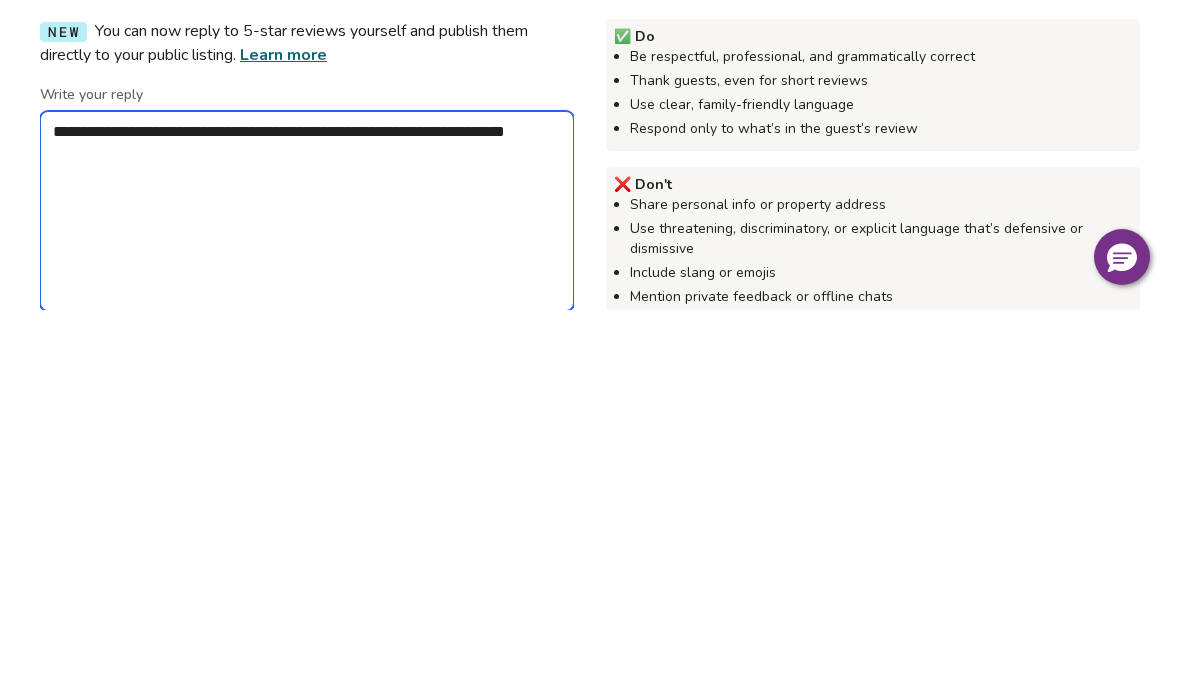 type on "*" 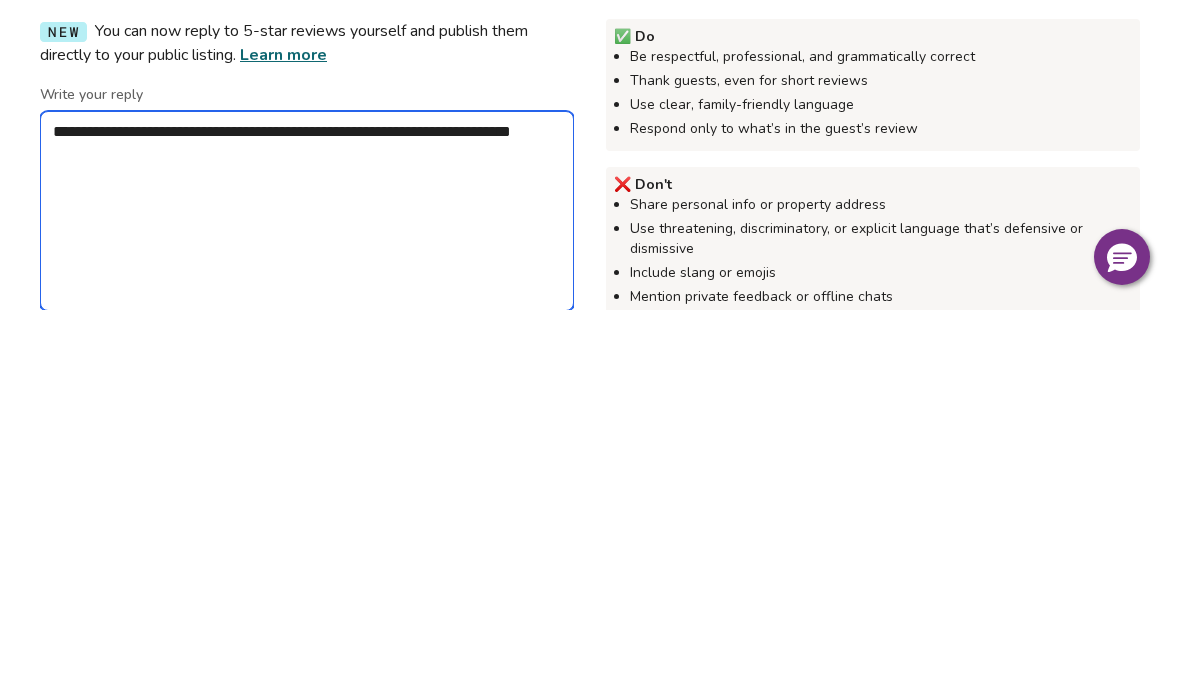 type on "*" 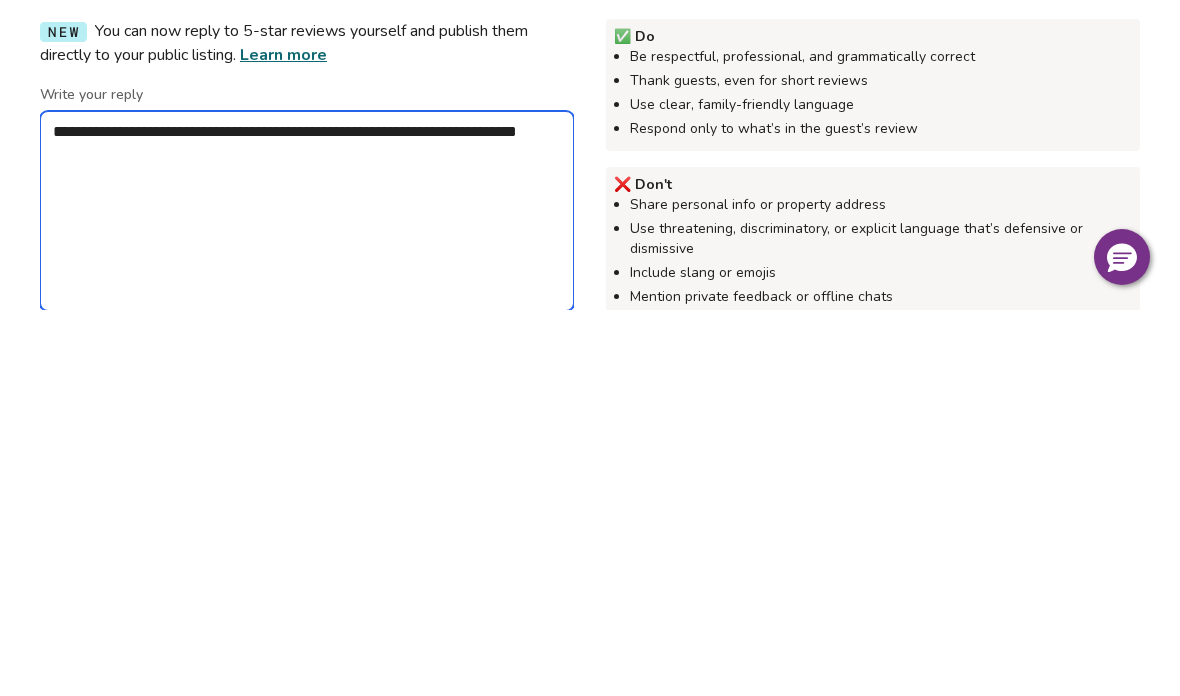 type on "*" 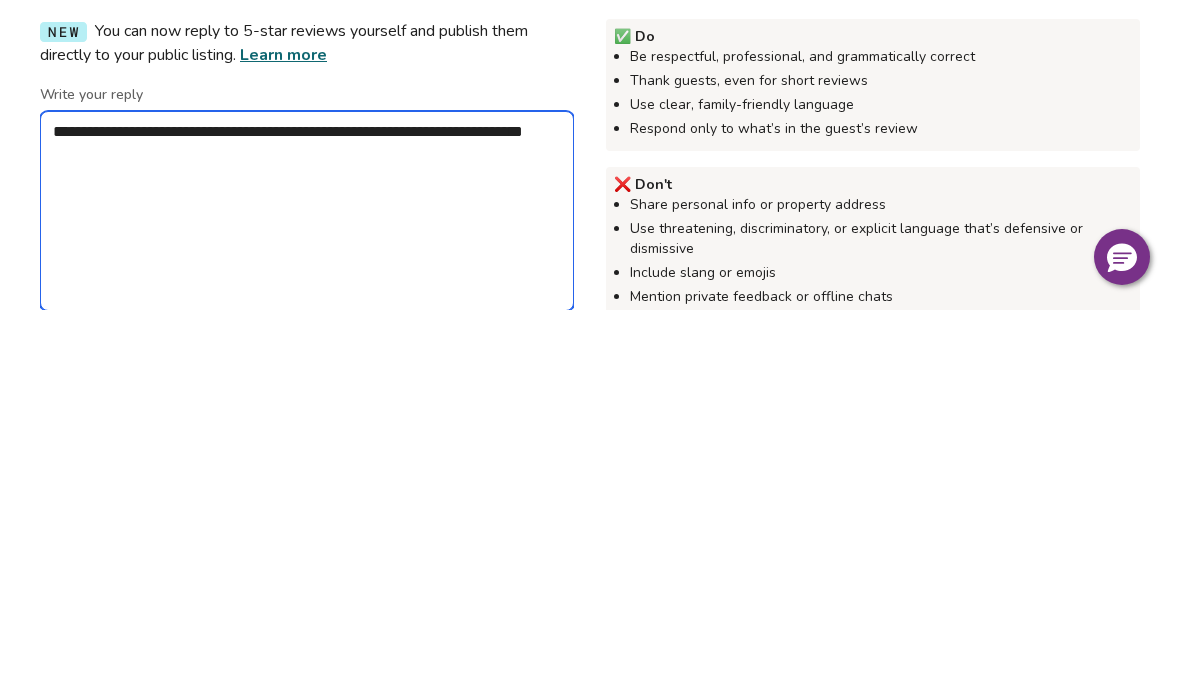 type on "*" 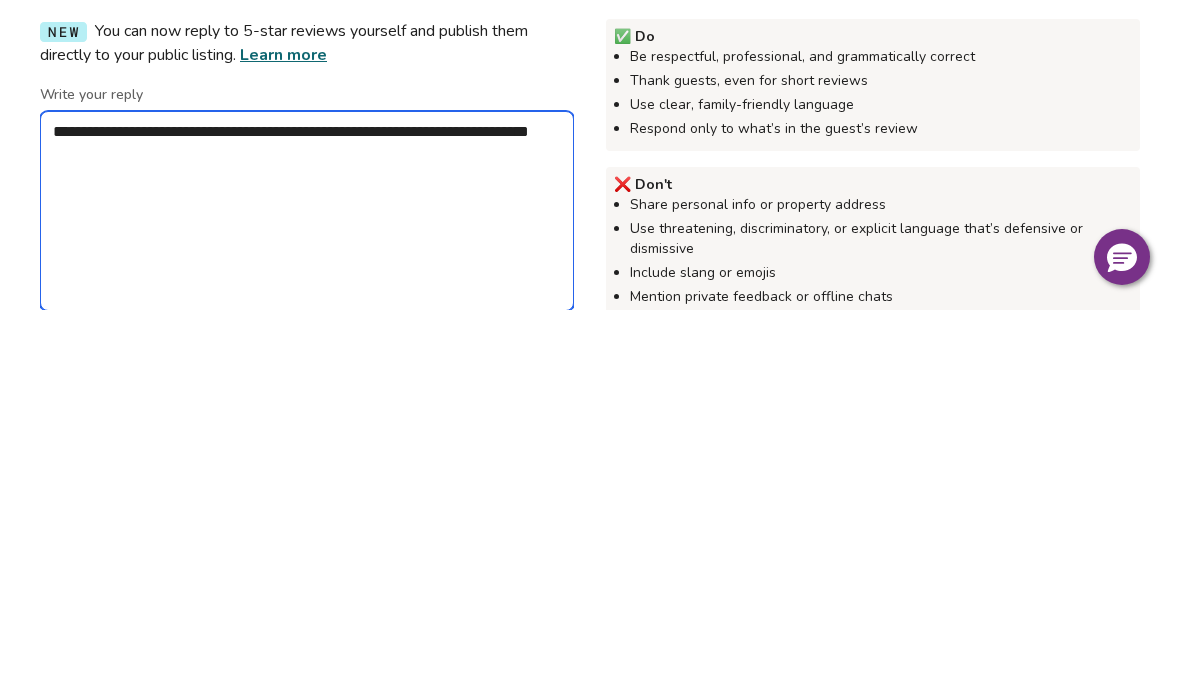 type on "*" 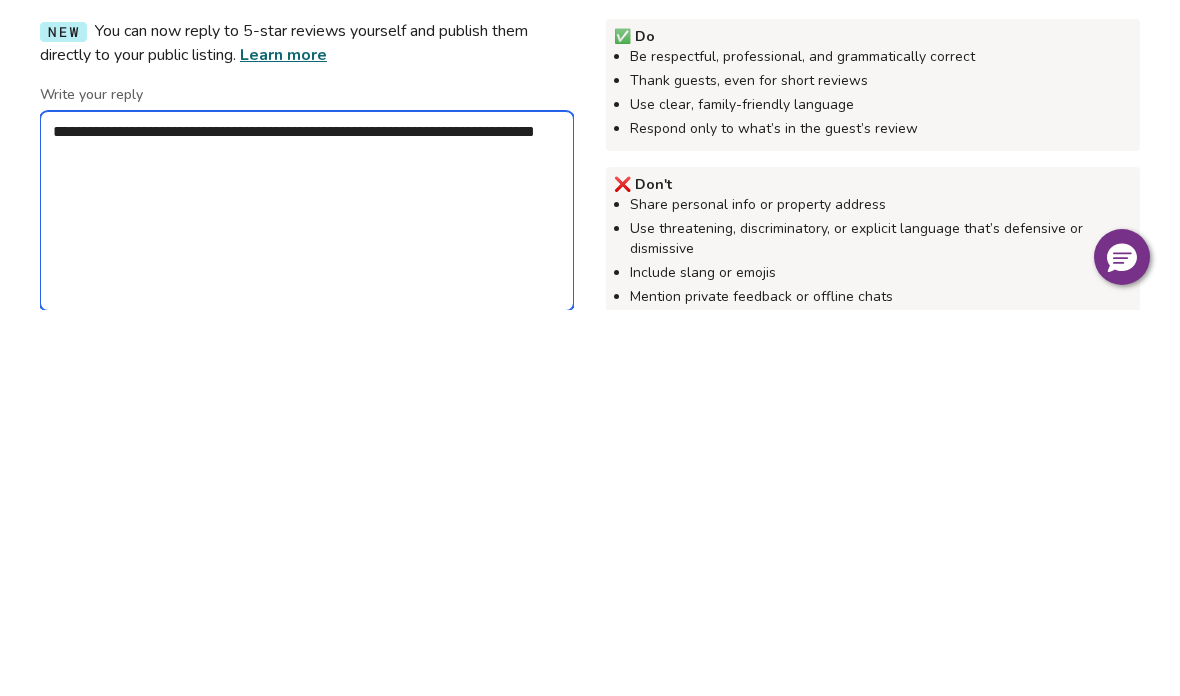 type on "*" 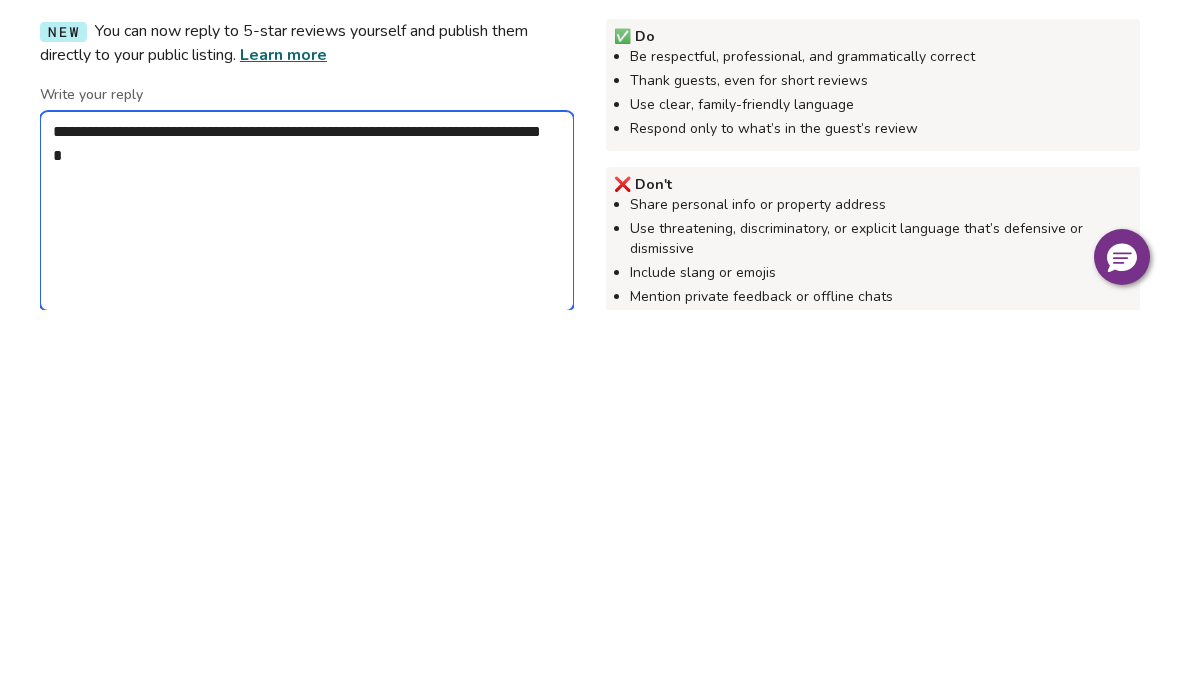type on "*" 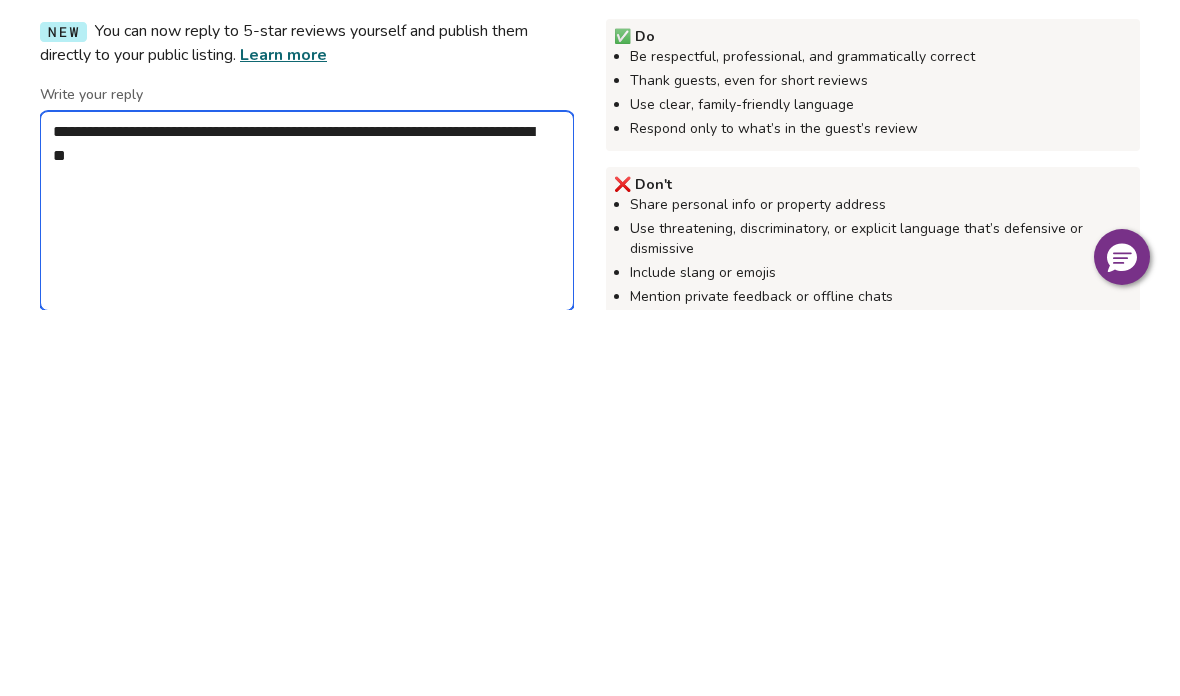 type on "*" 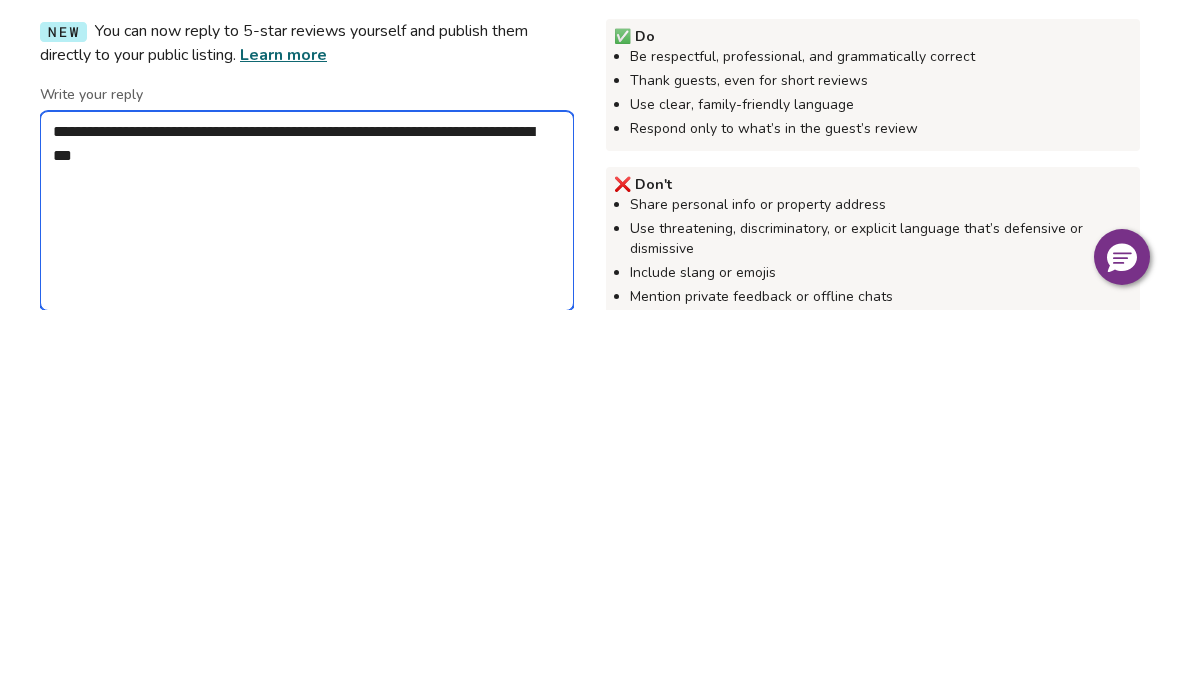 type on "*" 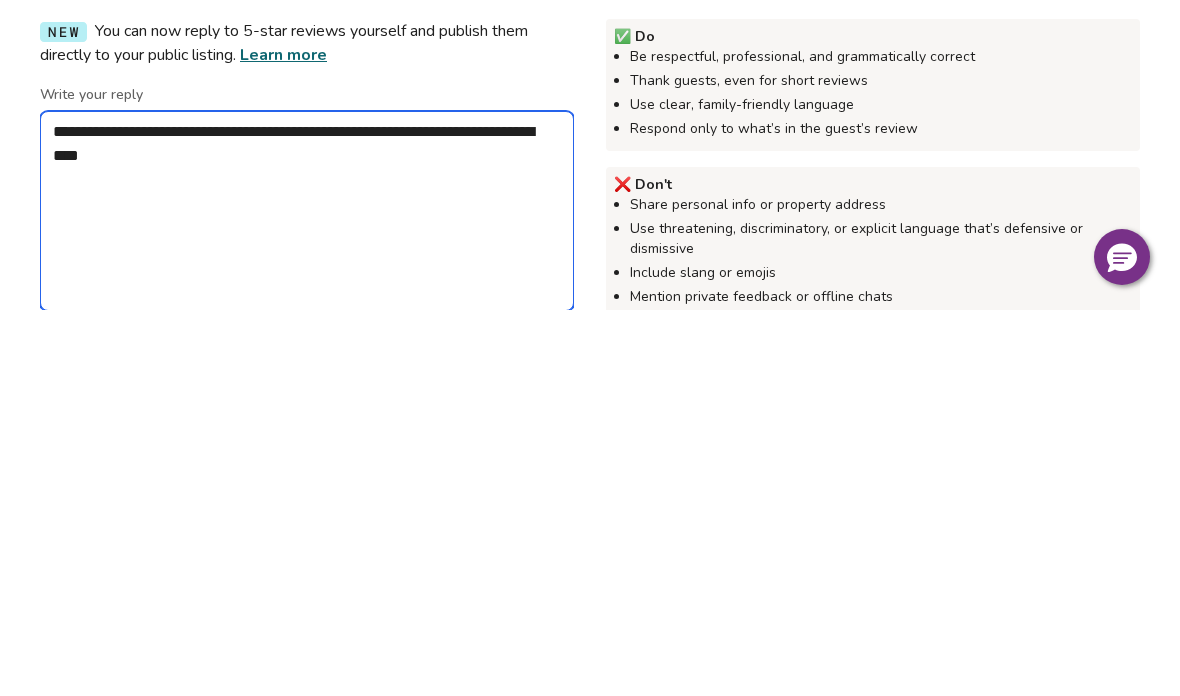 type on "*" 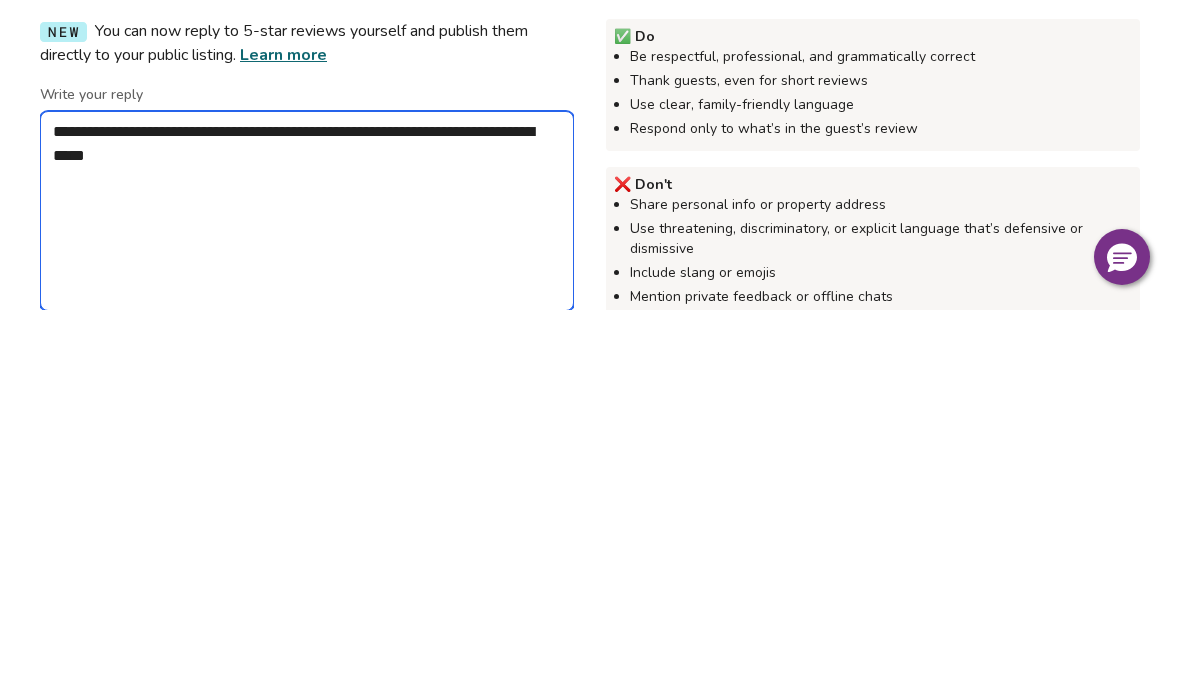 type on "*" 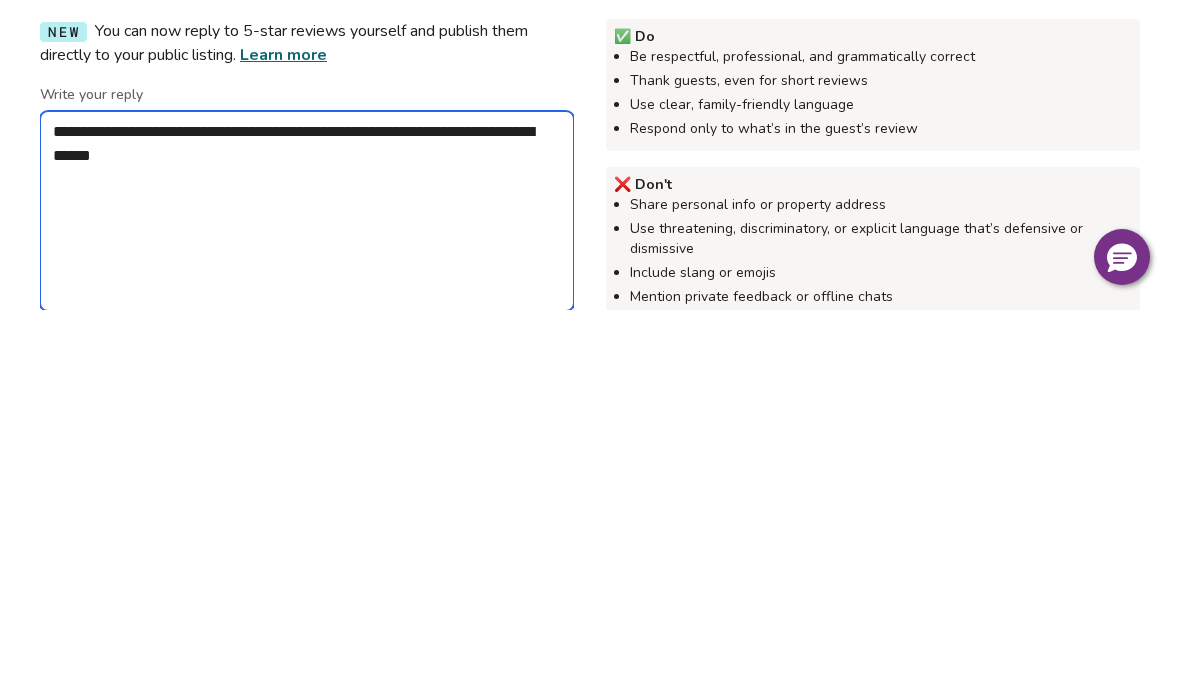 type on "*" 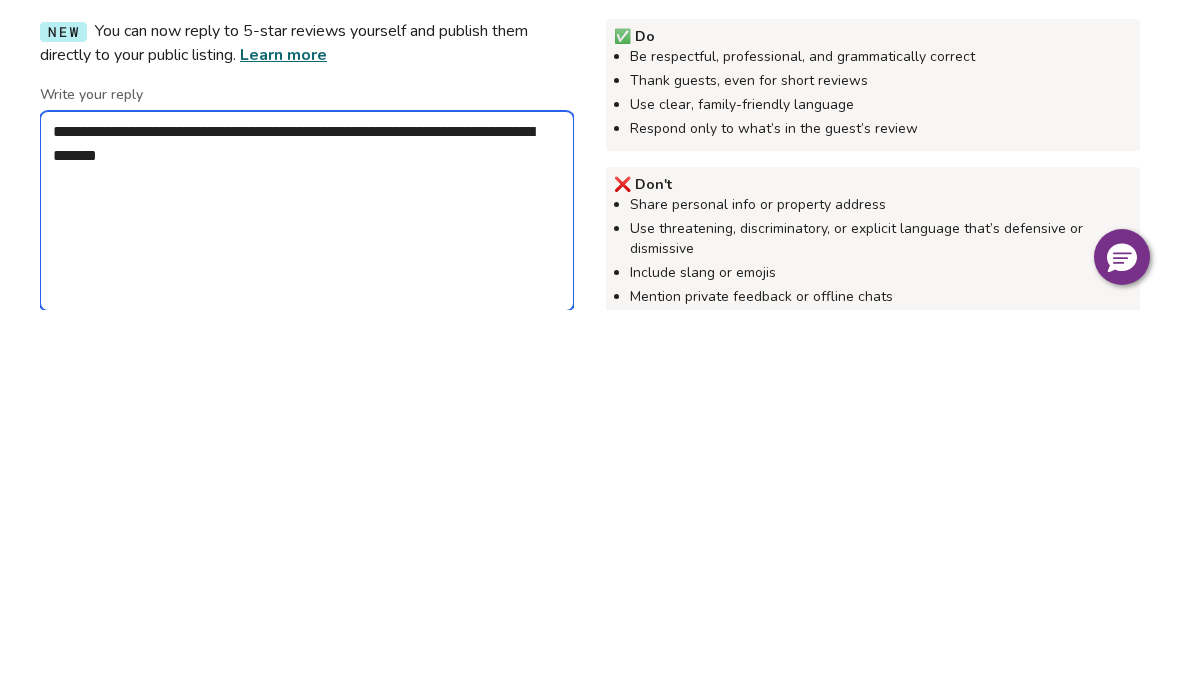 type on "**********" 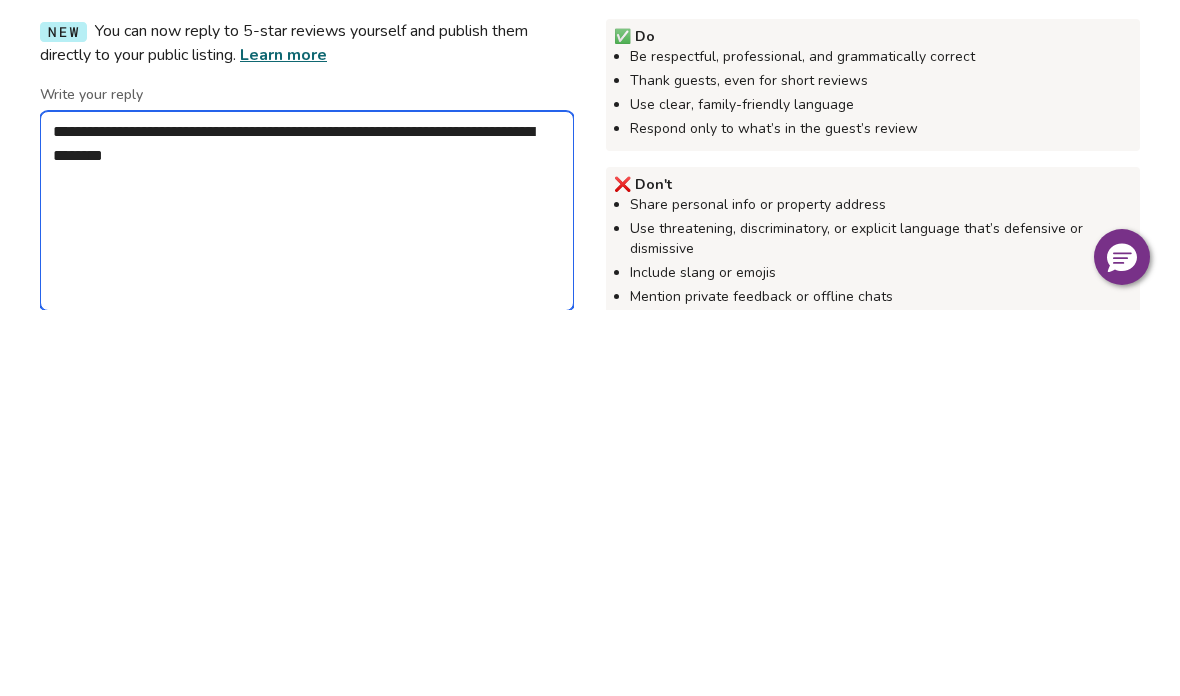 type on "*" 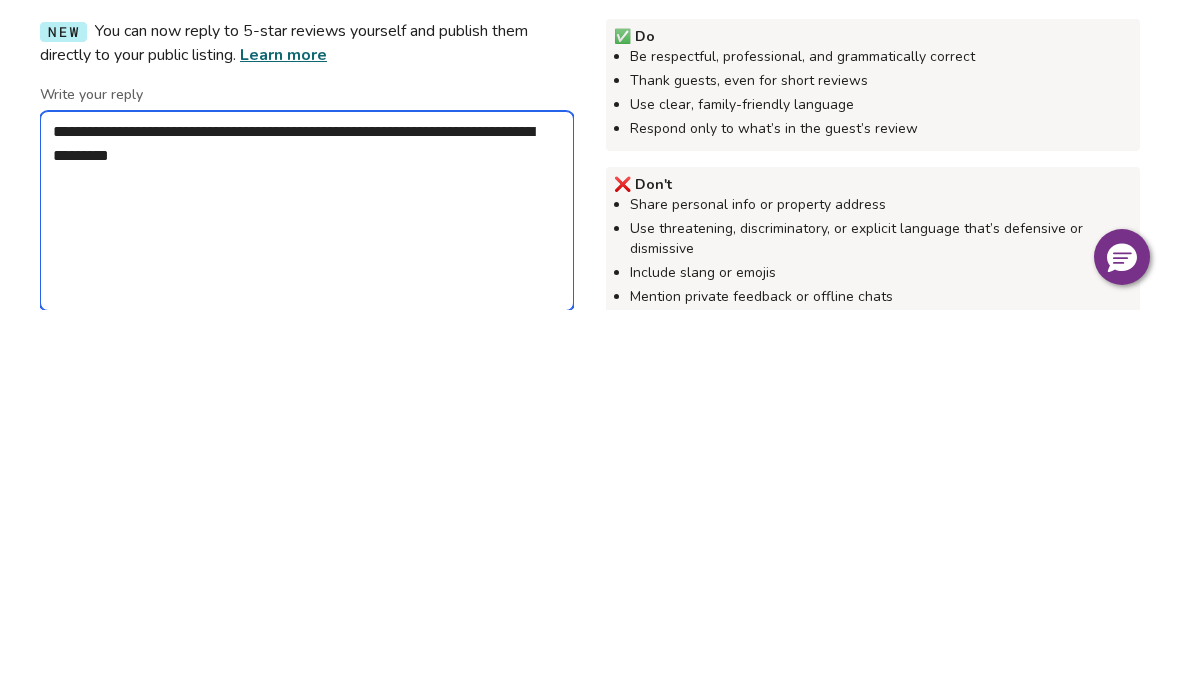 type on "*" 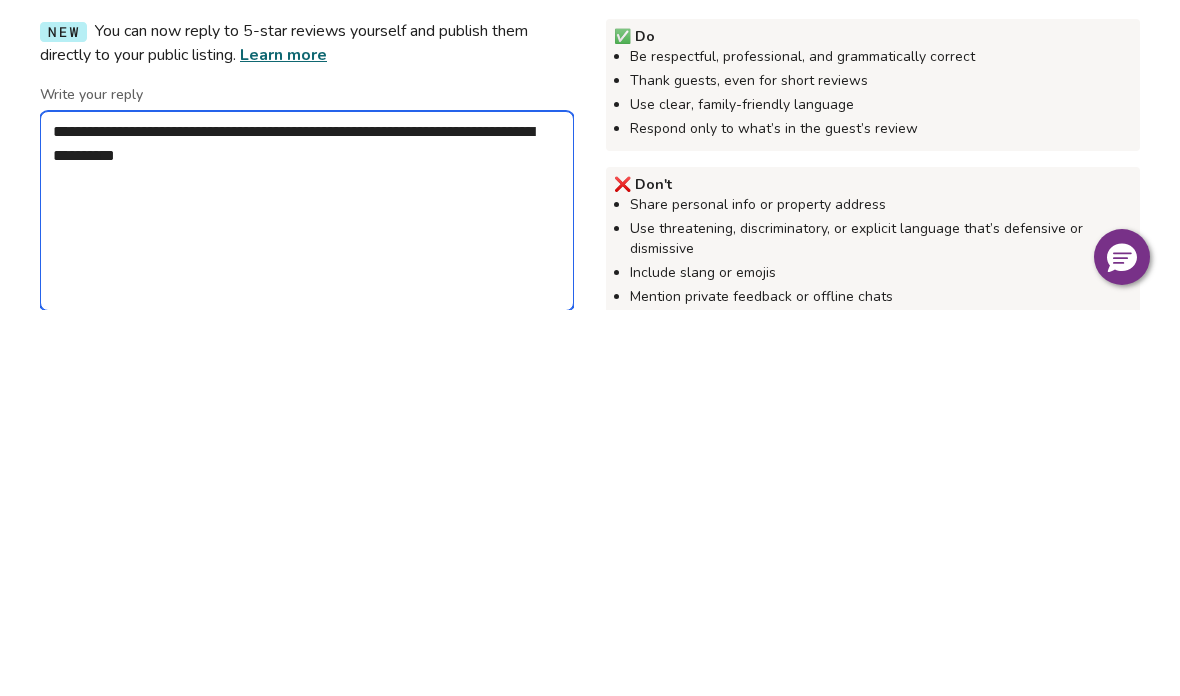 type on "**********" 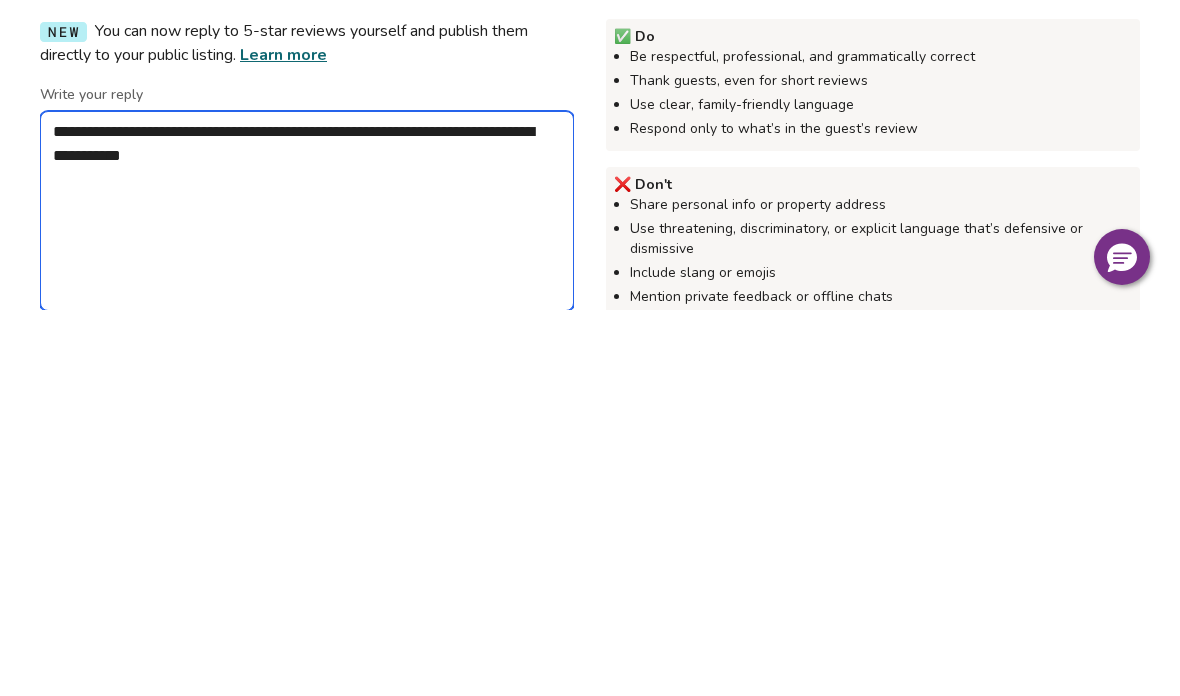 type on "*" 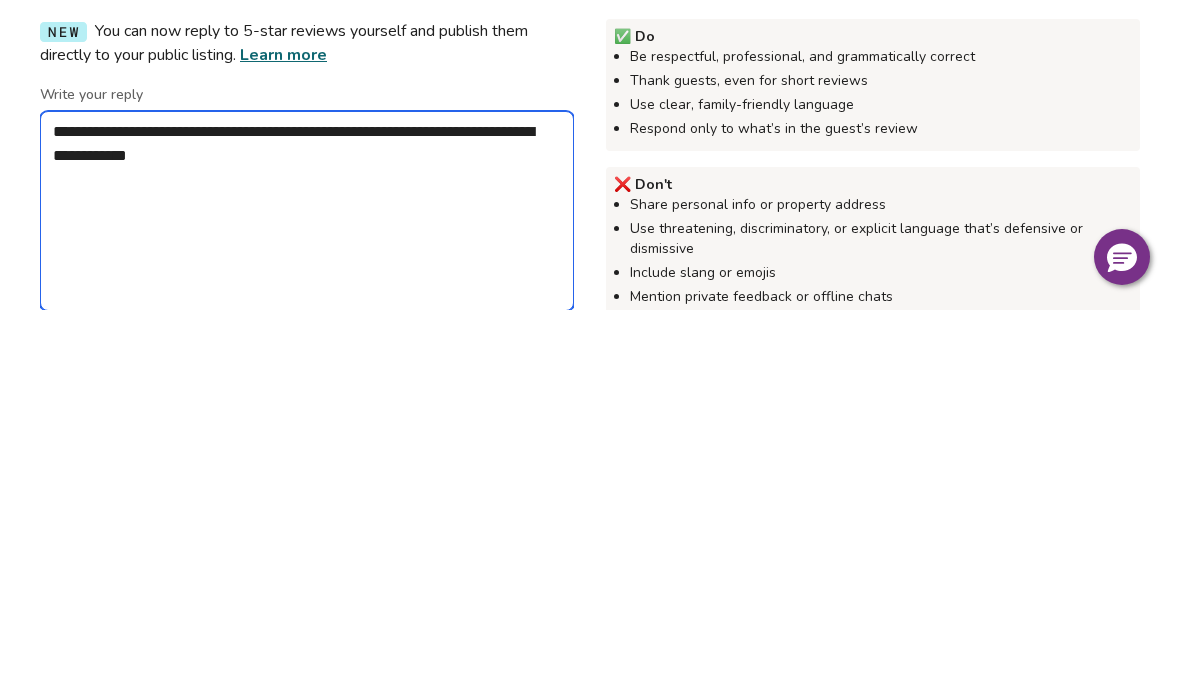 type on "*" 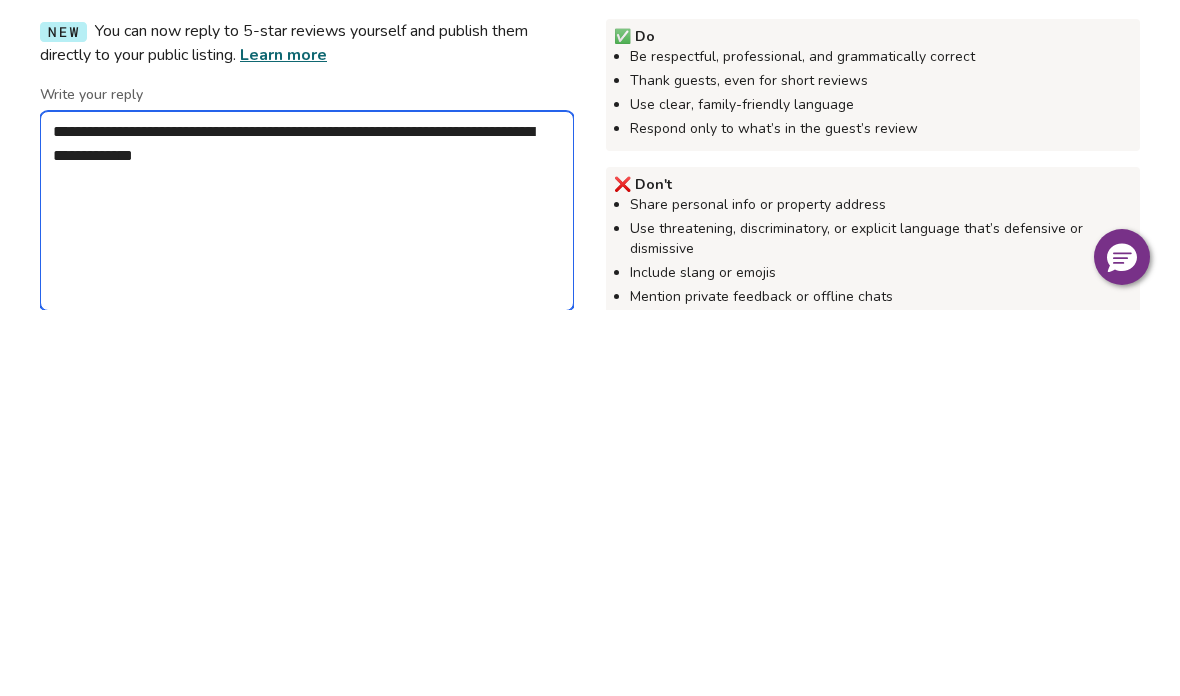 type on "**********" 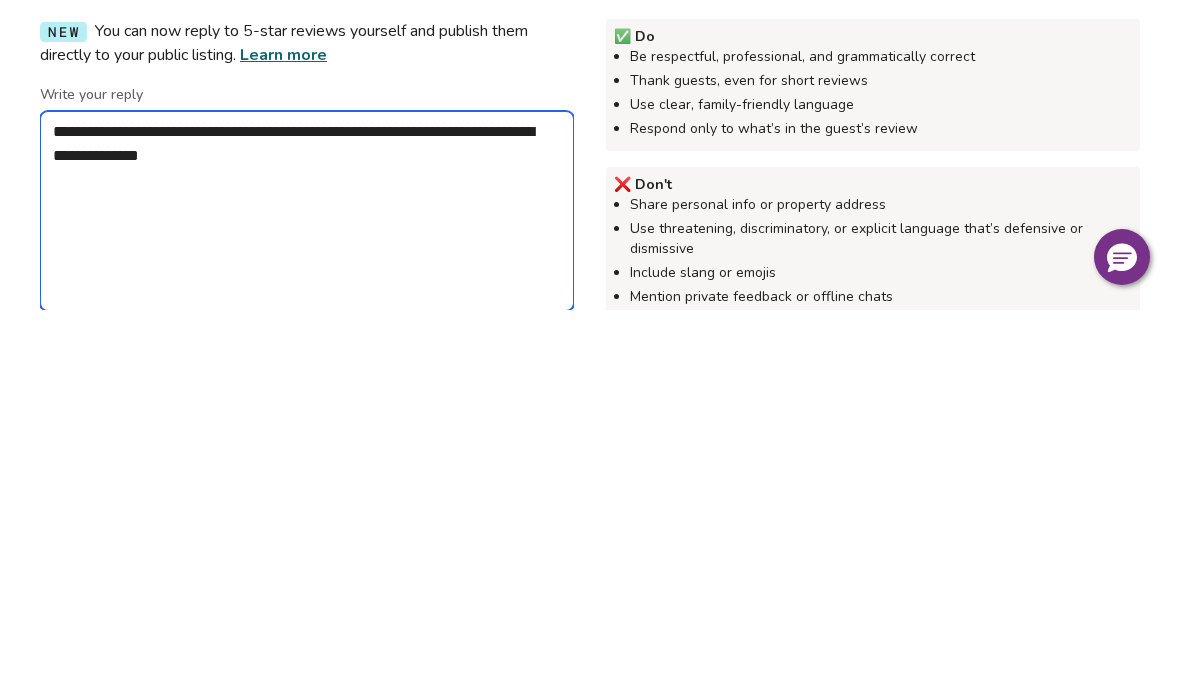 type on "*" 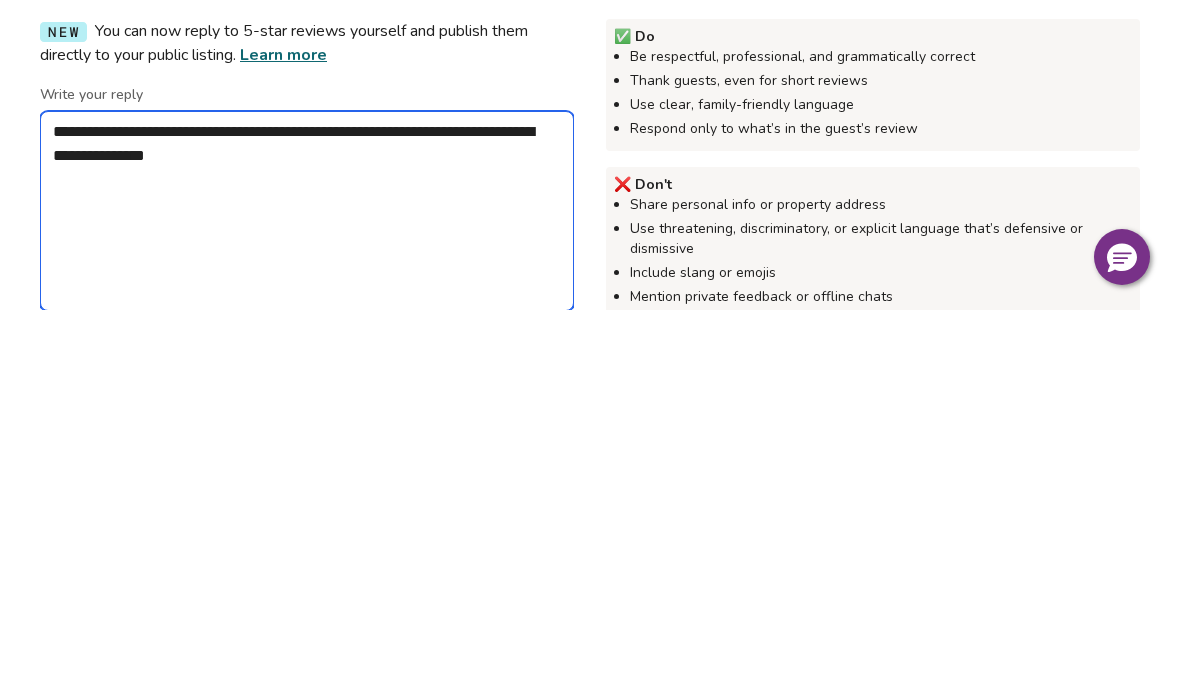 type on "*" 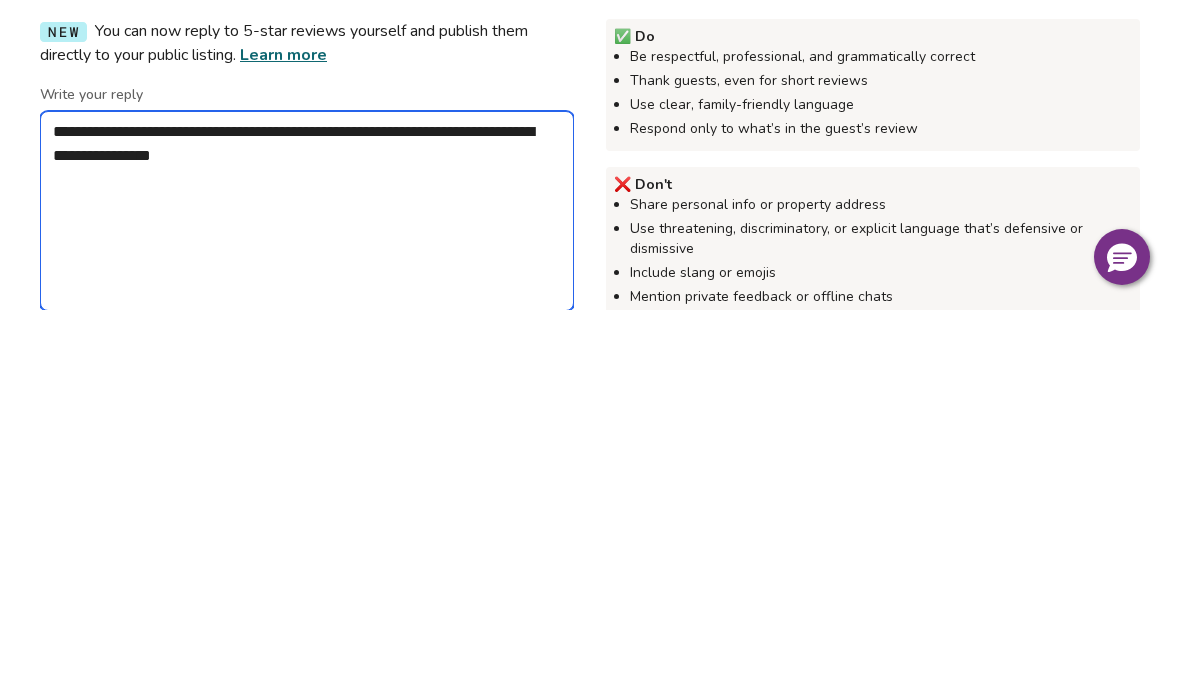 type on "*" 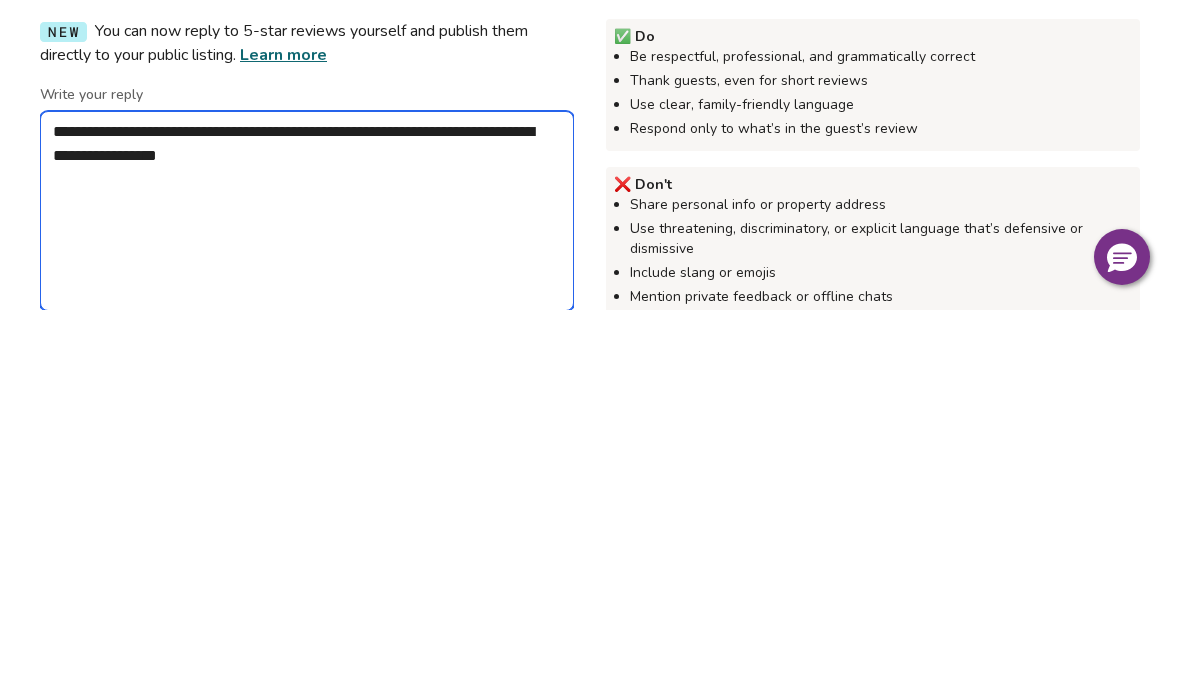 type on "*" 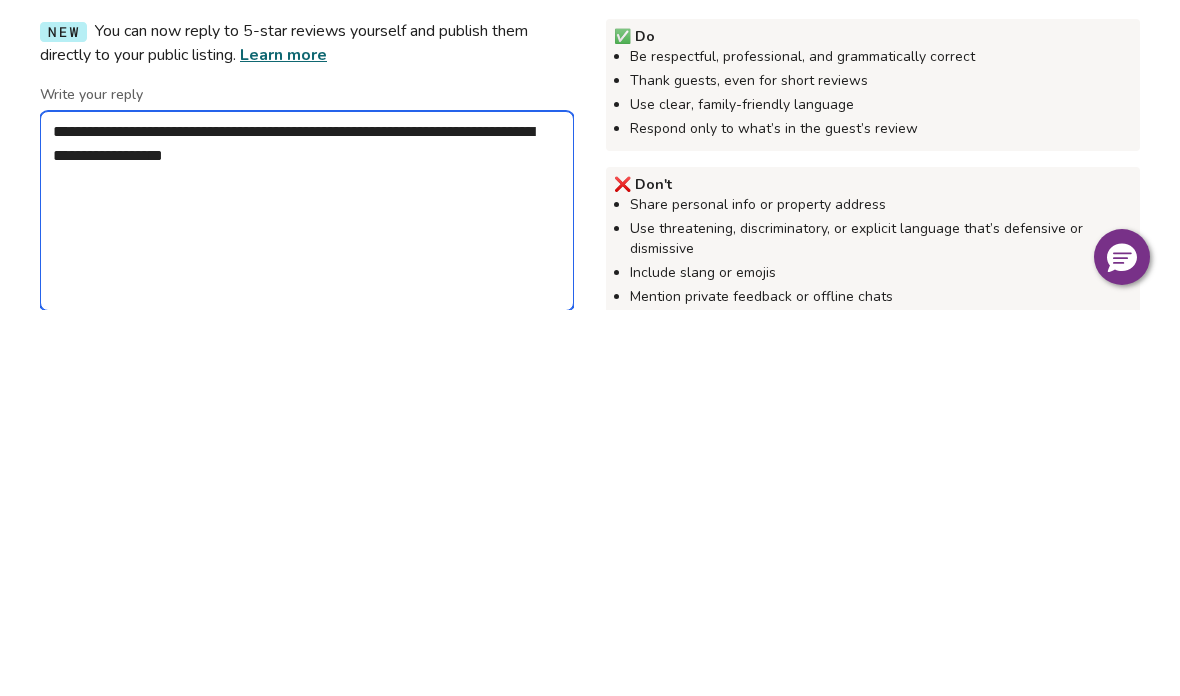 type on "*" 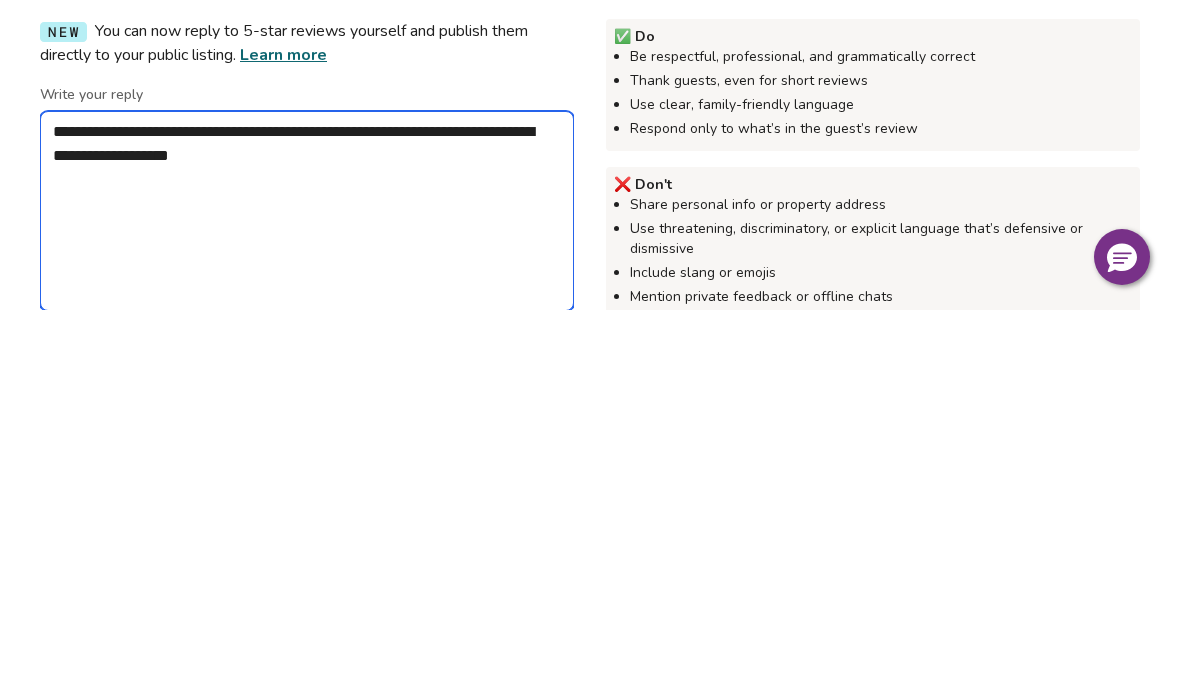 type on "*" 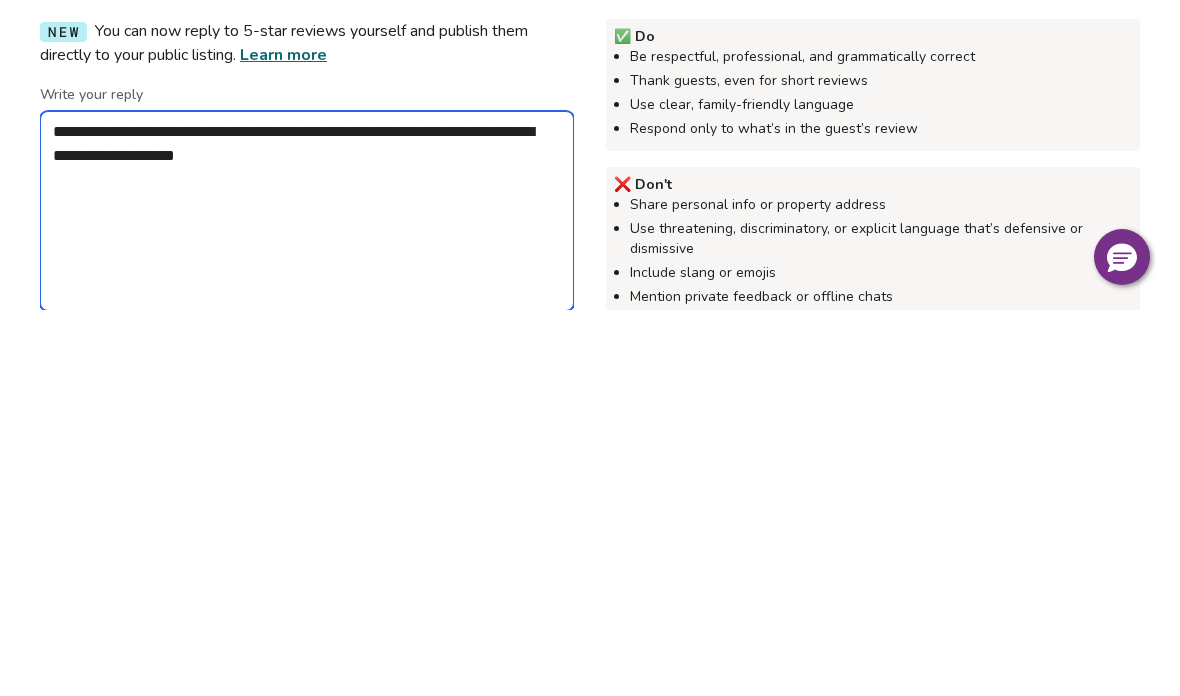 type on "*" 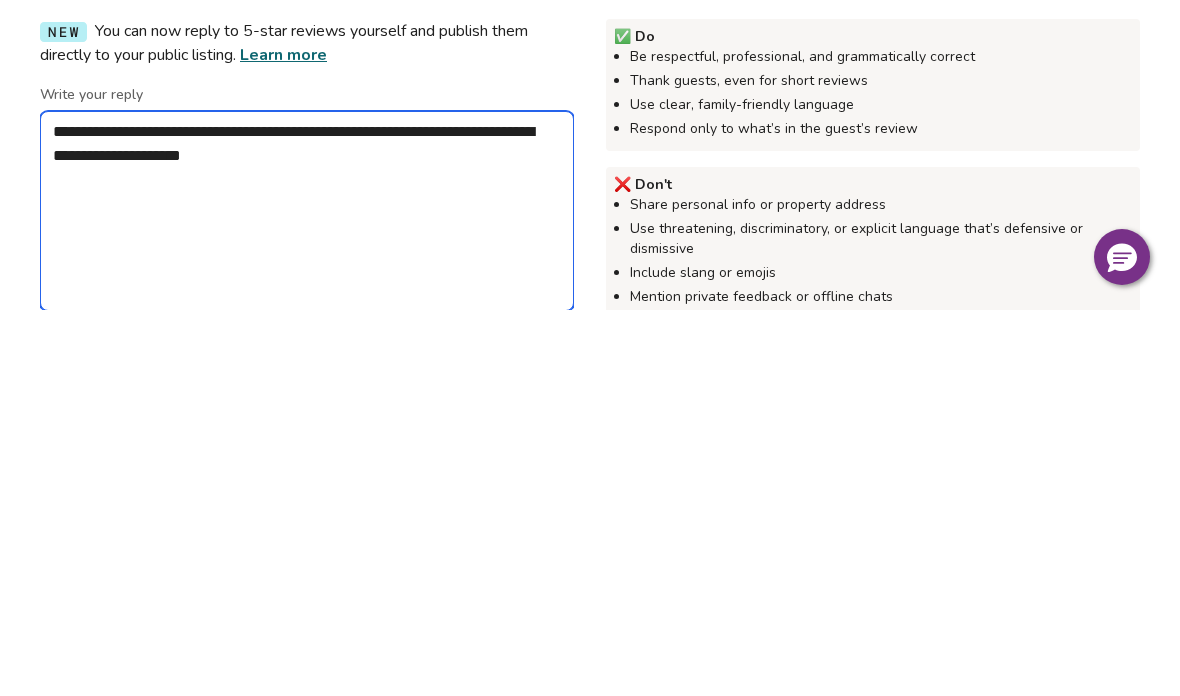 type on "*" 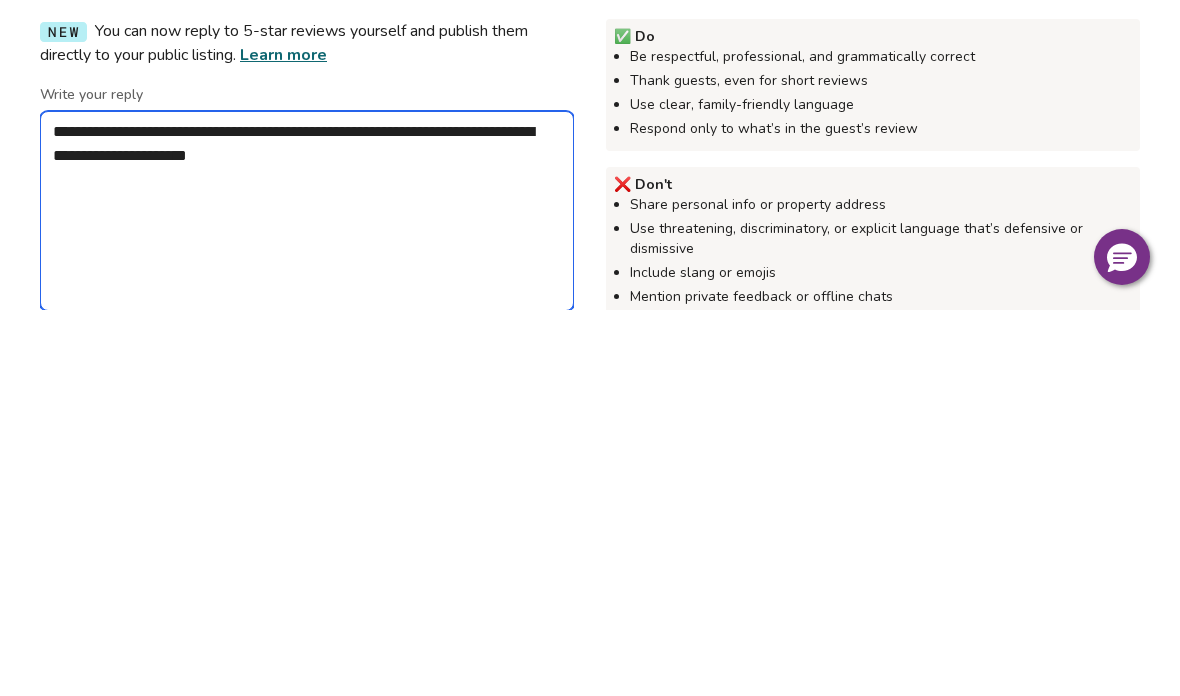 type on "*" 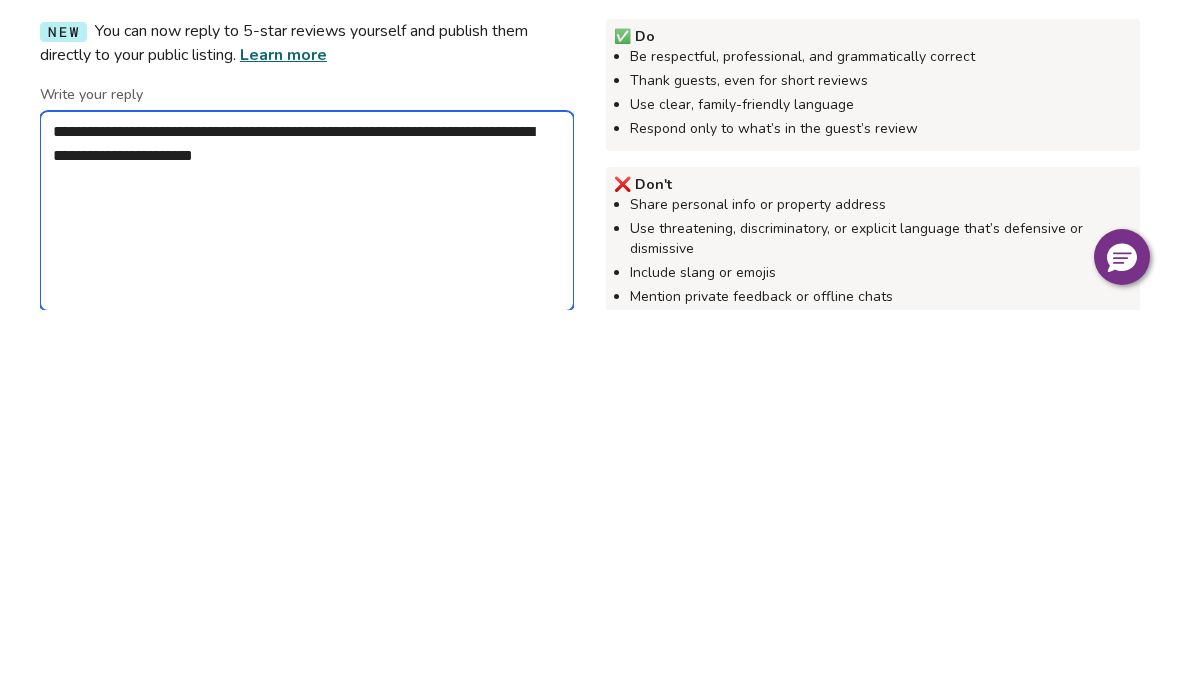 type on "*" 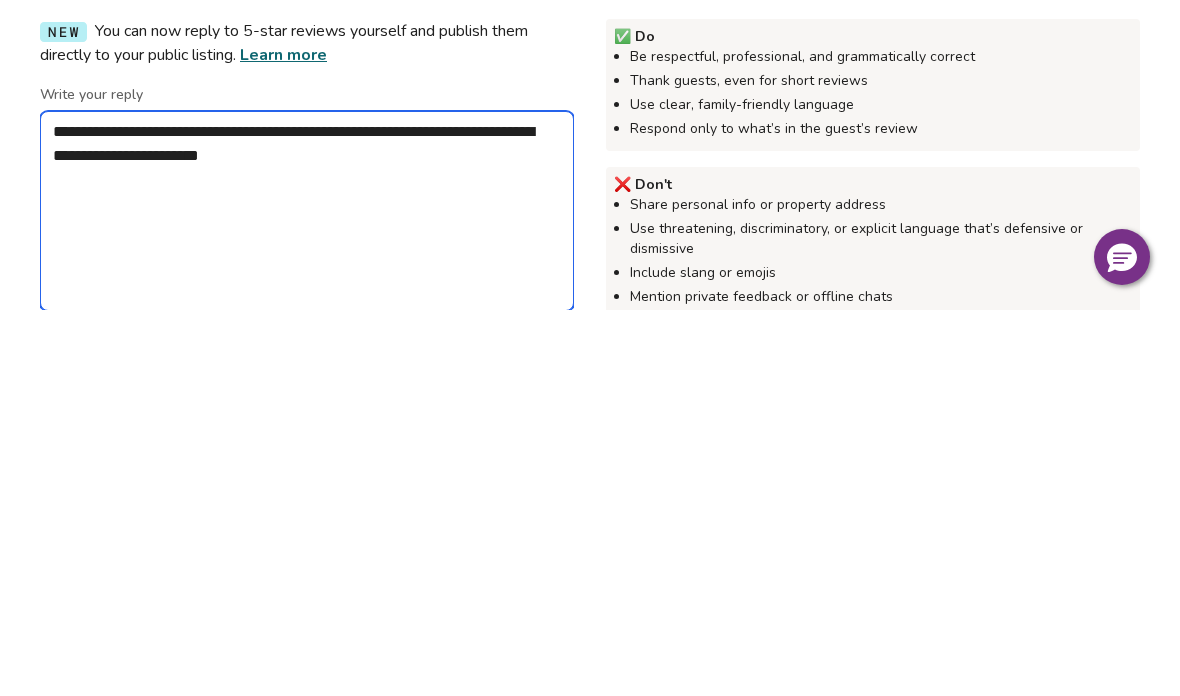 type on "**********" 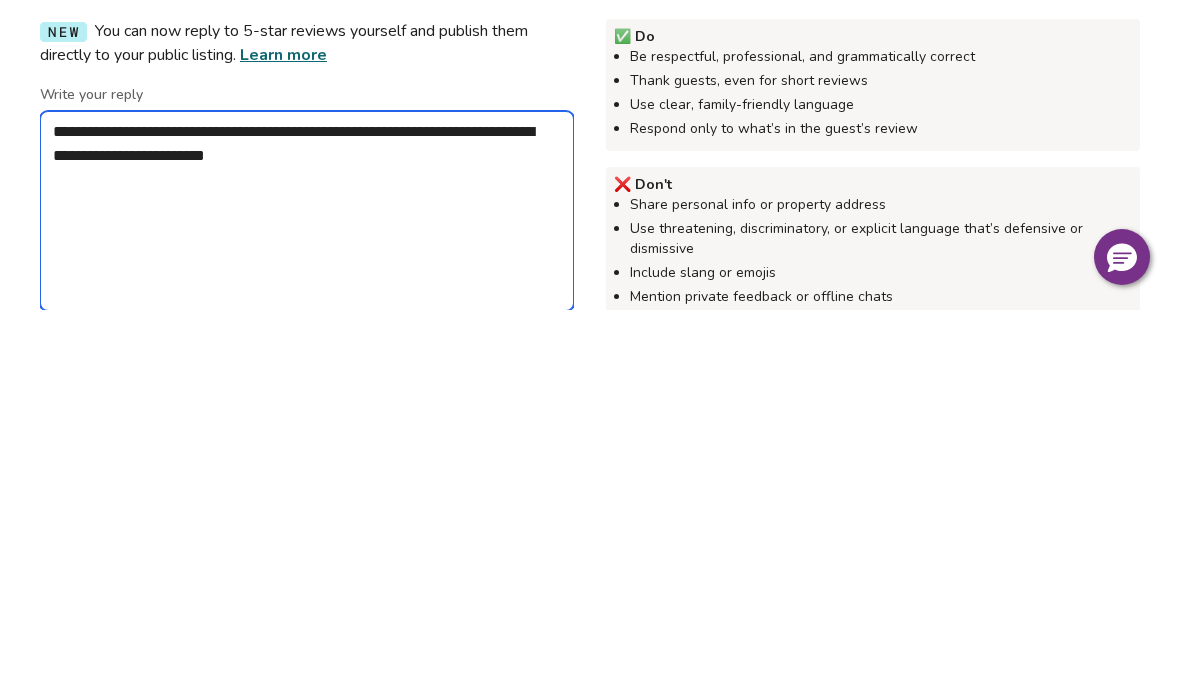 type on "*" 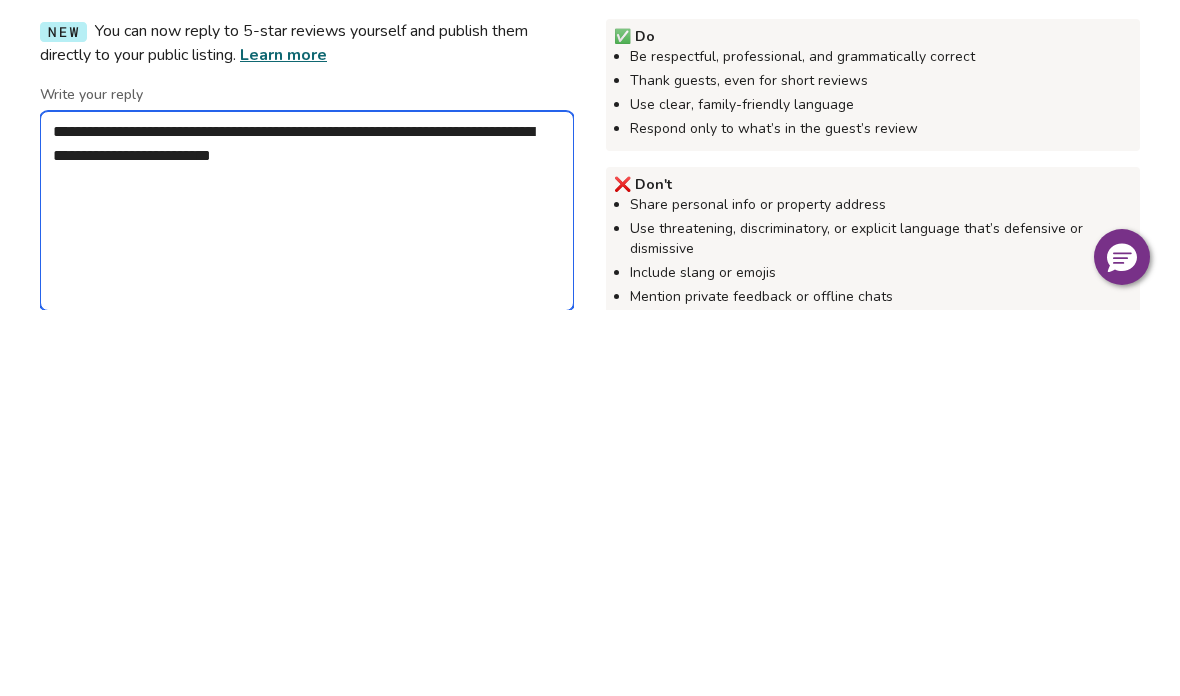 type on "*" 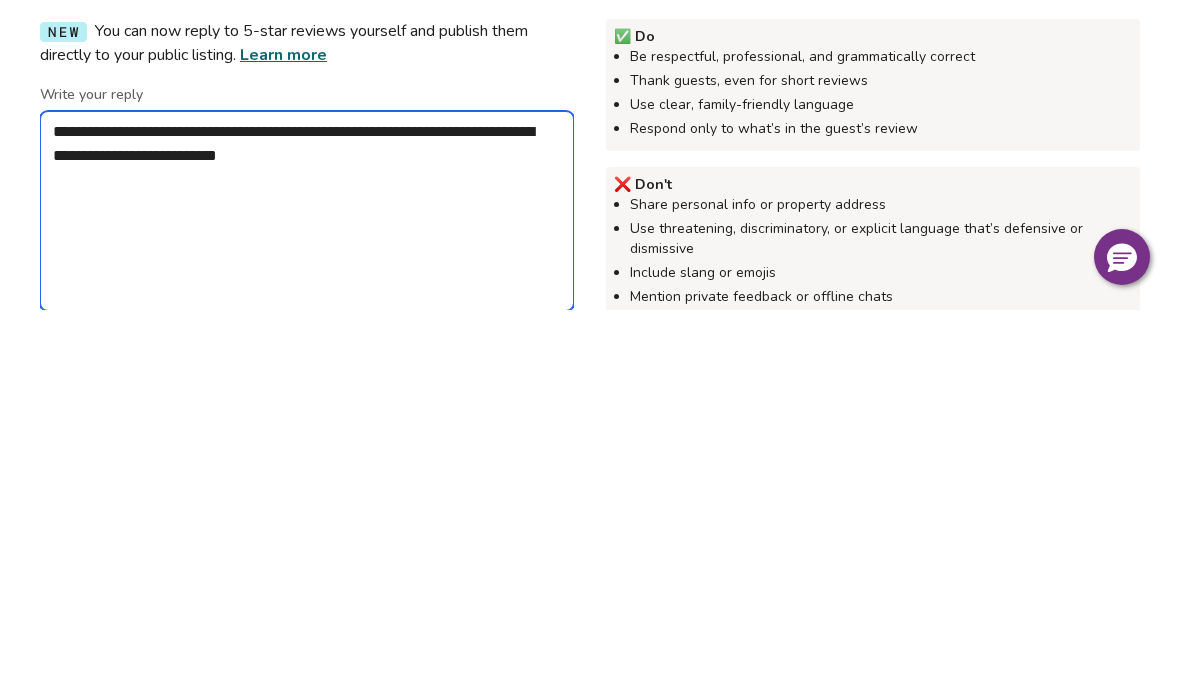 type on "*" 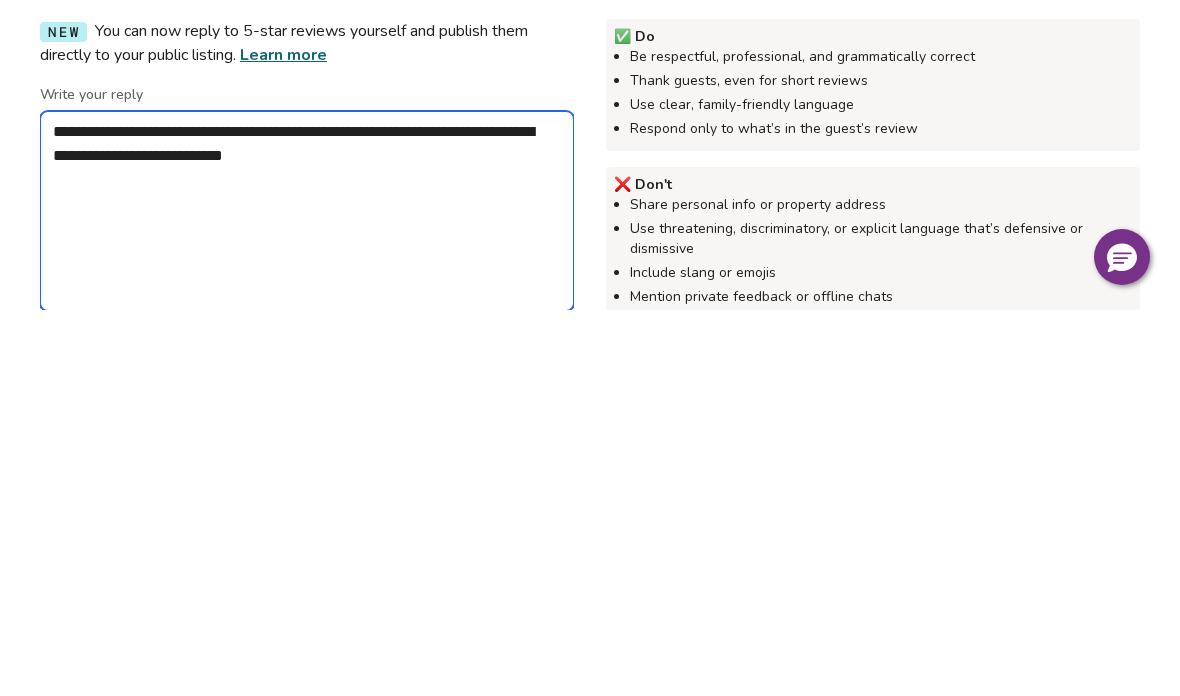type on "*" 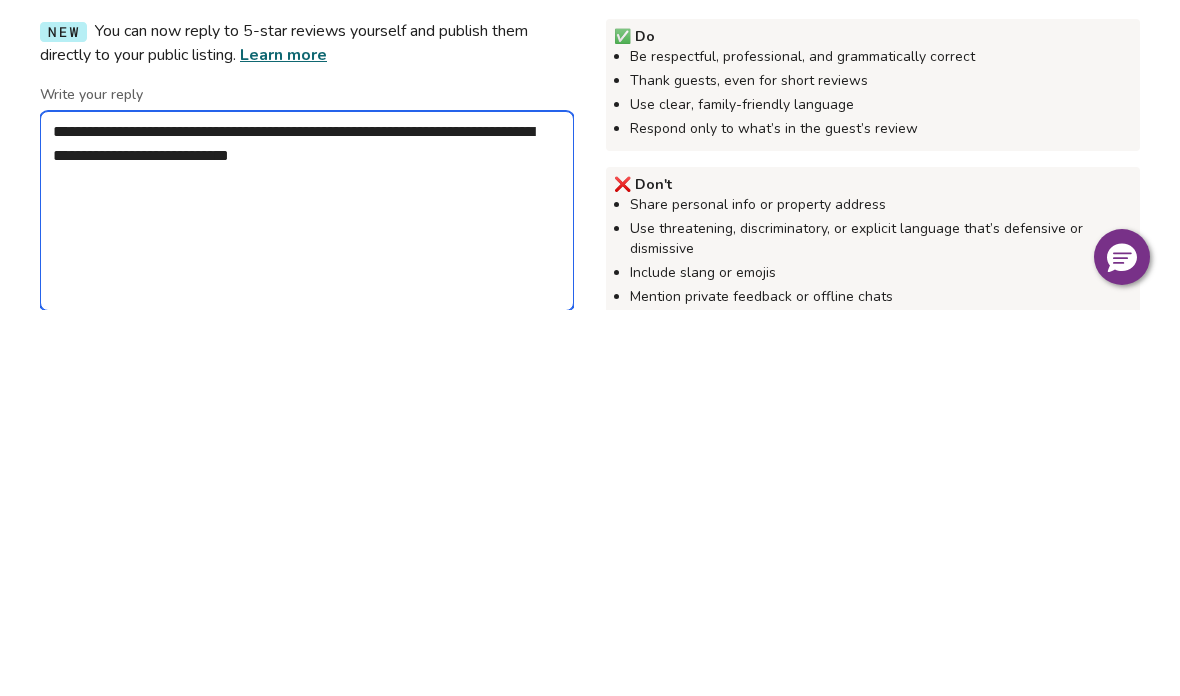 type on "*" 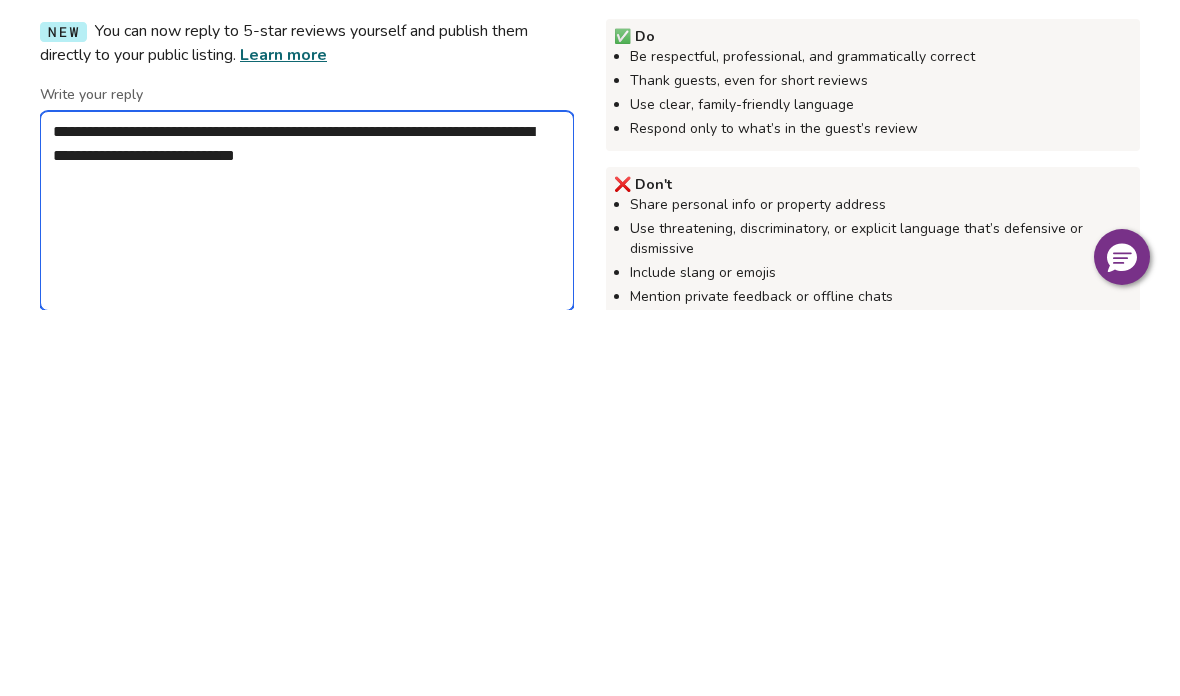 type on "**********" 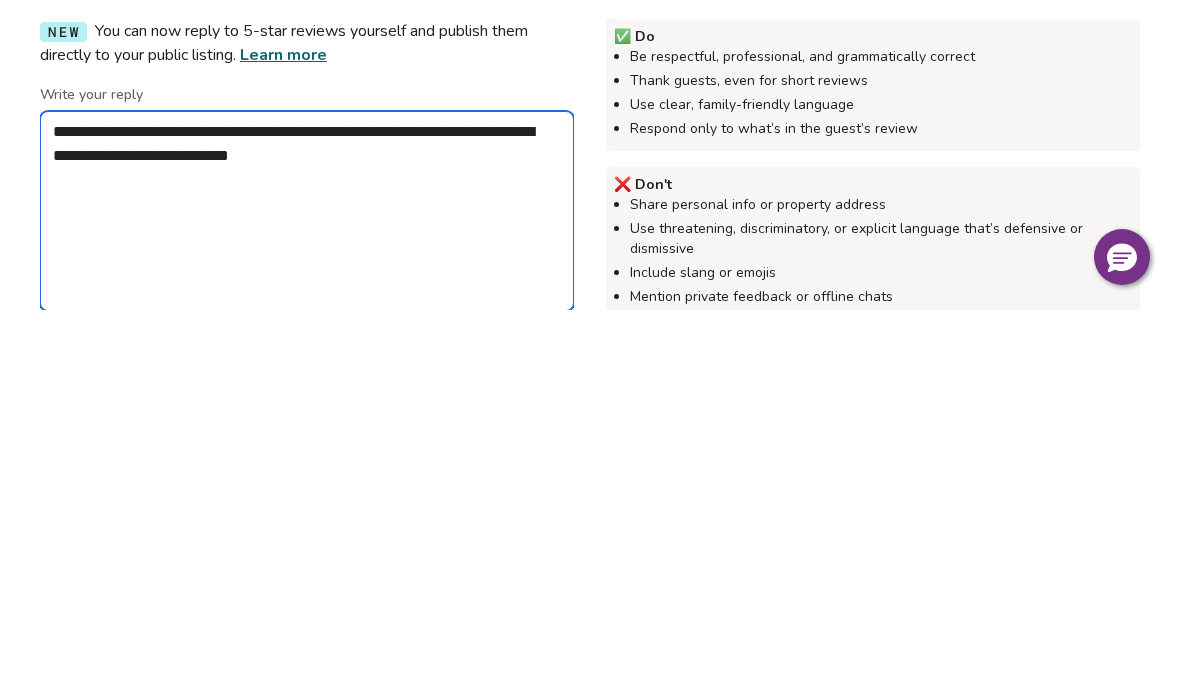 type on "*" 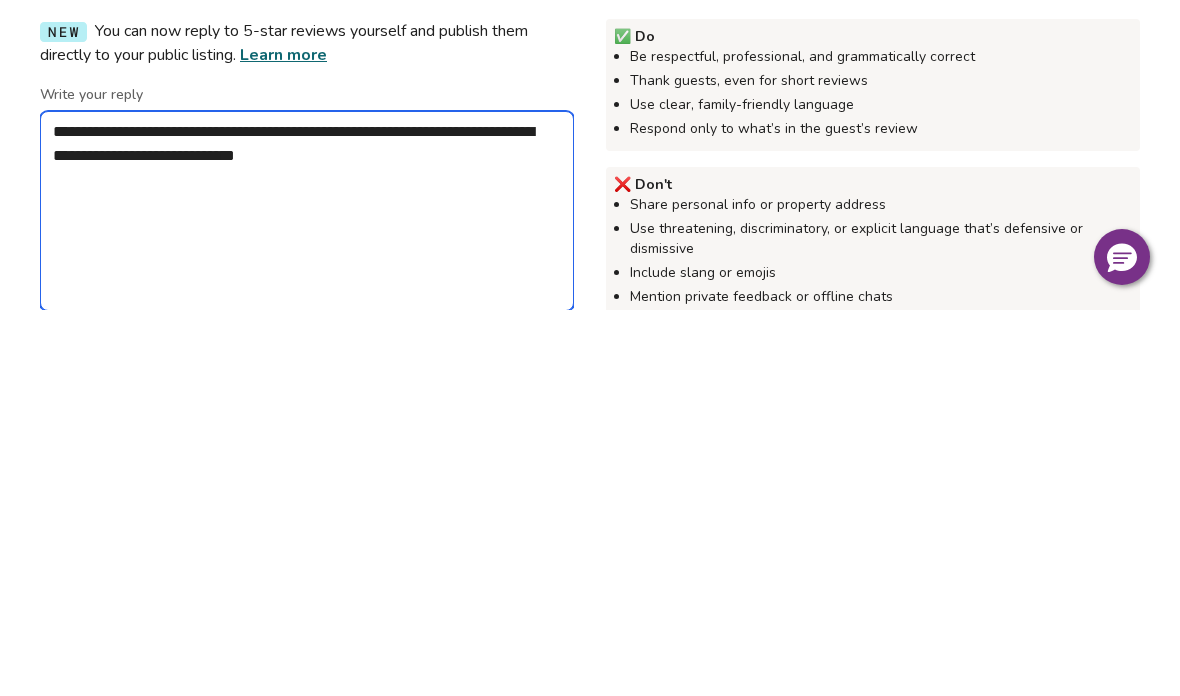 type on "*" 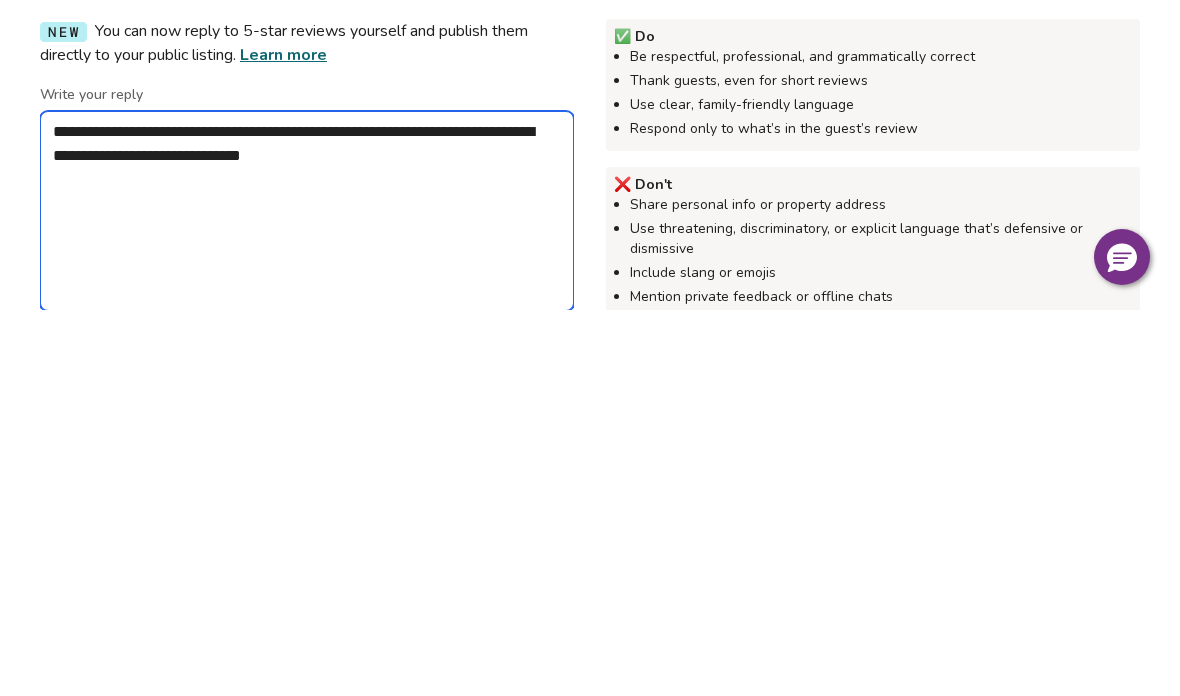 type on "*" 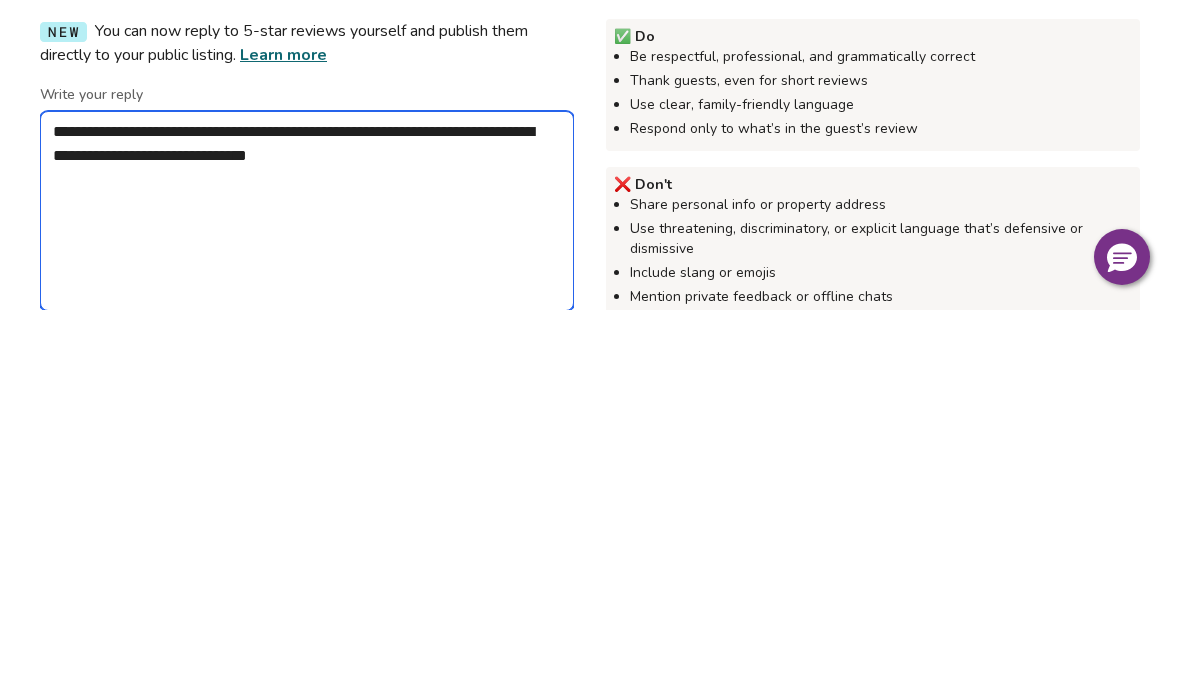 type on "*" 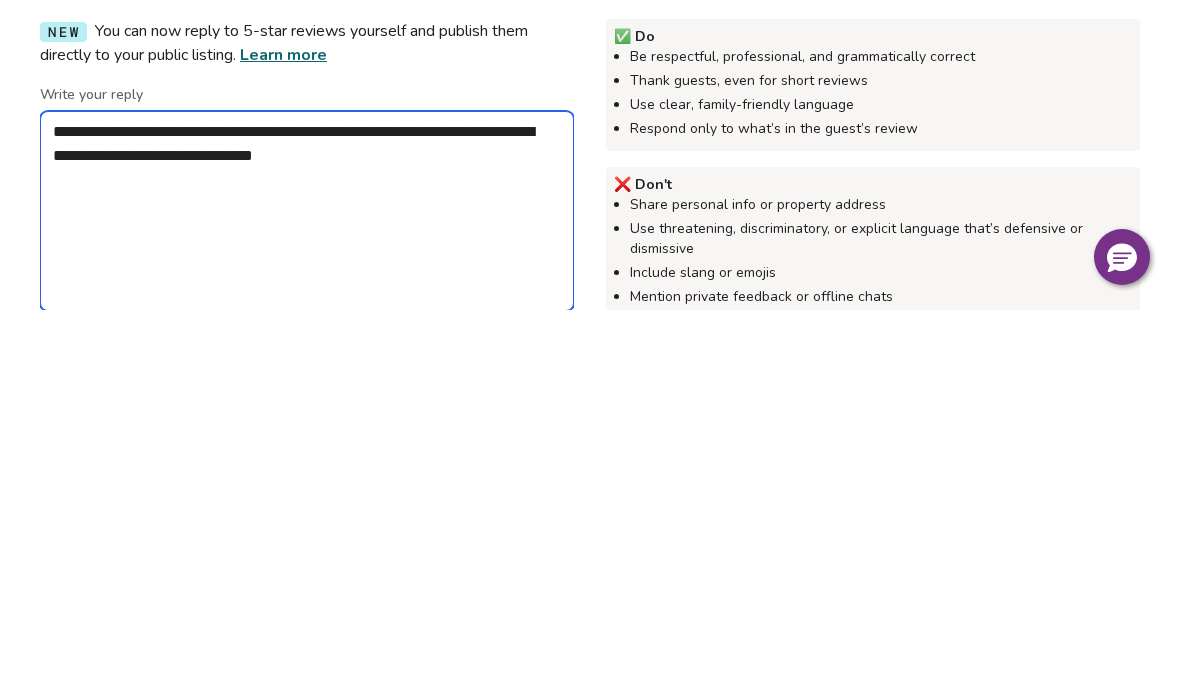 type on "*" 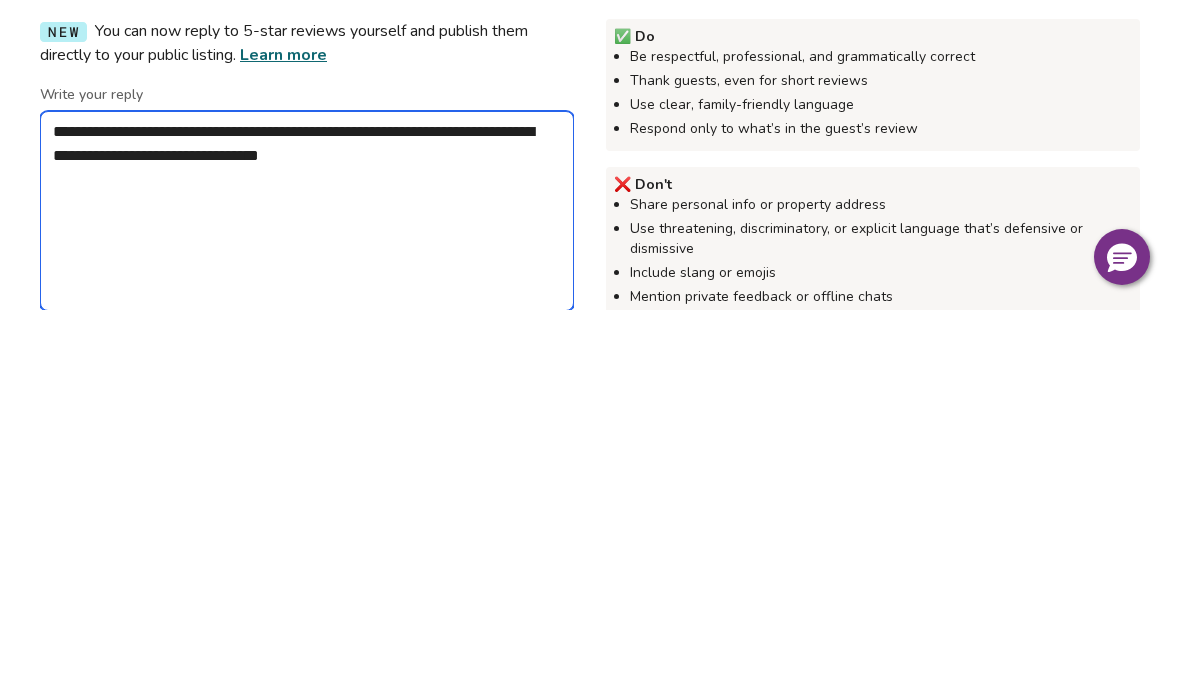 type on "*" 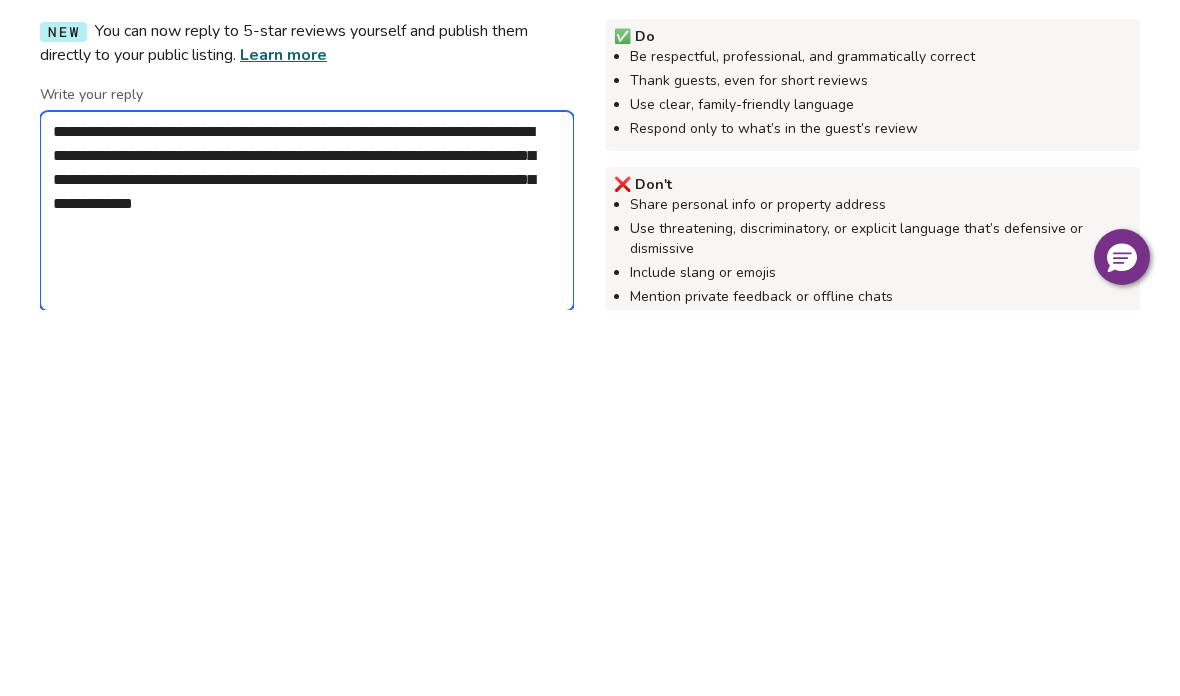 click on "**********" at bounding box center (307, 597) 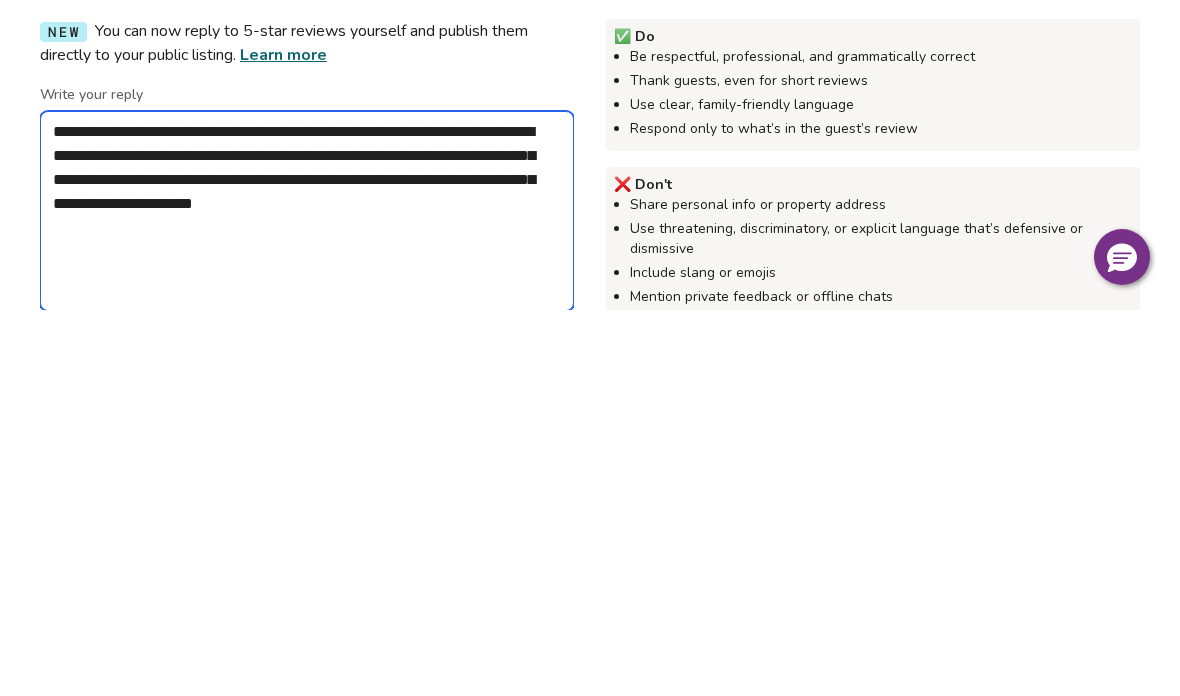 click on "**********" at bounding box center (307, 597) 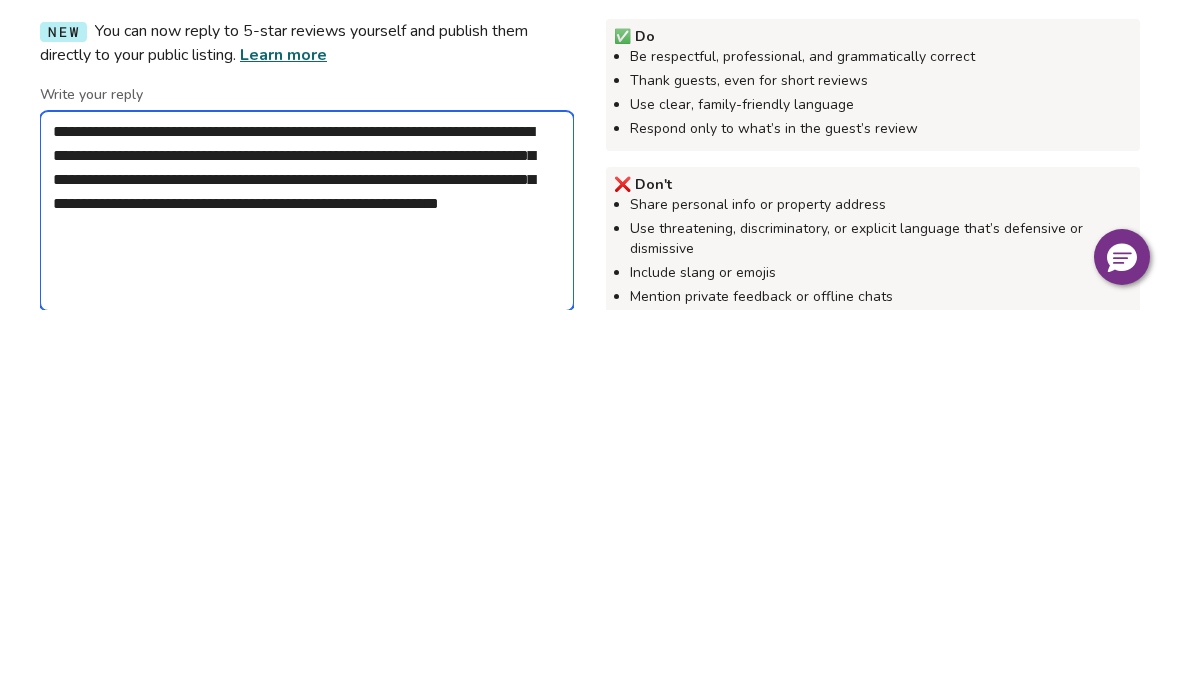 click on "**********" at bounding box center [307, 597] 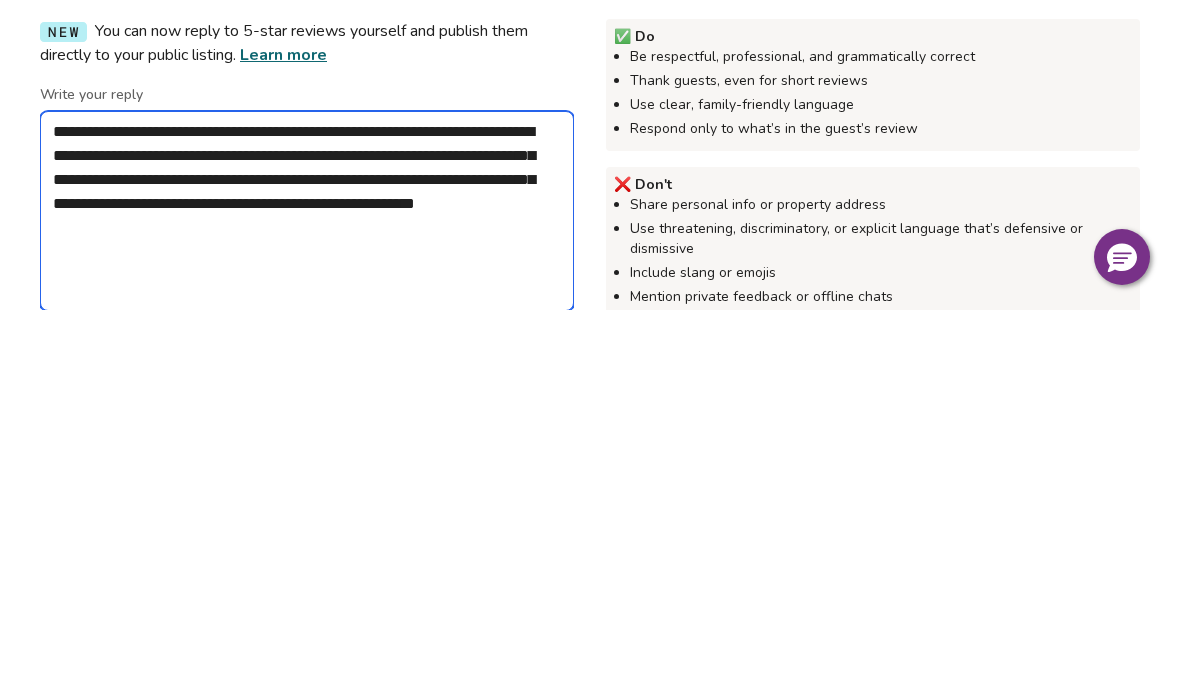 click on "**********" at bounding box center [307, 597] 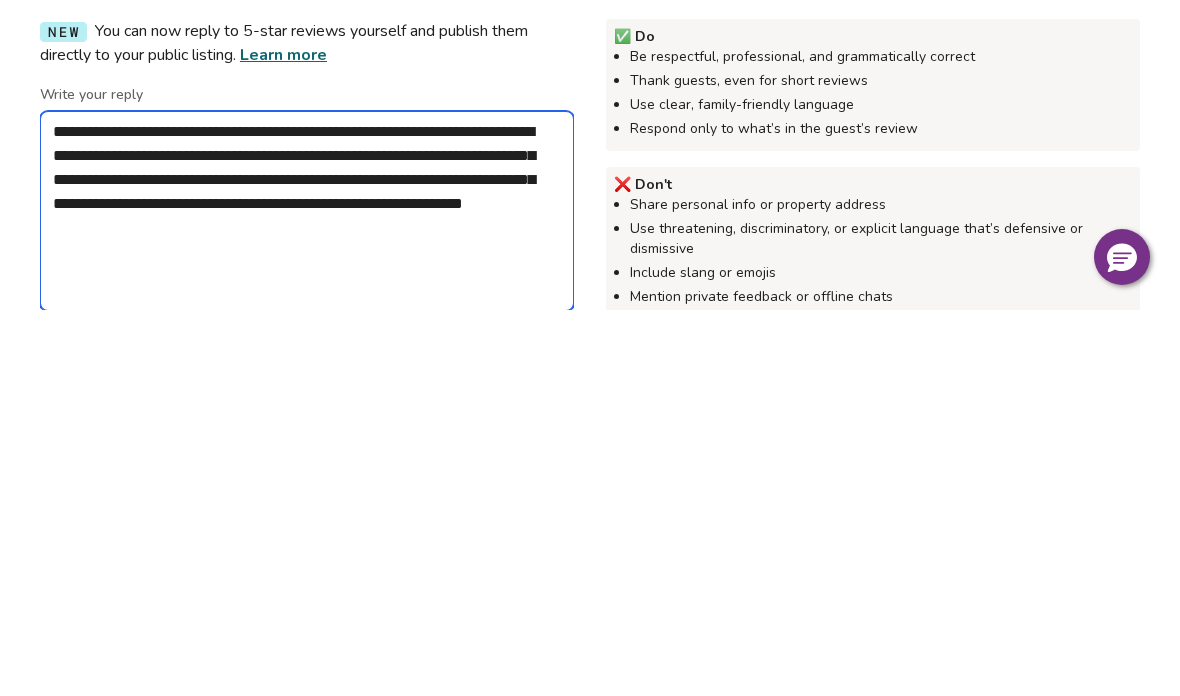click on "**********" at bounding box center (307, 597) 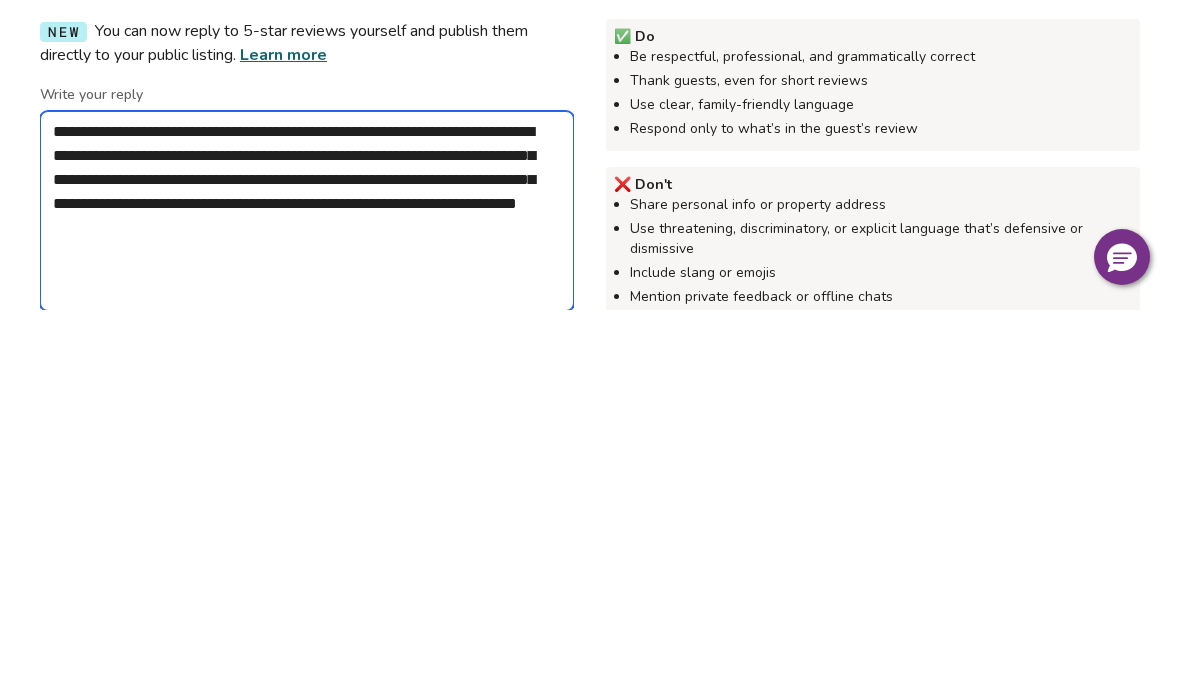 click on "**********" at bounding box center [307, 597] 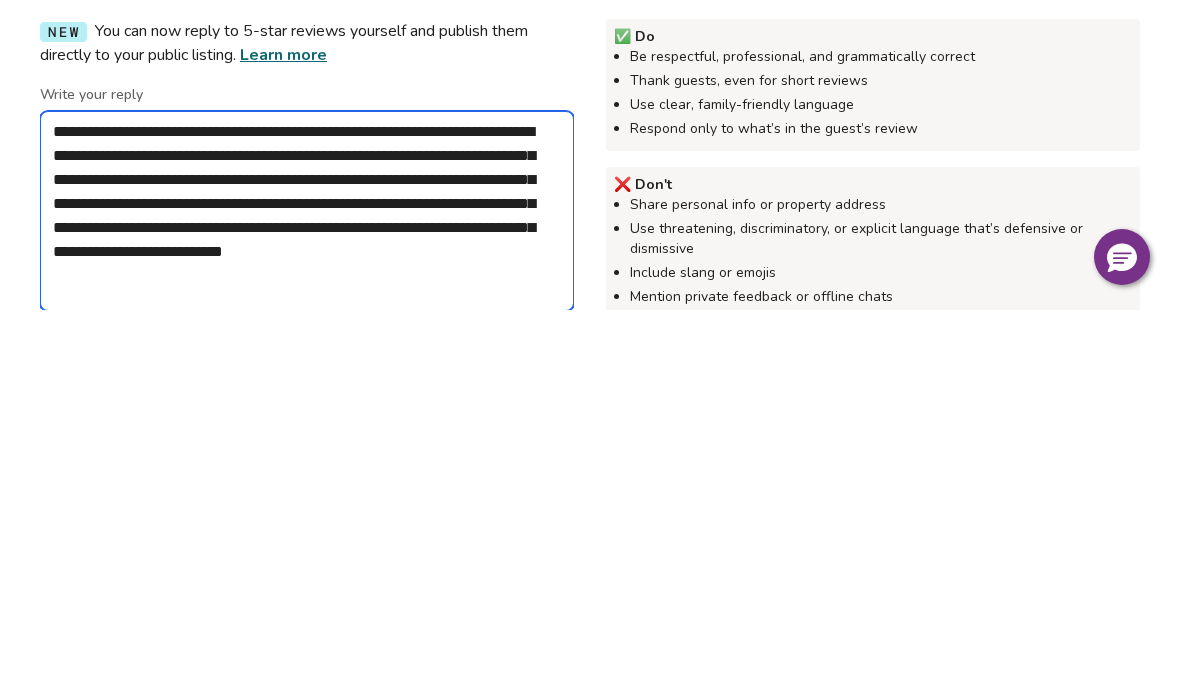 click on "**********" at bounding box center [307, 597] 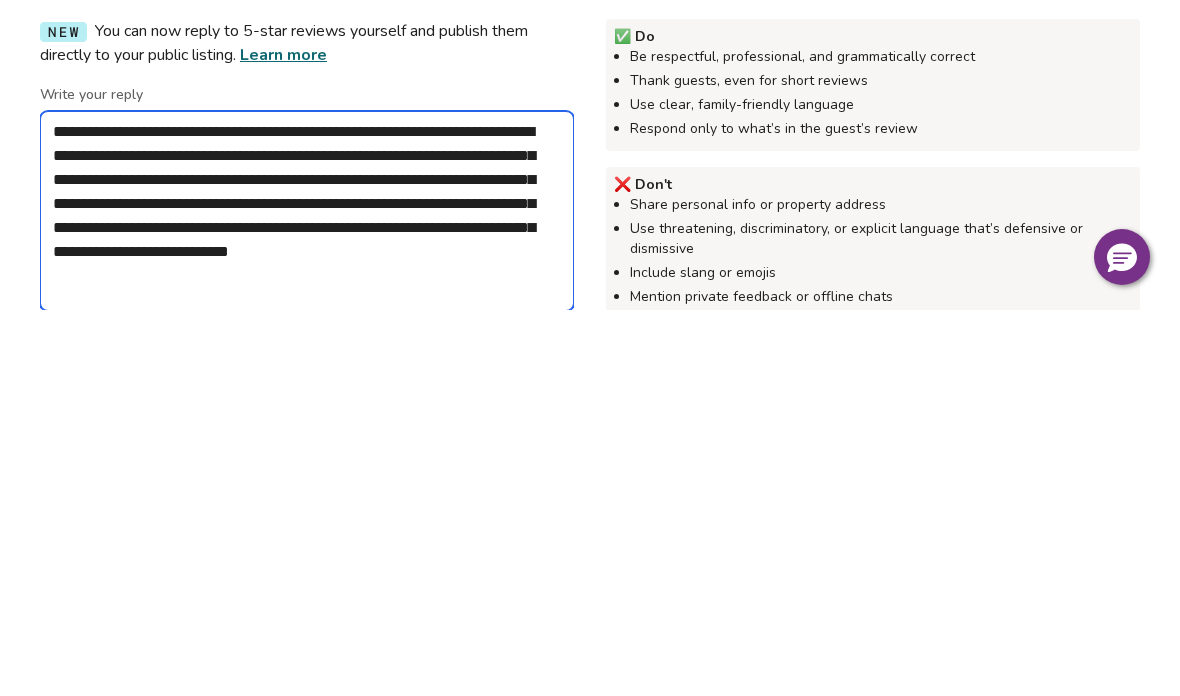 click on "**********" at bounding box center [307, 597] 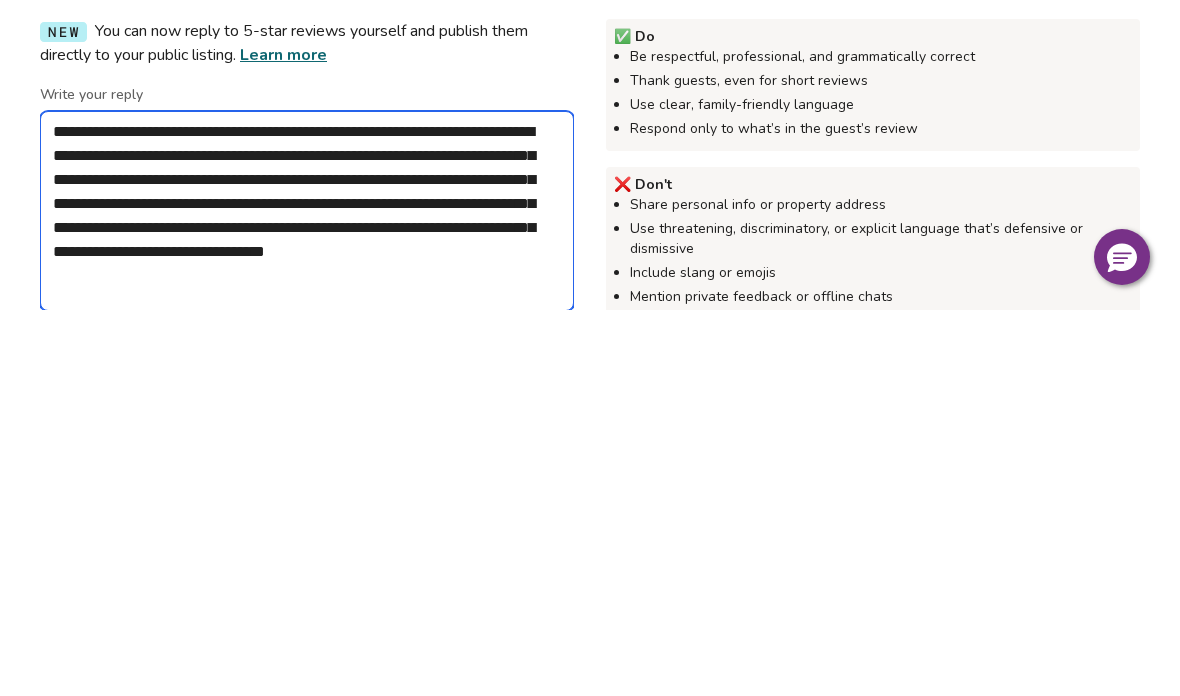 click on "**********" at bounding box center (307, 597) 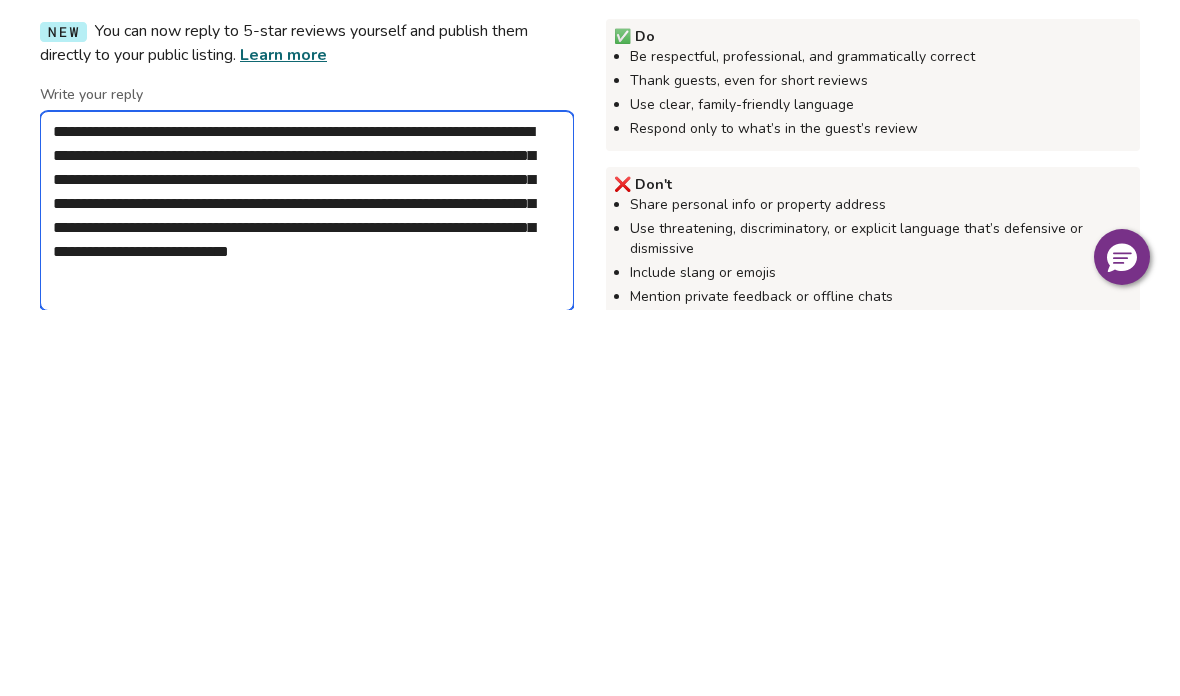 click on "**********" at bounding box center [307, 597] 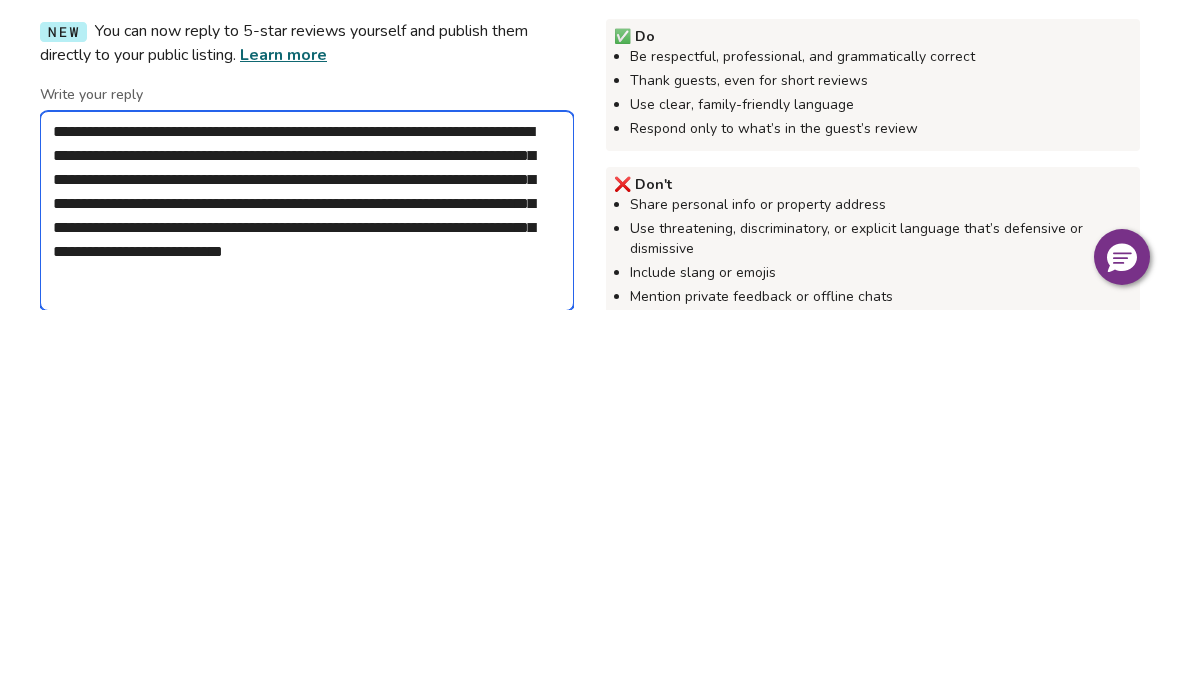 click on "**********" at bounding box center [307, 597] 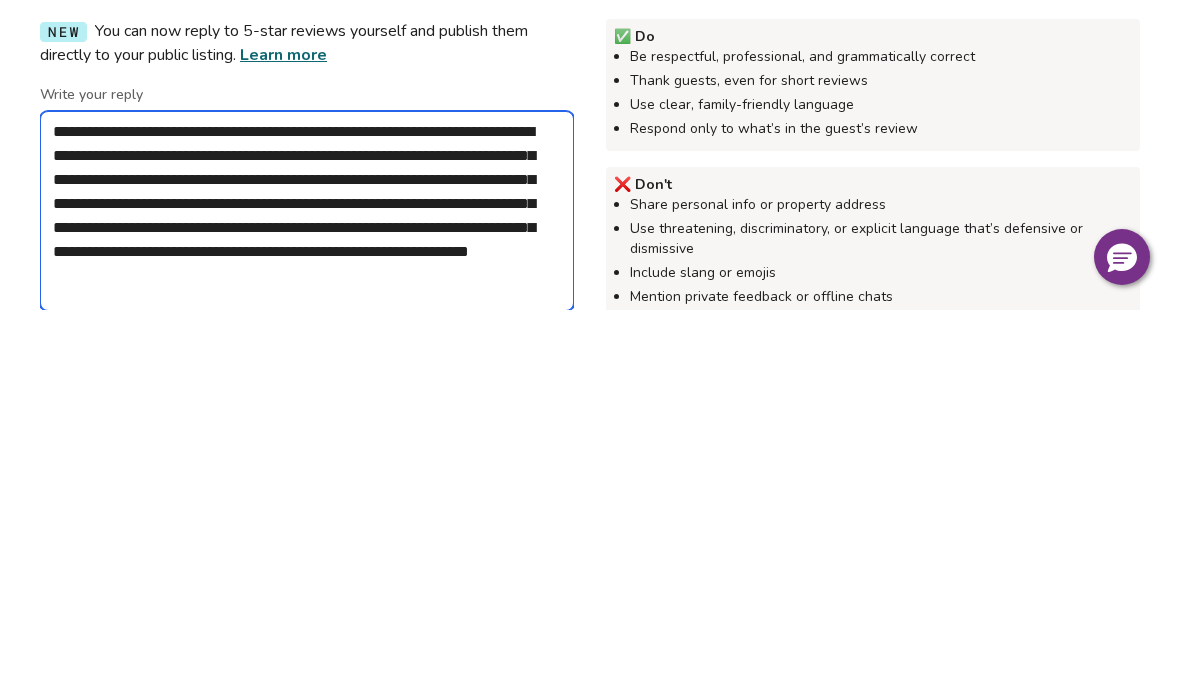 scroll, scrollTop: 0, scrollLeft: 0, axis: both 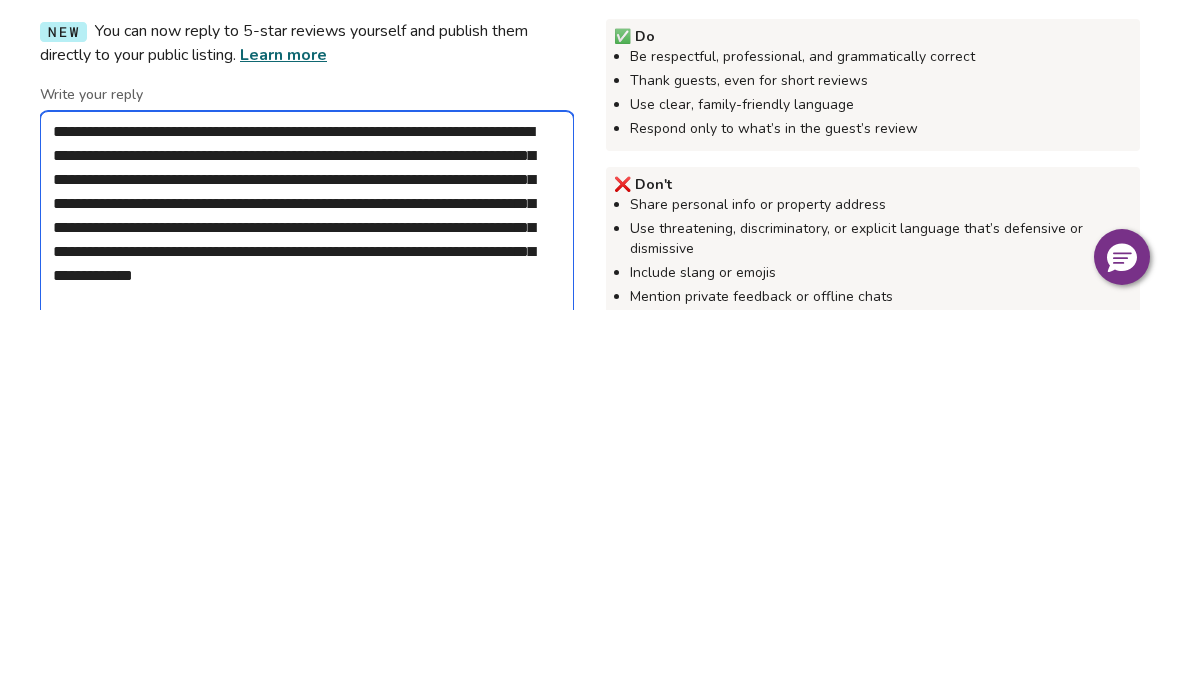 click on "**********" at bounding box center (307, 602) 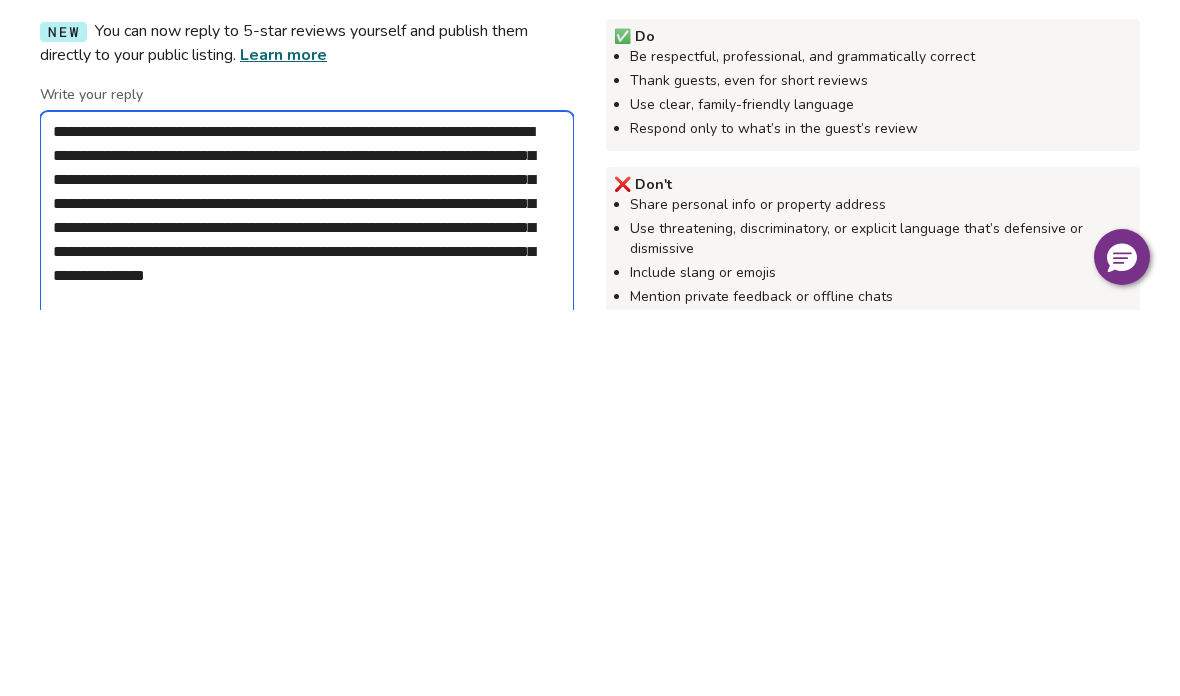 click on "**********" at bounding box center [307, 602] 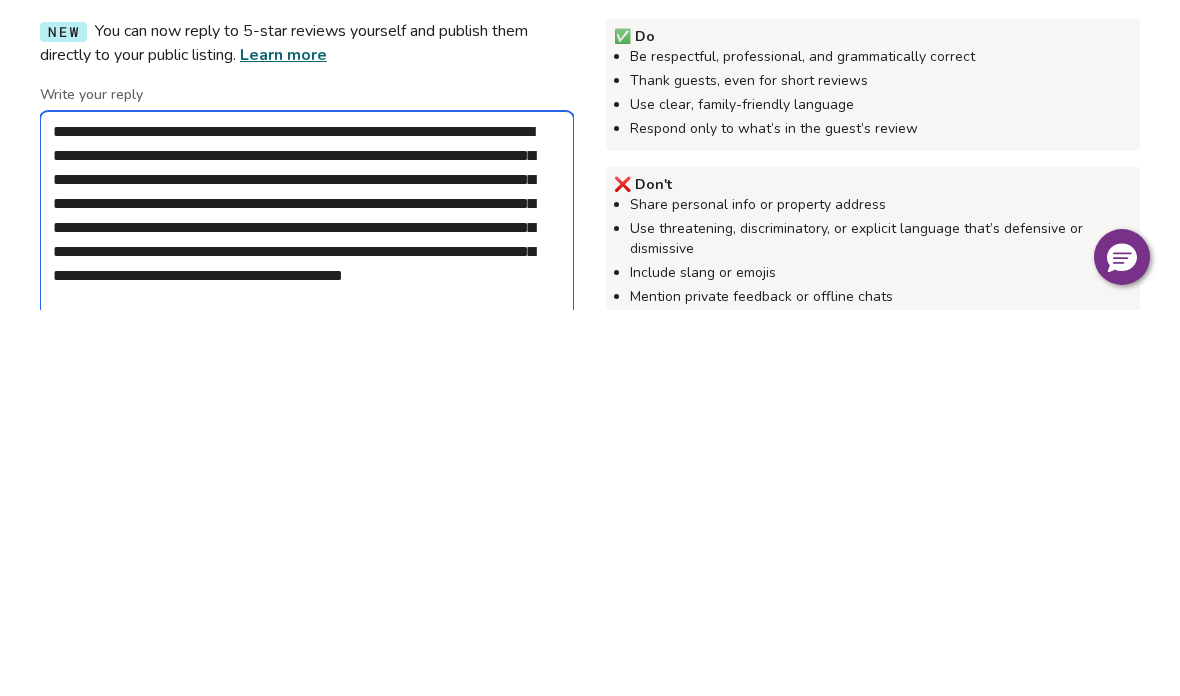 click on "**********" at bounding box center (307, 614) 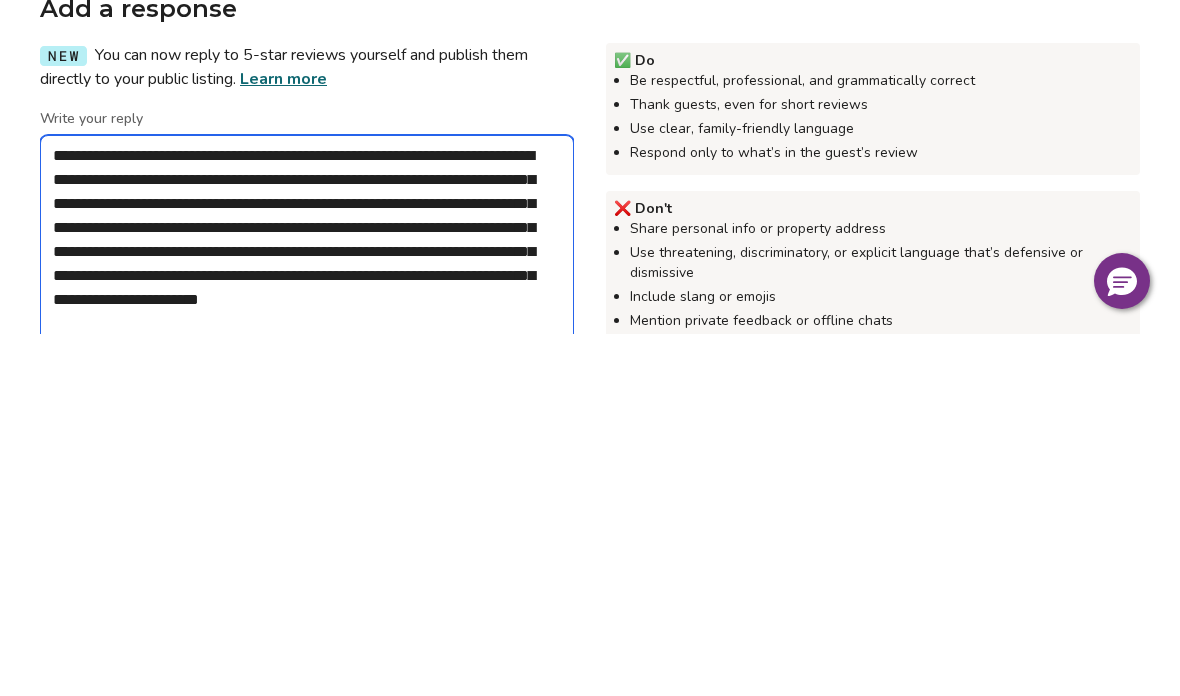 click on "**********" at bounding box center [307, 602] 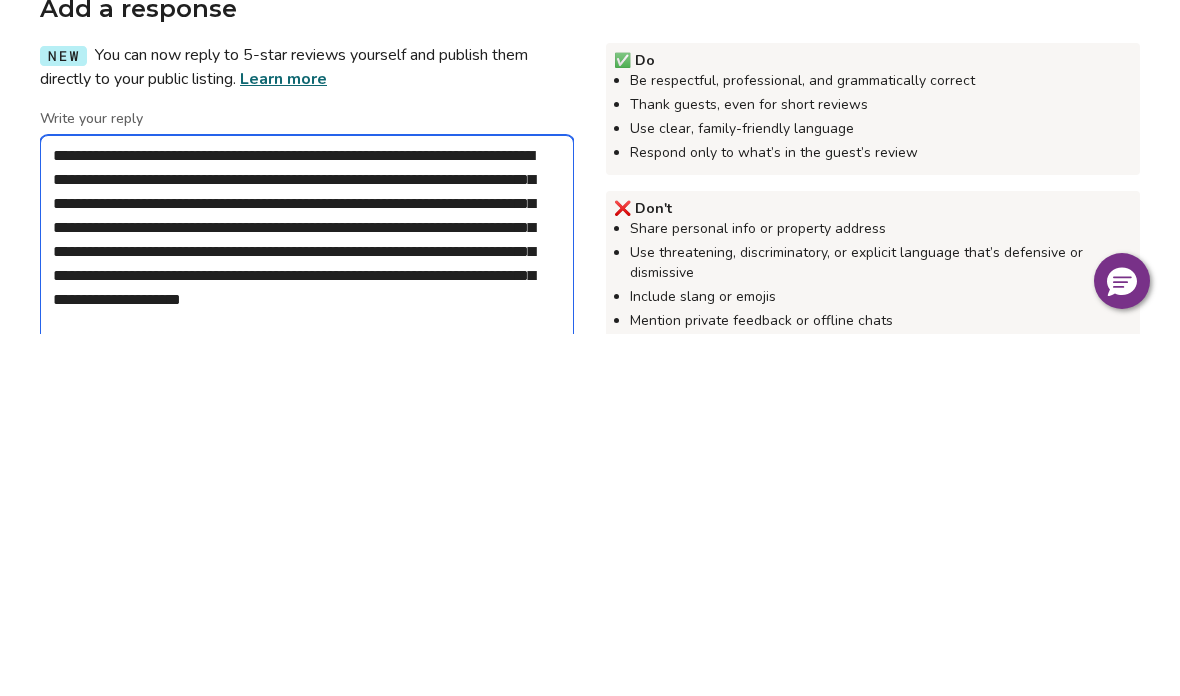 click on "**********" at bounding box center (307, 602) 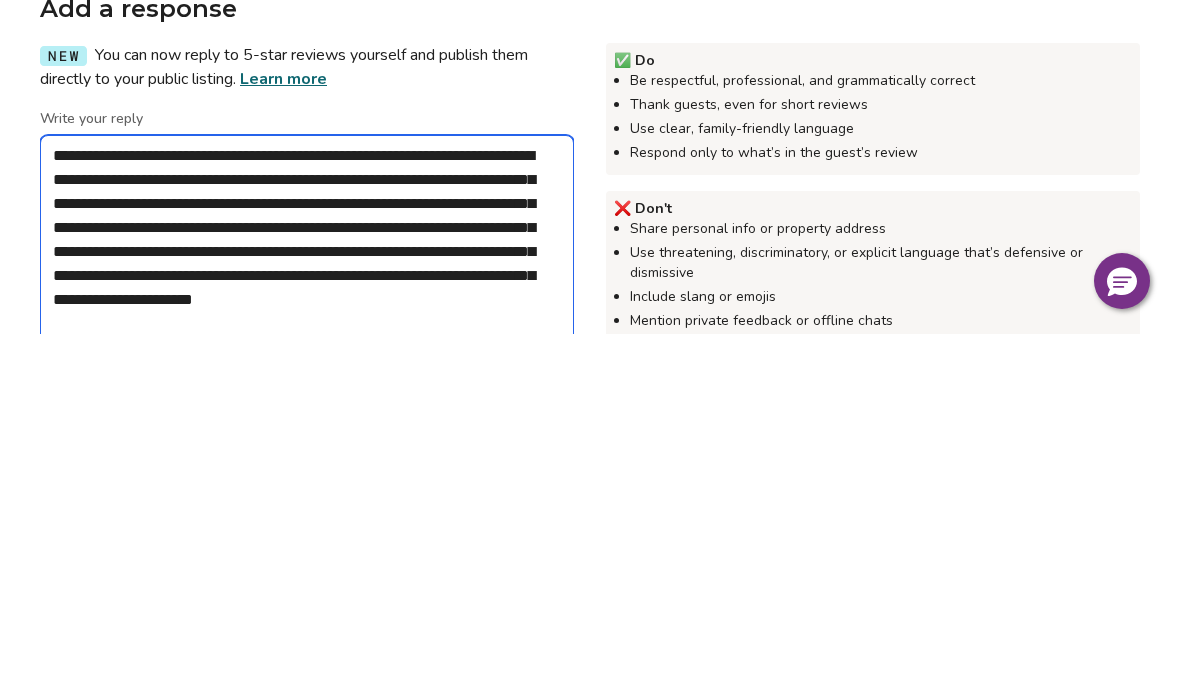 click on "**********" at bounding box center (307, 614) 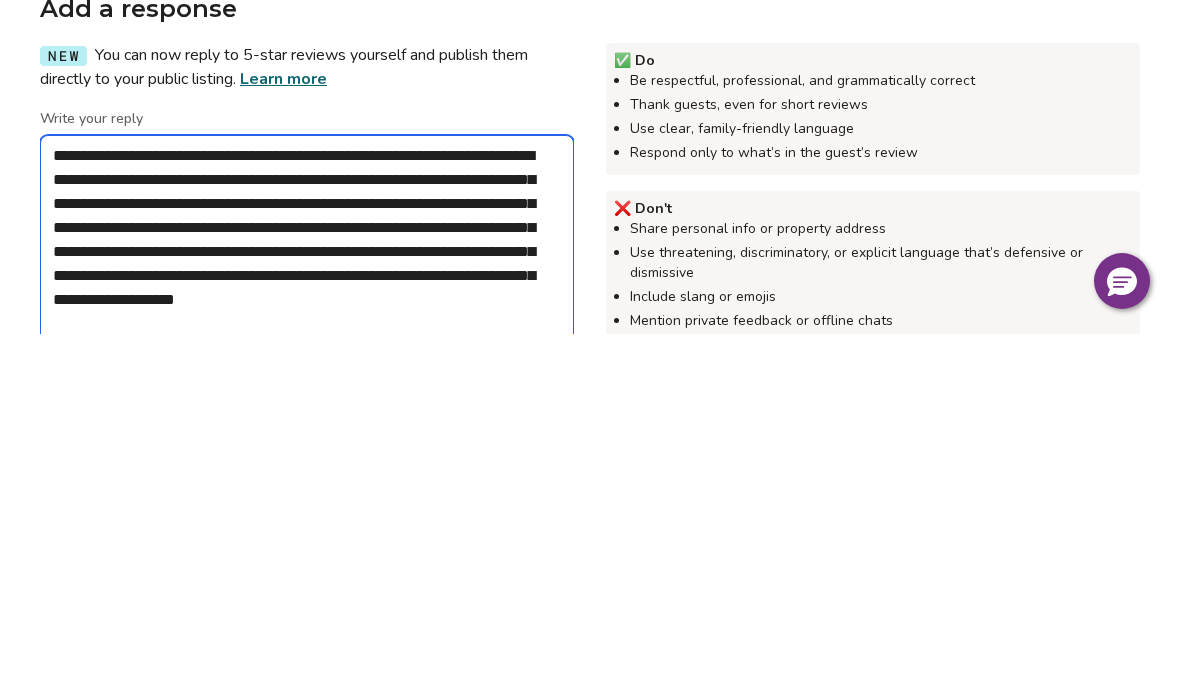 click on "**********" at bounding box center (307, 614) 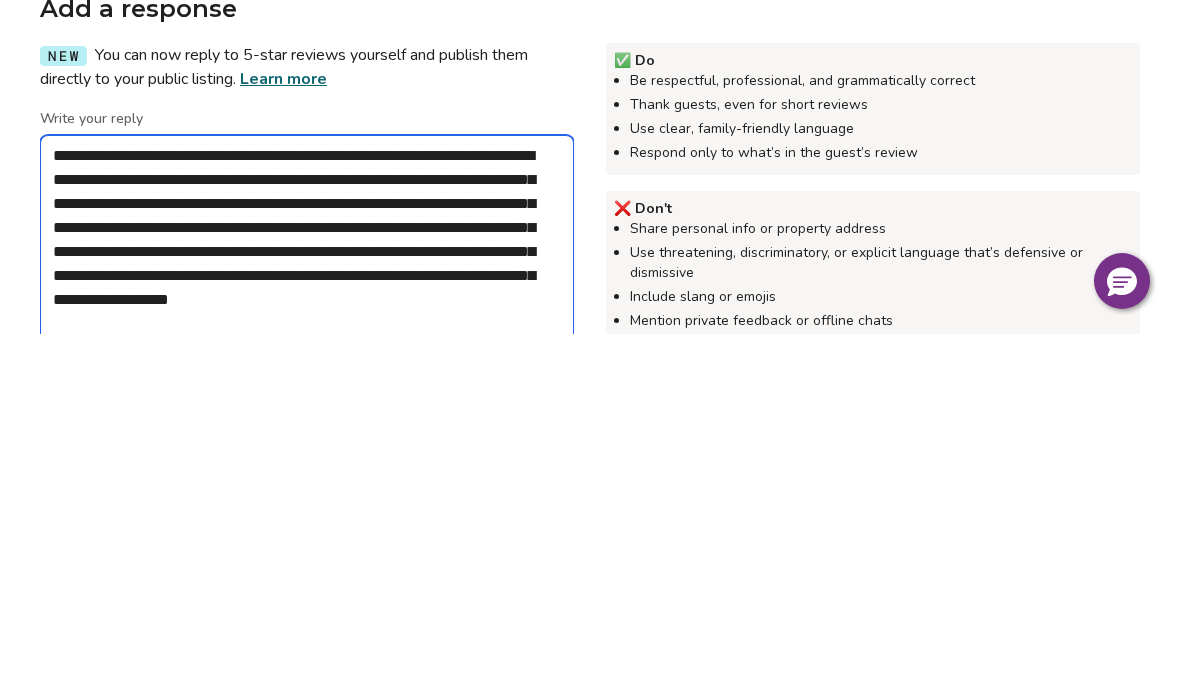 click on "**********" at bounding box center [307, 614] 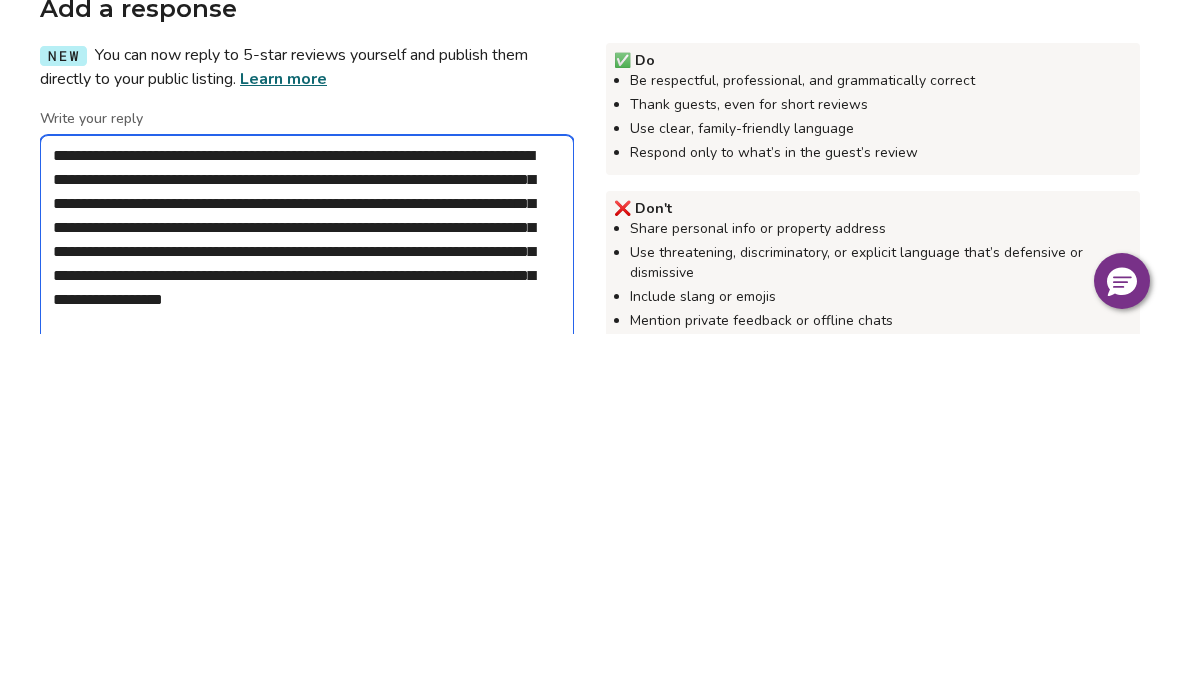 click on "**********" at bounding box center [307, 614] 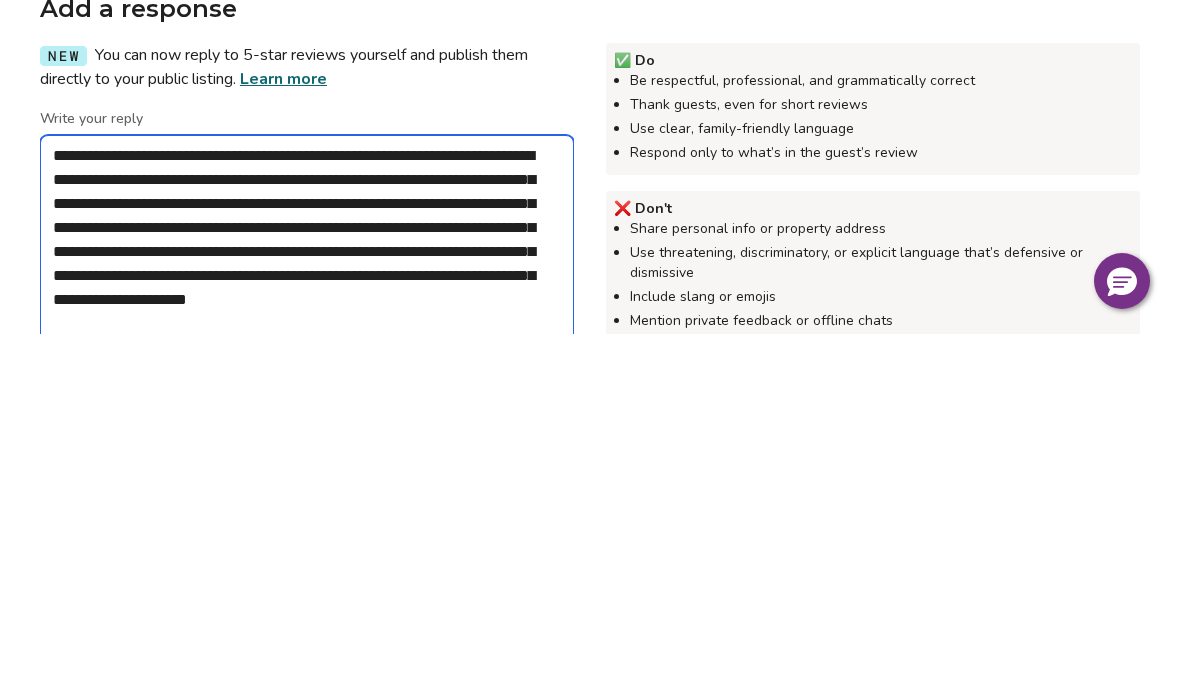 click on "**********" at bounding box center [307, 614] 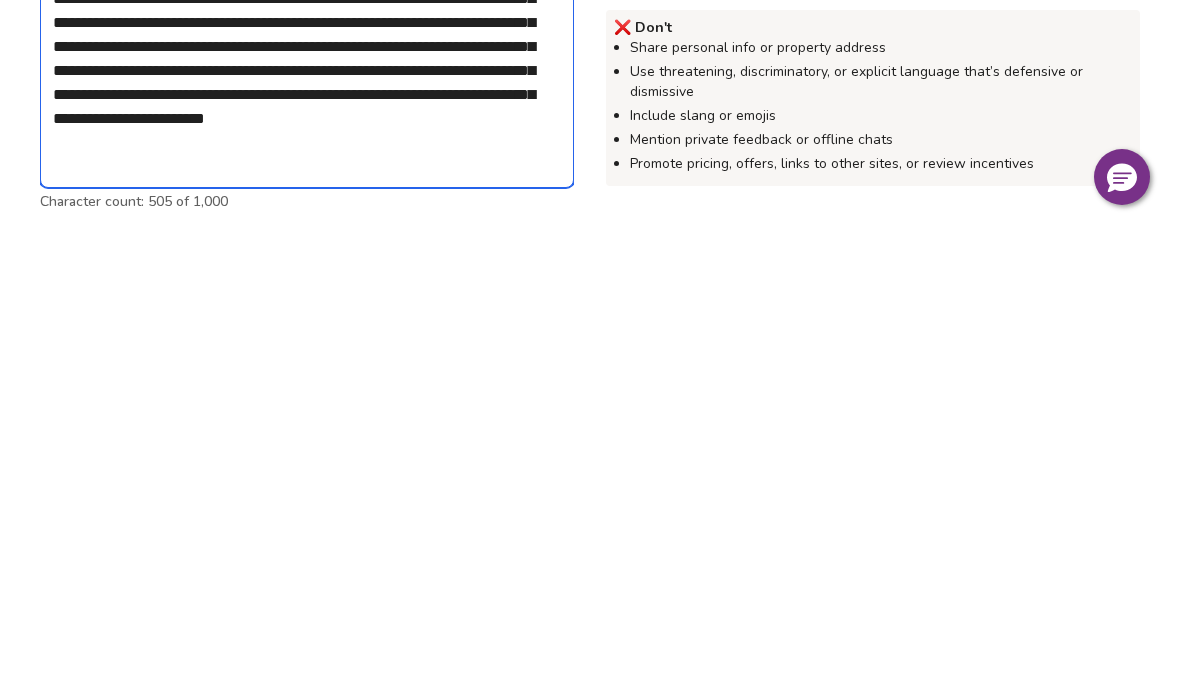 scroll, scrollTop: 303, scrollLeft: 0, axis: vertical 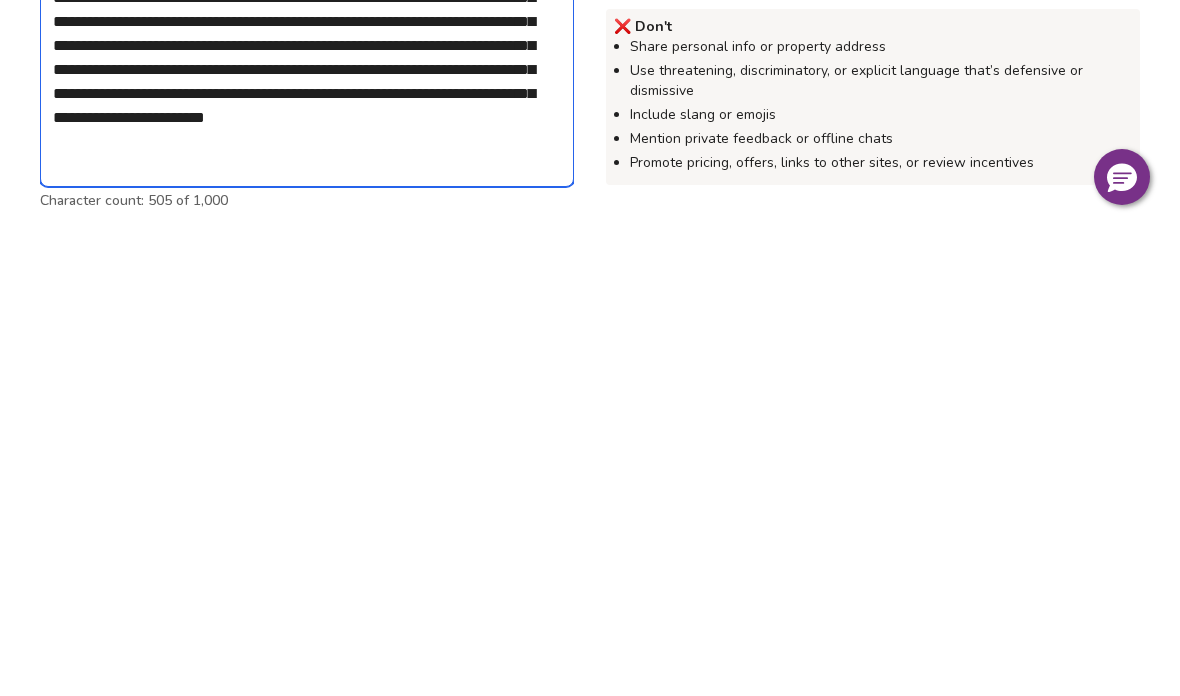 click on "**********" at bounding box center [307, 536] 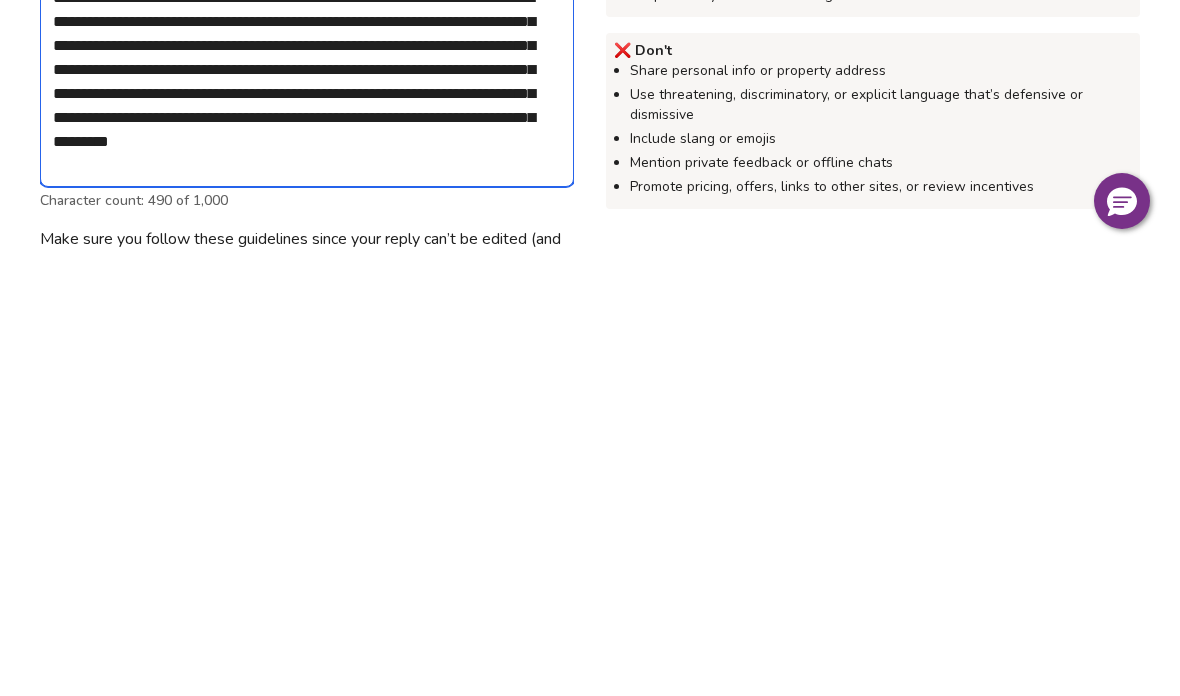 scroll, scrollTop: 0, scrollLeft: 0, axis: both 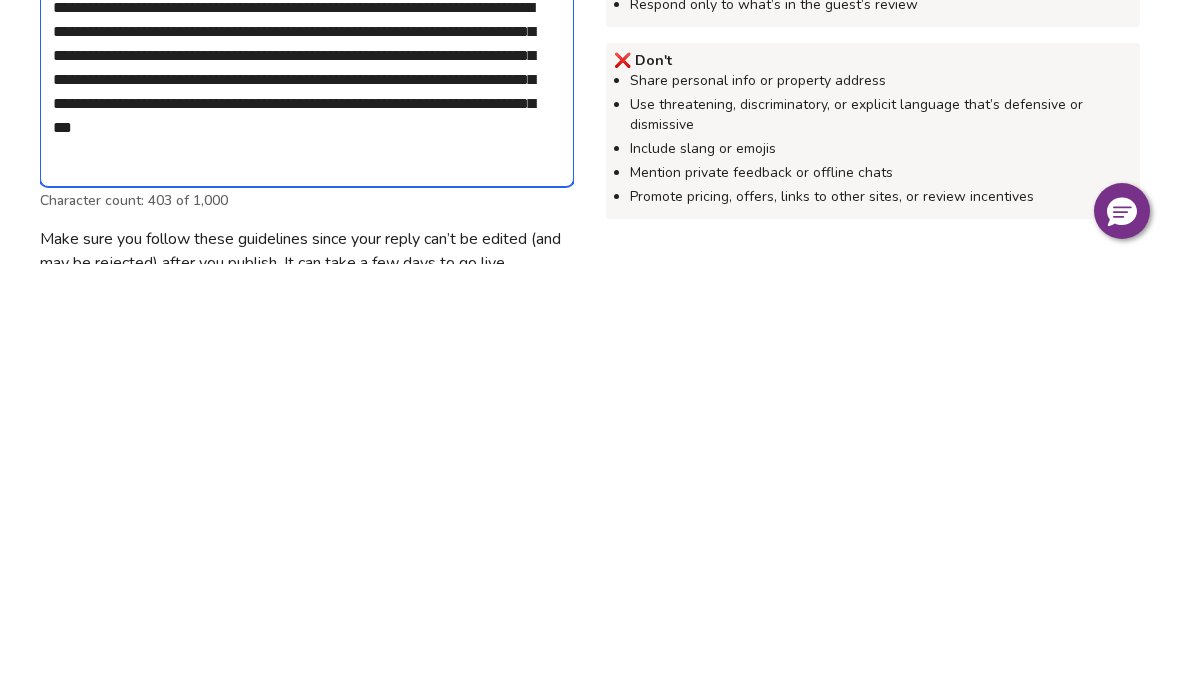 click on "**********" at bounding box center [307, 519] 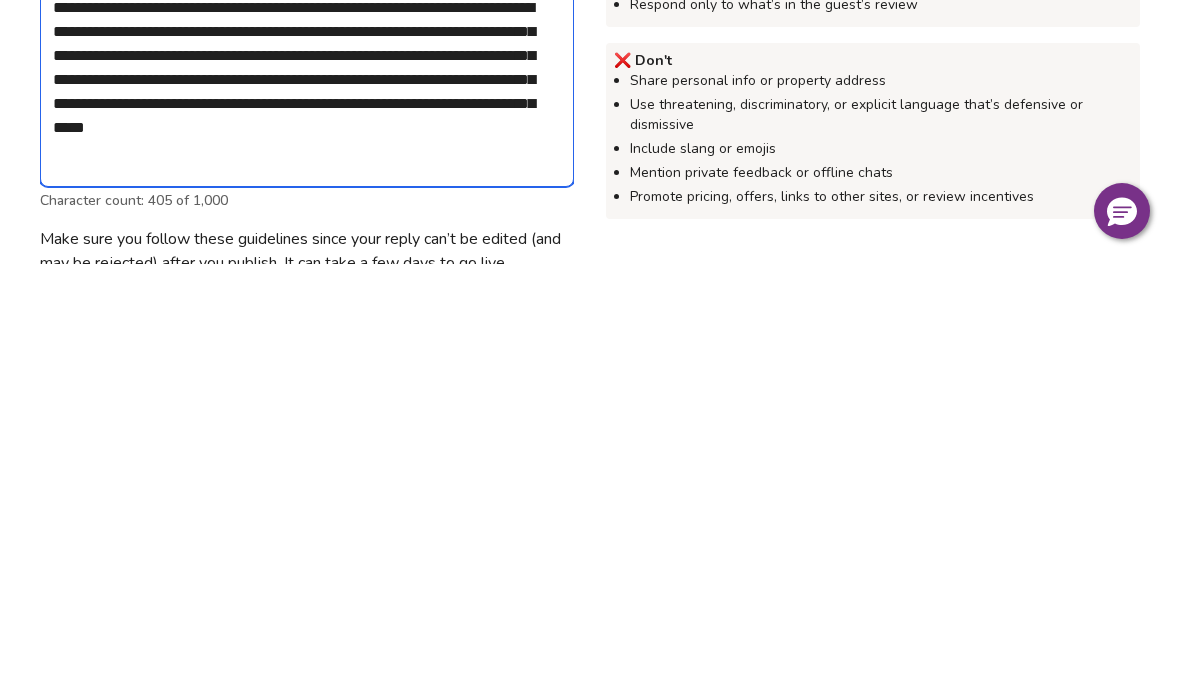 click on "**********" at bounding box center (307, 519) 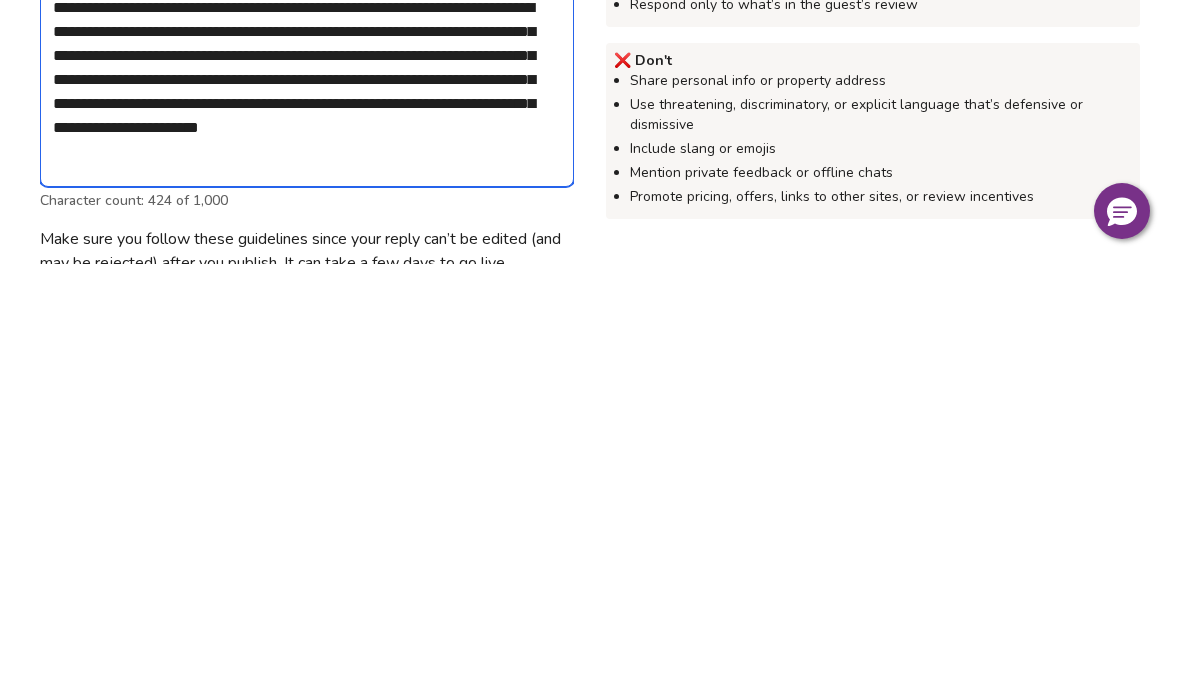 click on "**********" at bounding box center (307, 519) 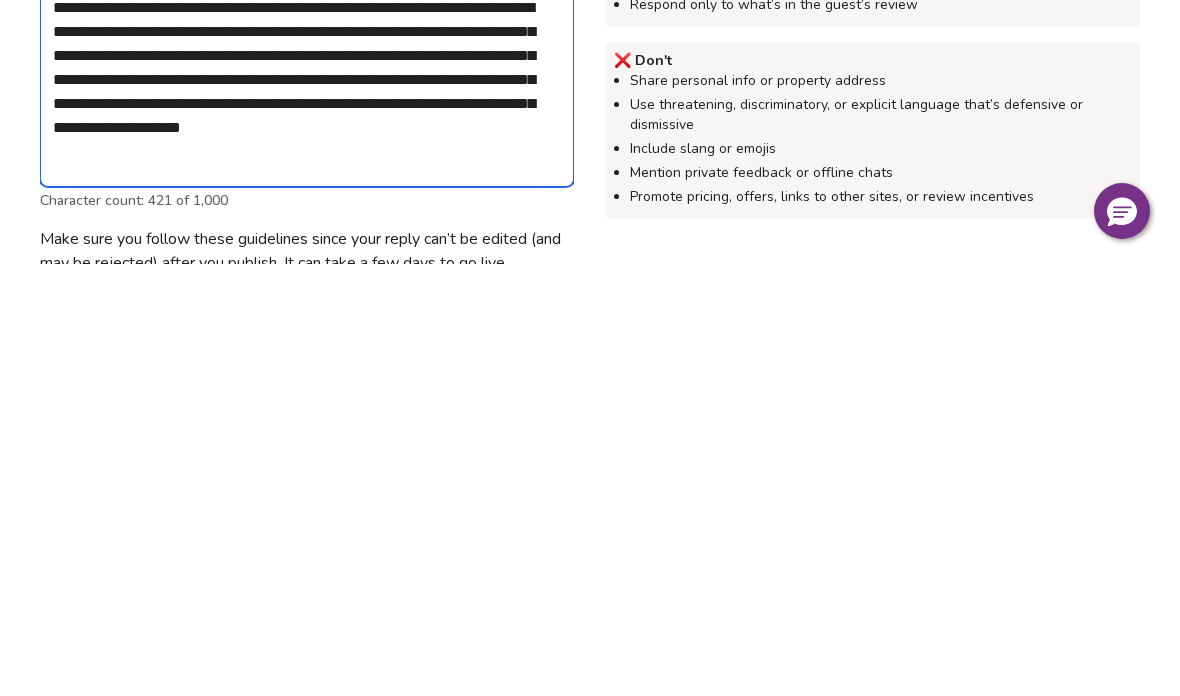 click on "**********" at bounding box center [307, 519] 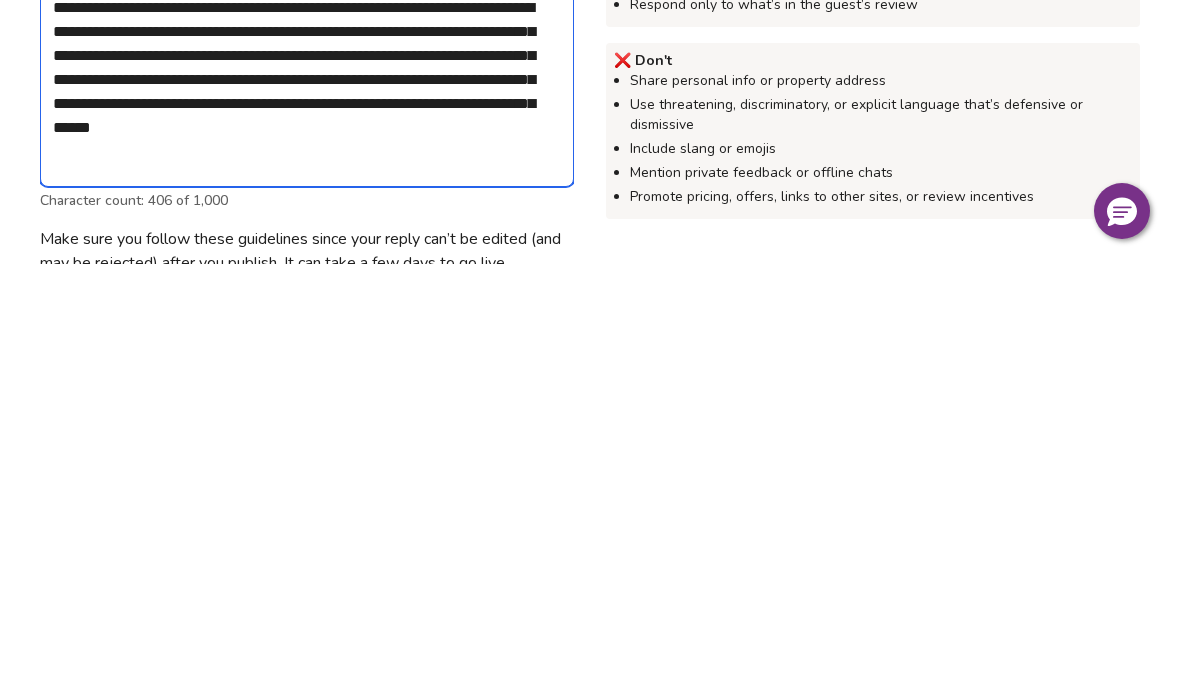 click on "**********" at bounding box center [307, 519] 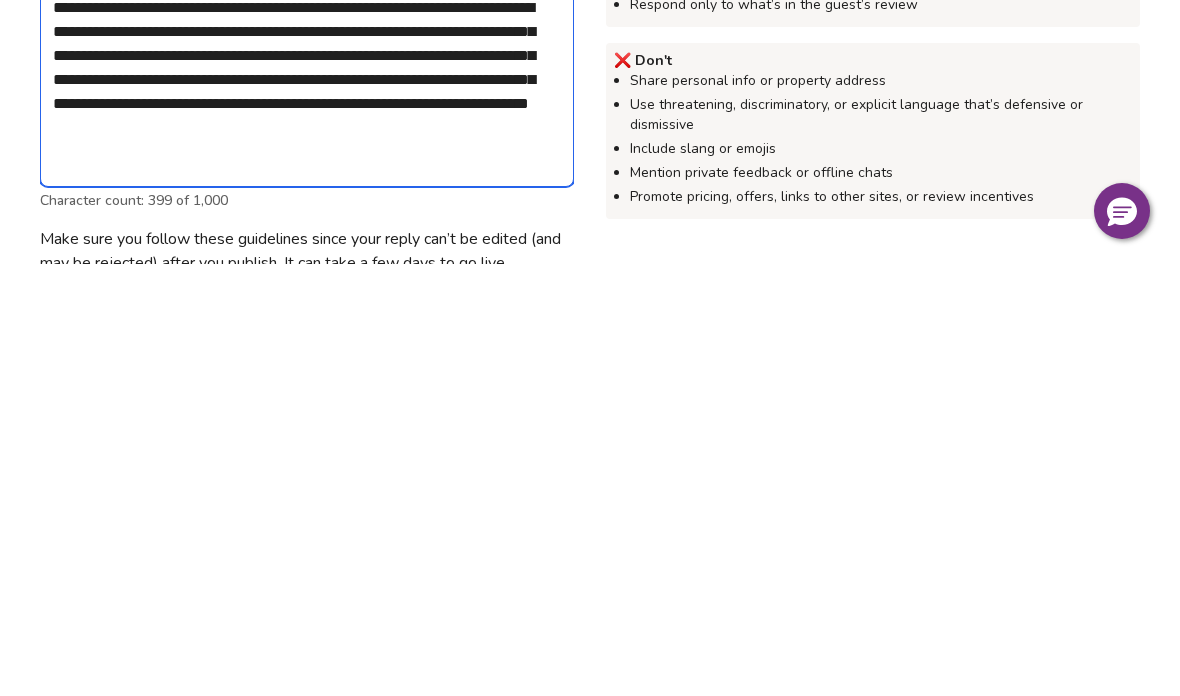 click on "**********" at bounding box center (307, 519) 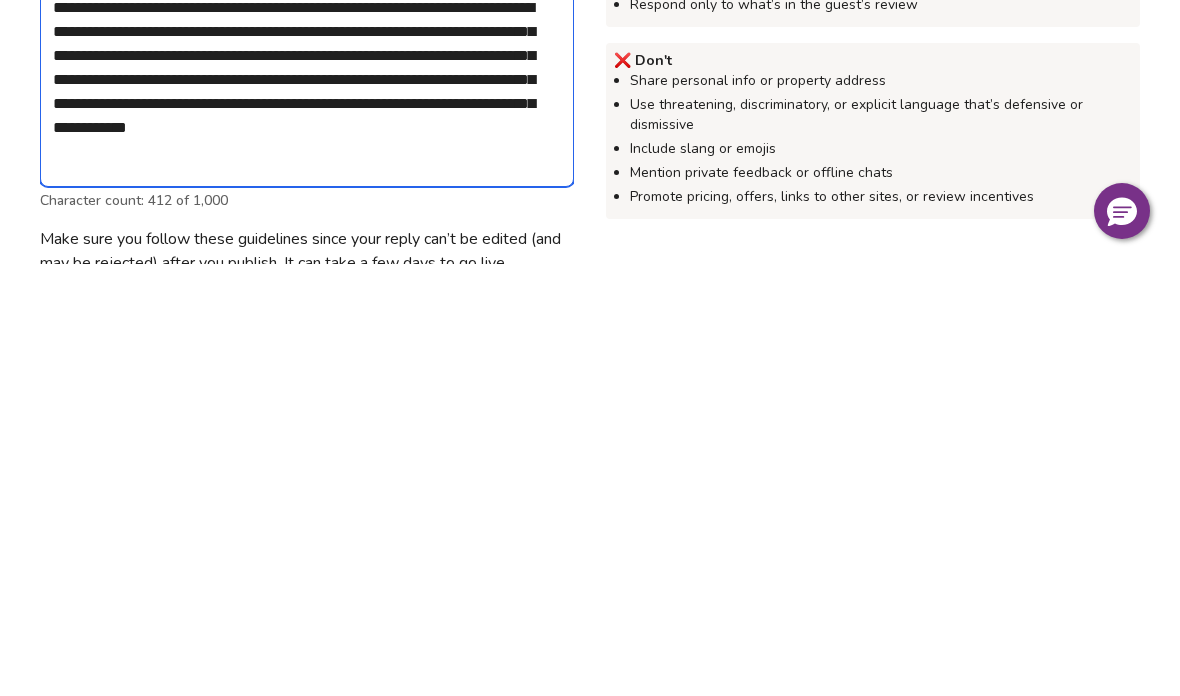 click on "**********" at bounding box center [307, 519] 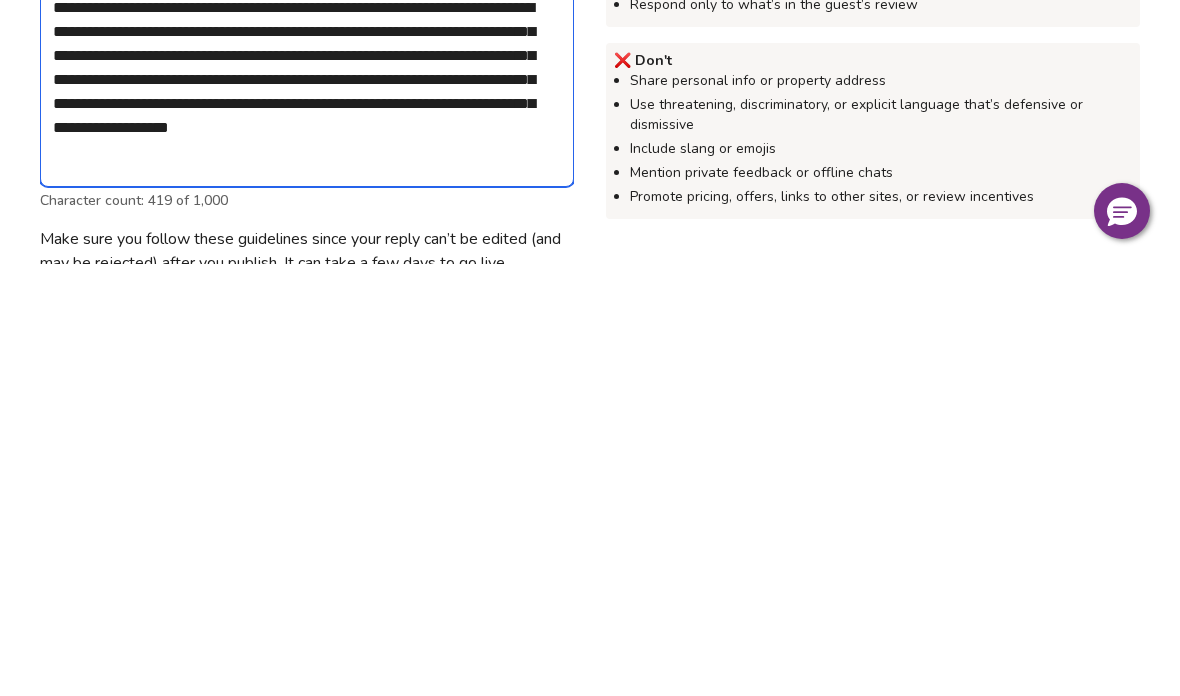click on "**********" at bounding box center (307, 519) 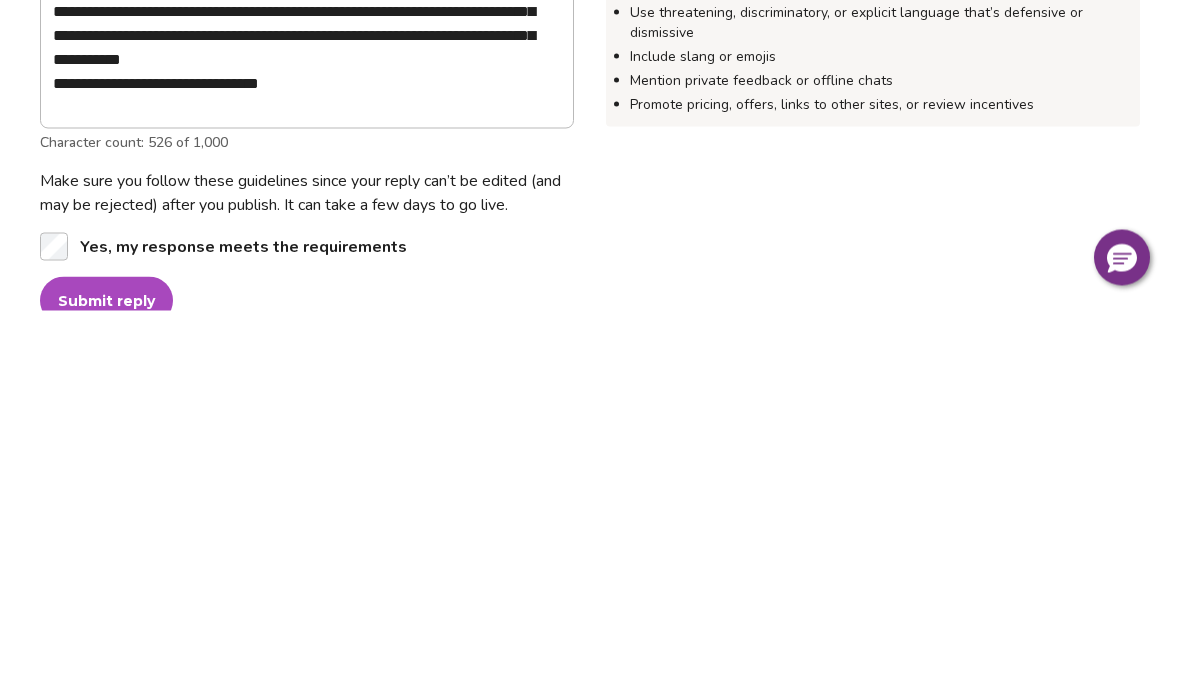 scroll, scrollTop: 536, scrollLeft: 0, axis: vertical 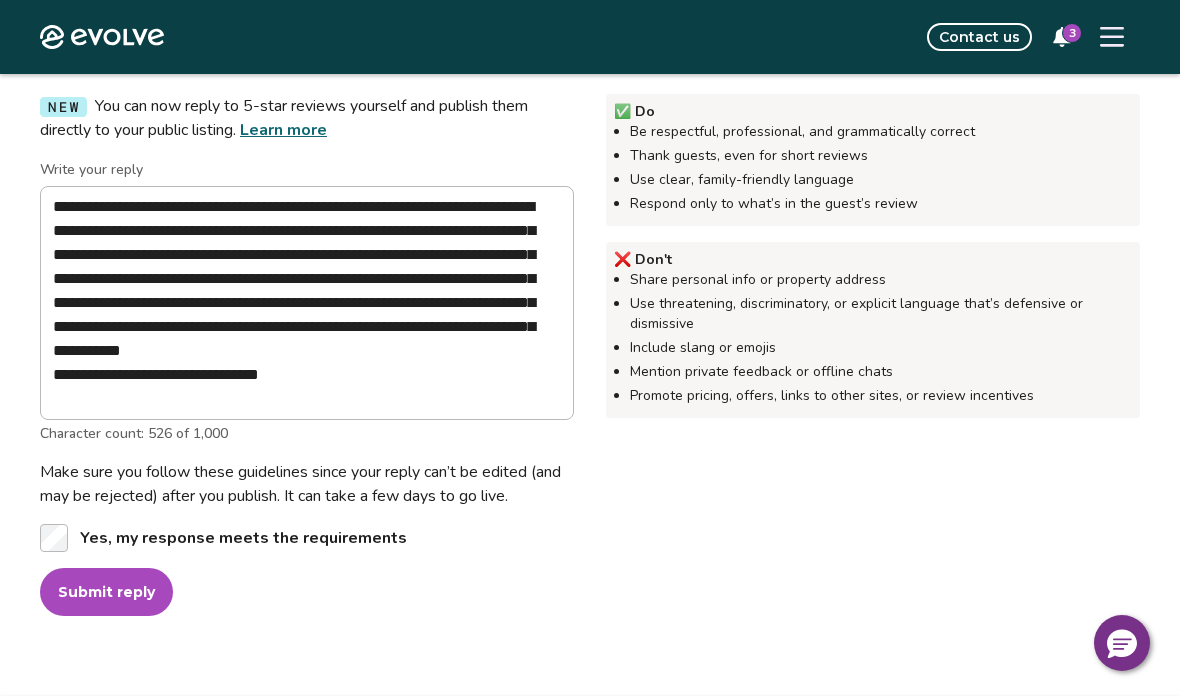 click on "Submit reply" at bounding box center [106, 592] 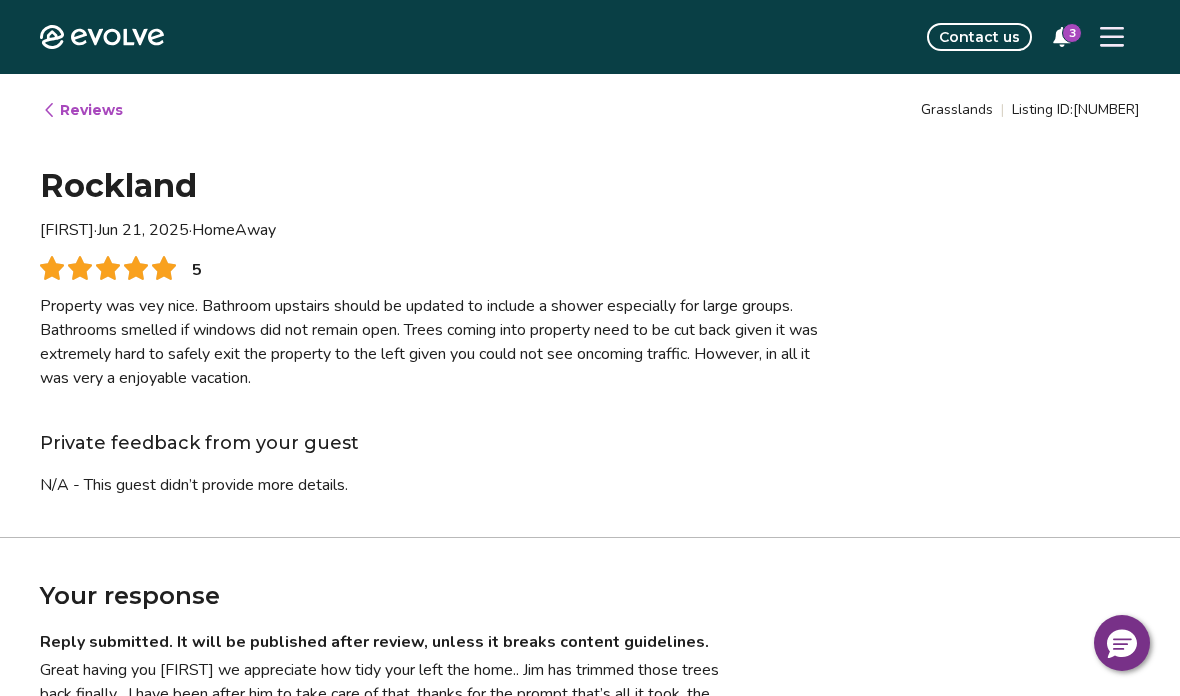 scroll, scrollTop: 80, scrollLeft: 0, axis: vertical 